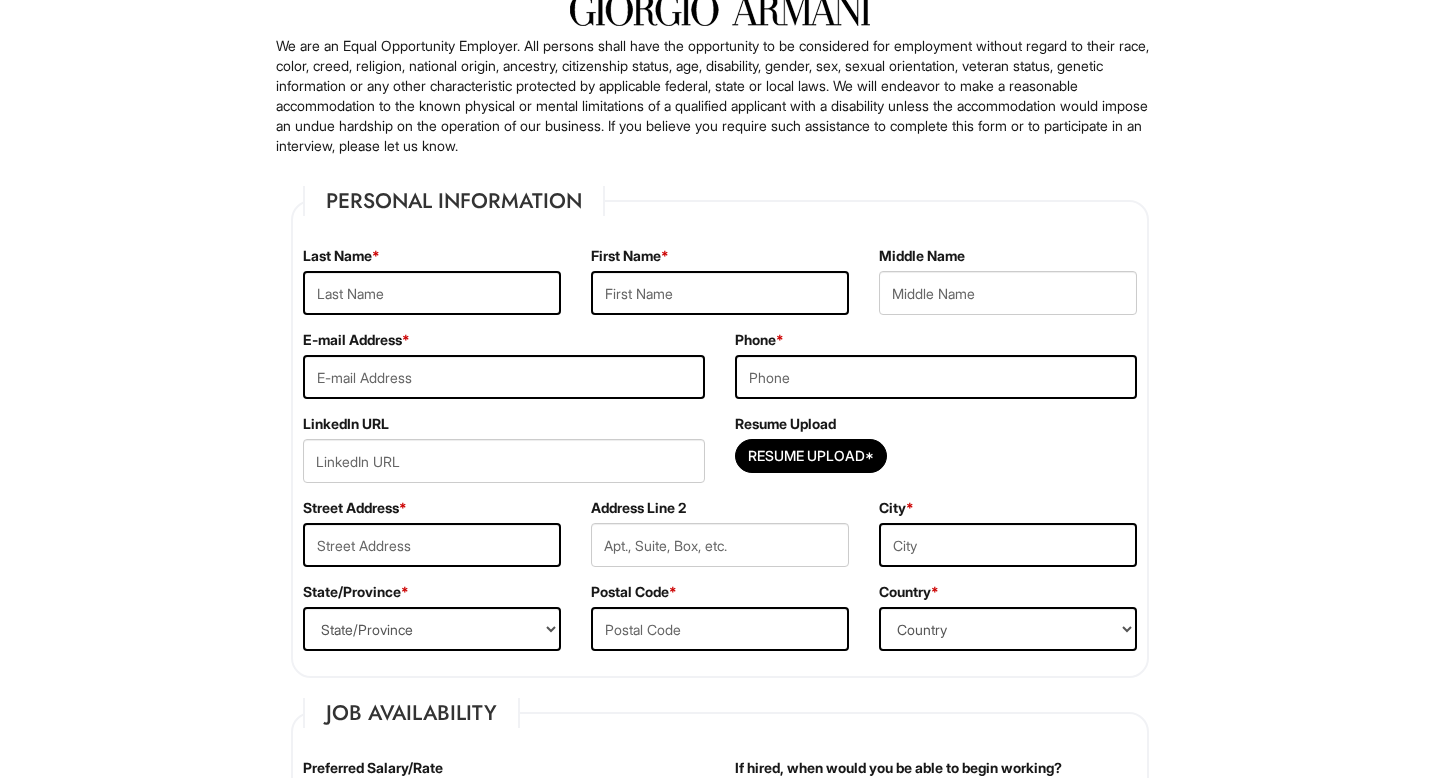 scroll, scrollTop: 161, scrollLeft: 0, axis: vertical 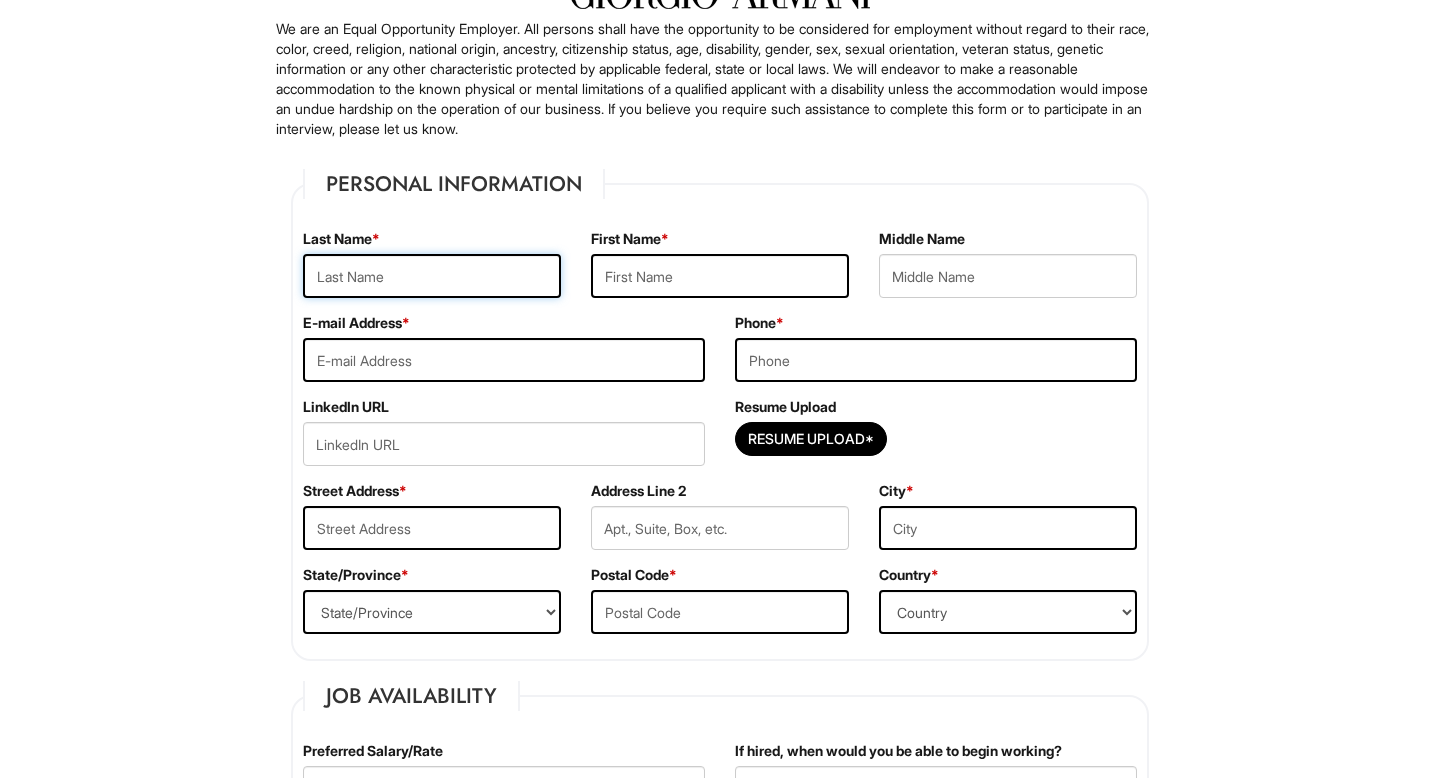 click at bounding box center (432, 276) 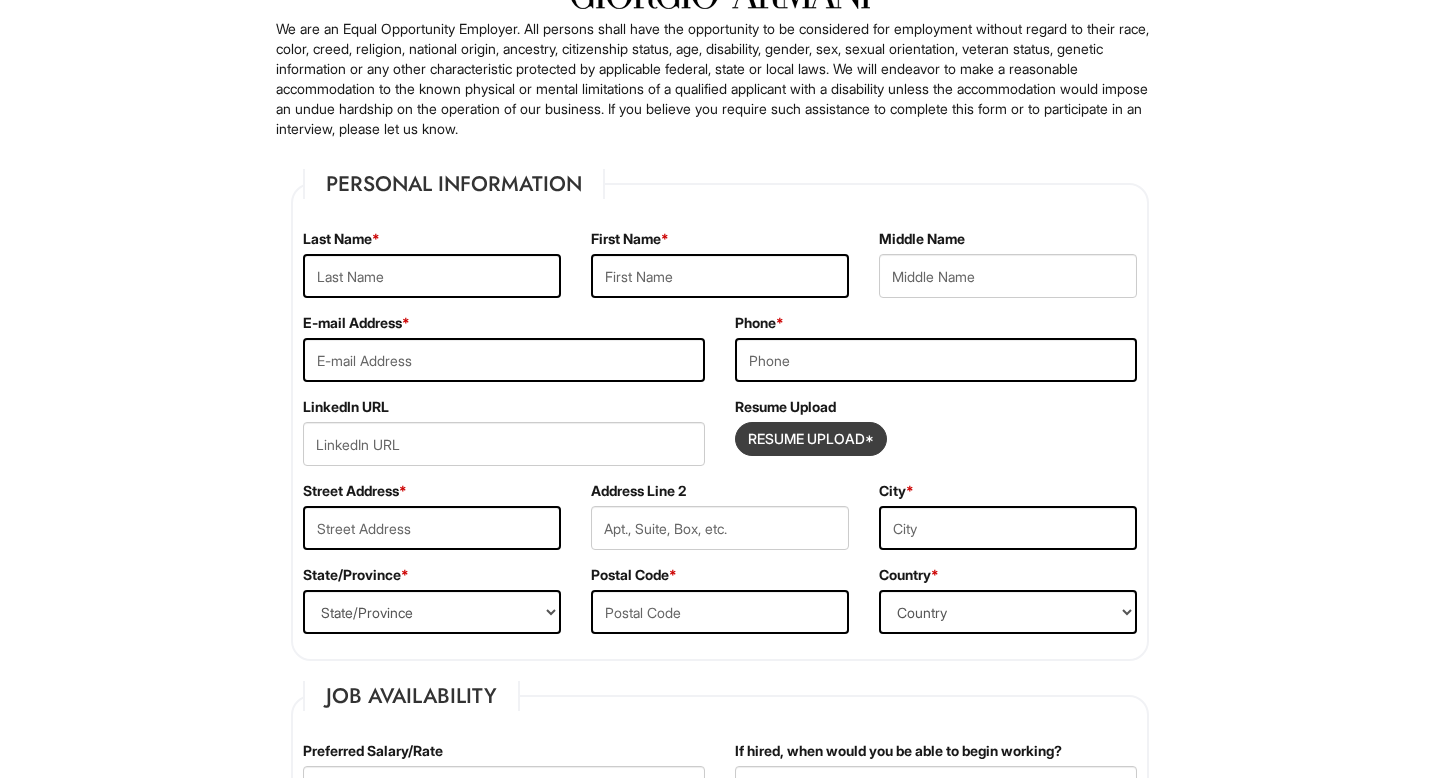 click at bounding box center [811, 439] 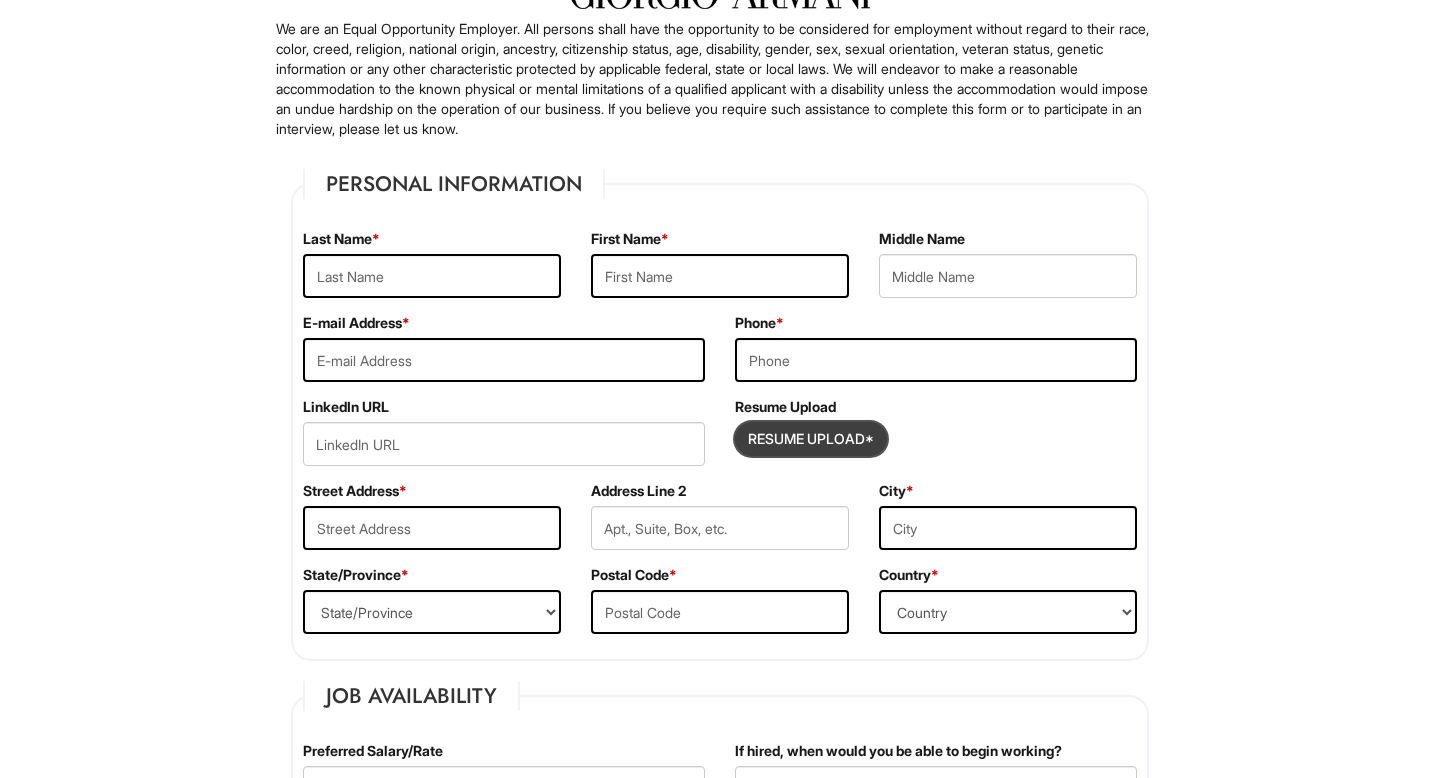 type on "C:\fakepath\[FILENAME]" 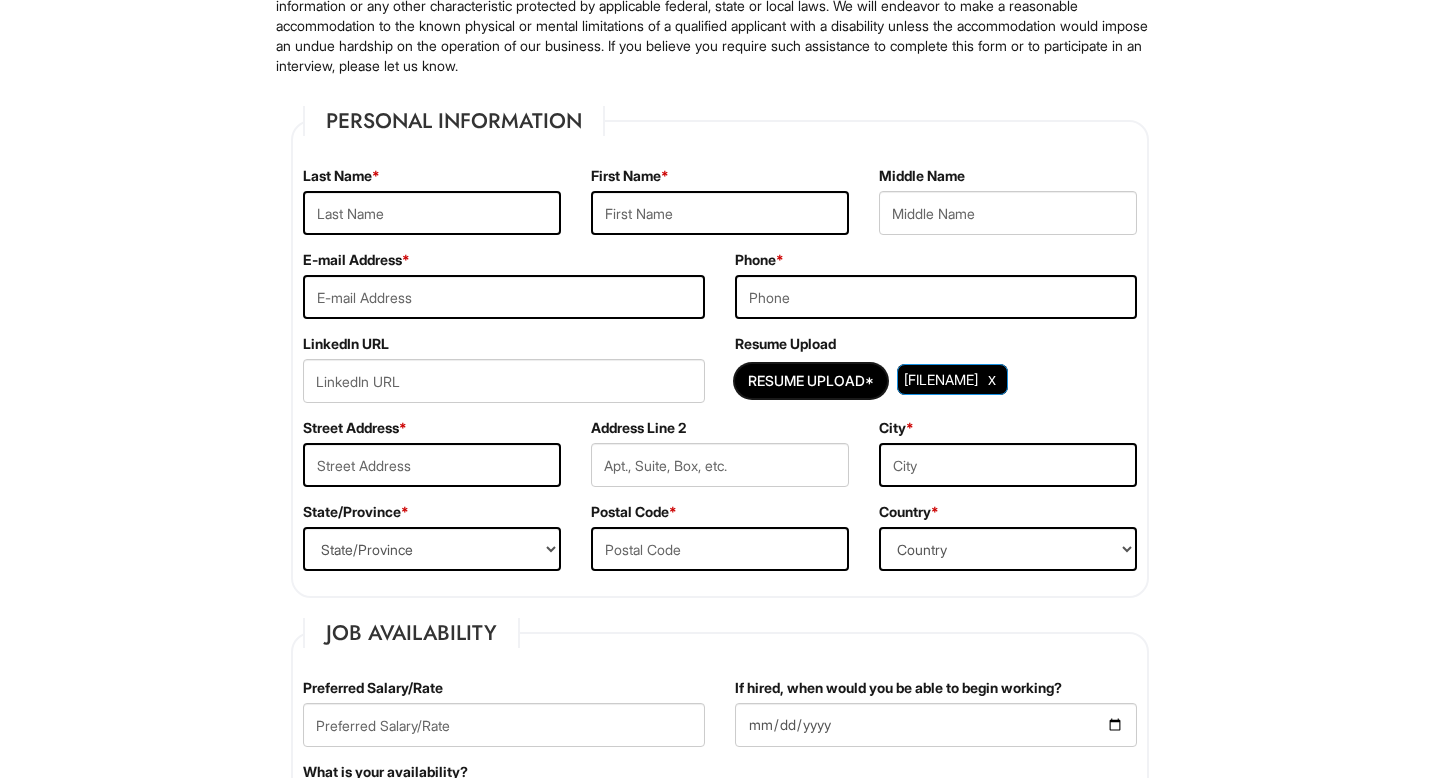 scroll, scrollTop: 226, scrollLeft: 0, axis: vertical 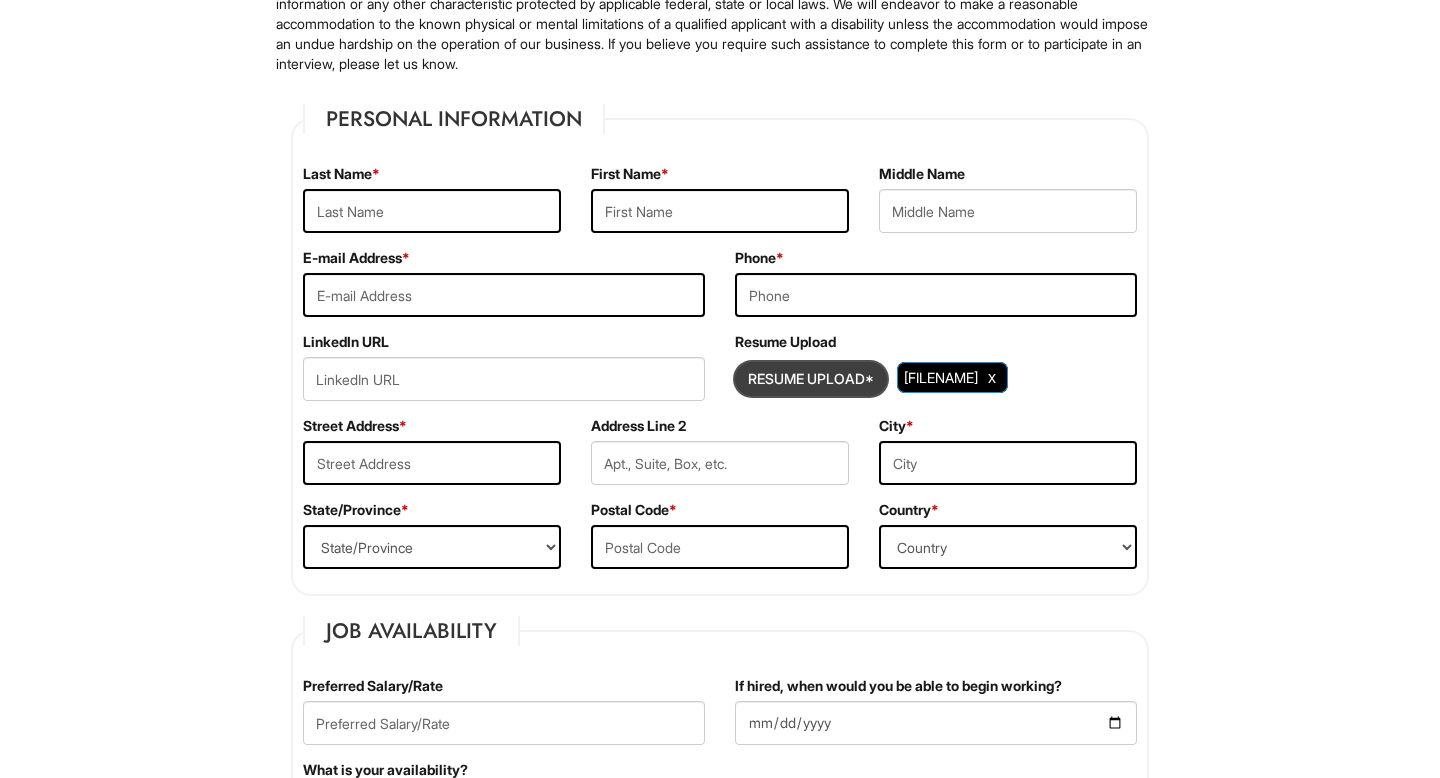 click at bounding box center (811, 379) 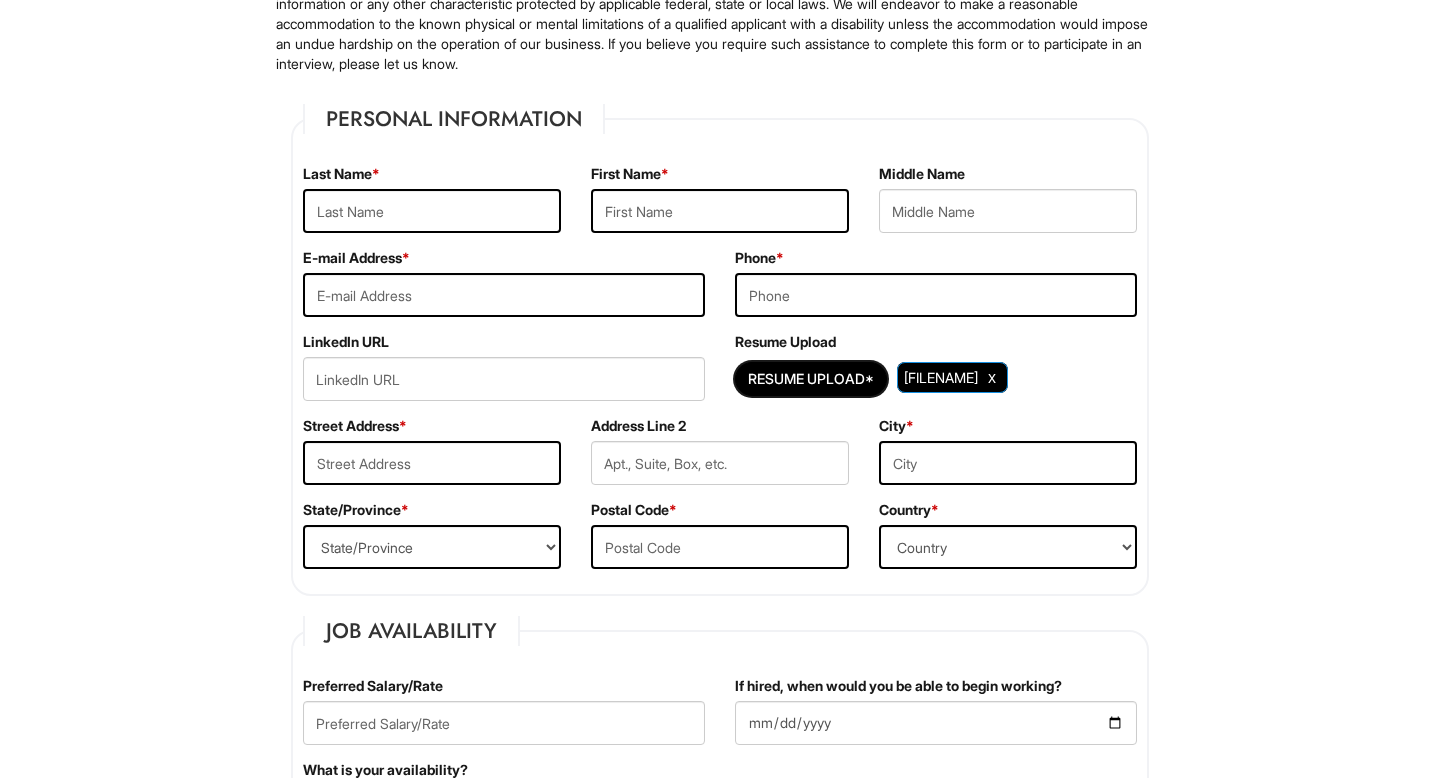 type on "C:\fakepath\[FILENAME]" 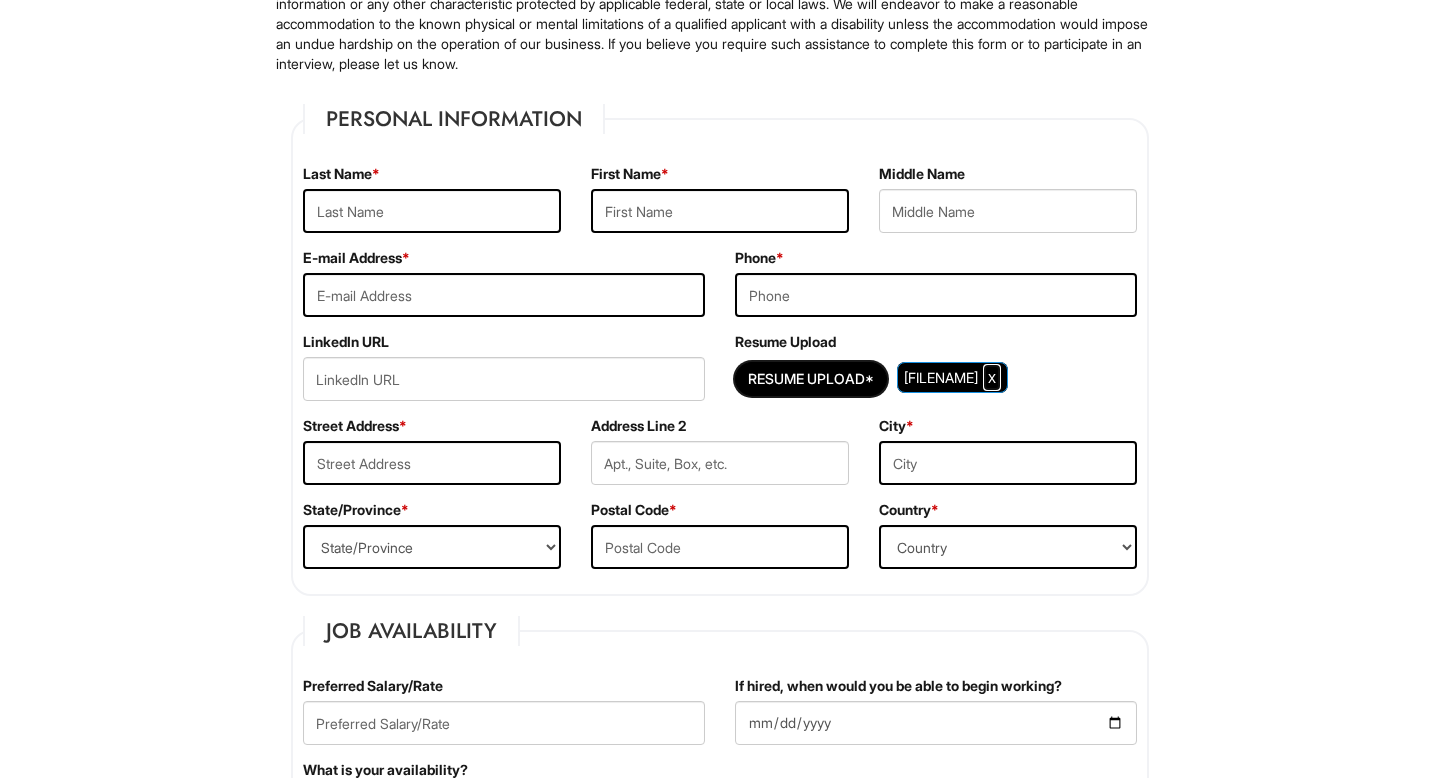 click at bounding box center [992, 377] 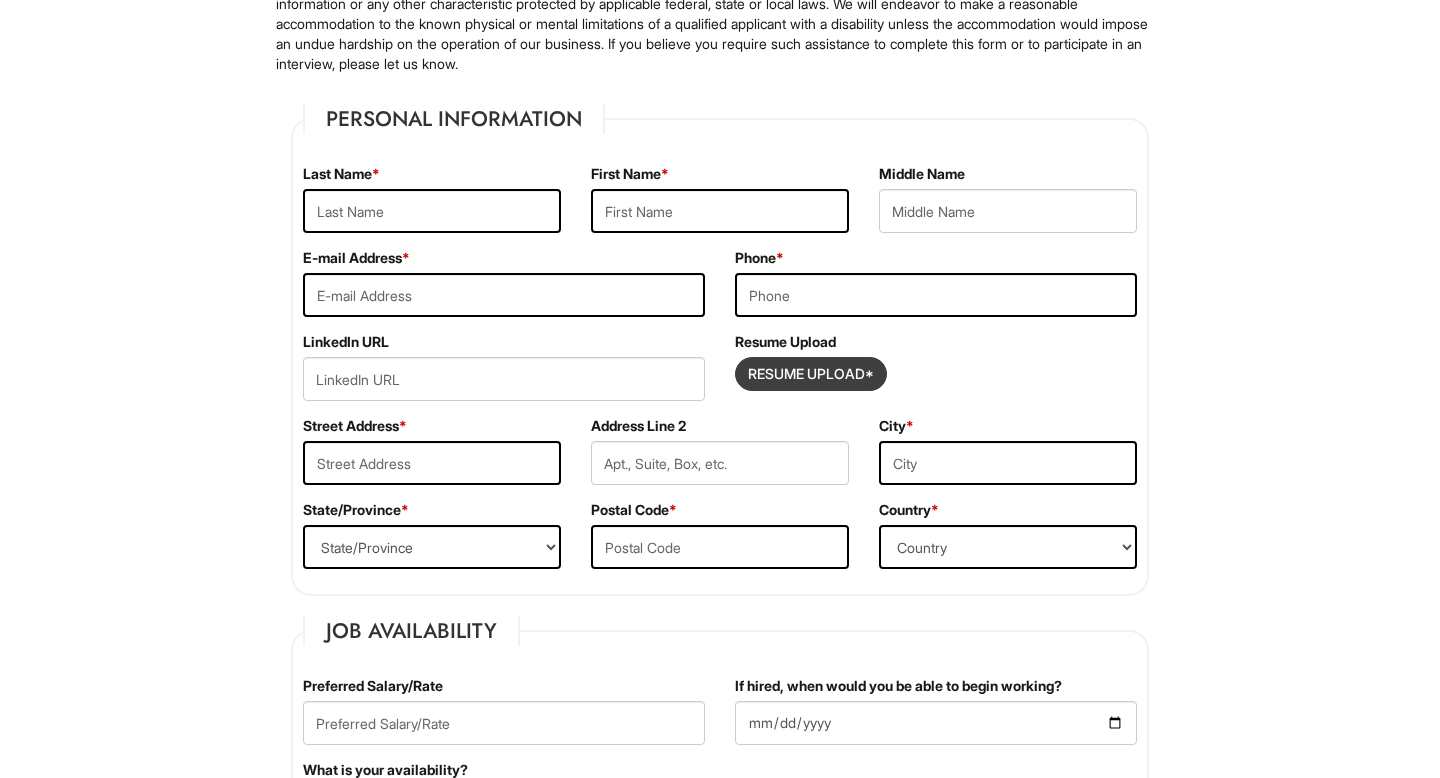 click at bounding box center (811, 374) 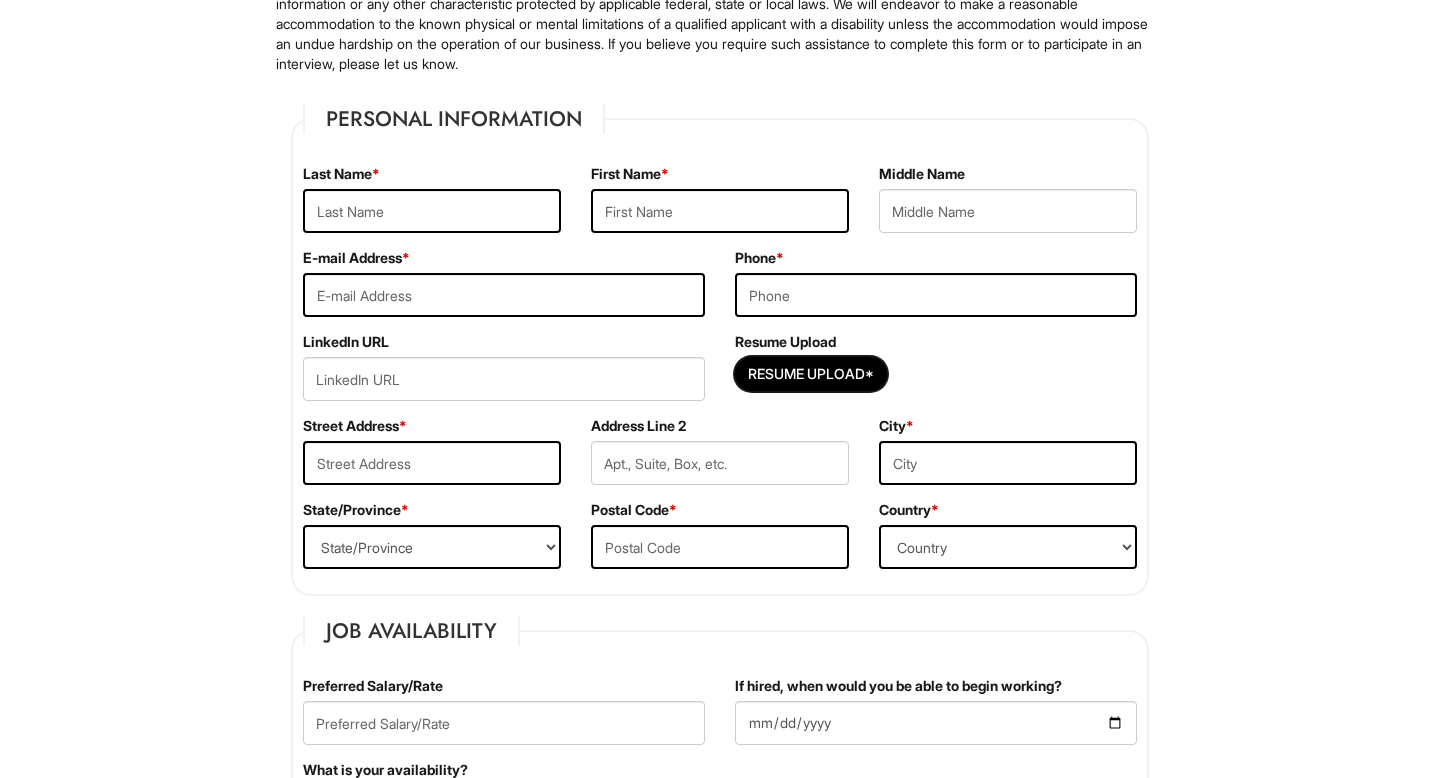 type on "C:\fakepath\[FILENAME]" 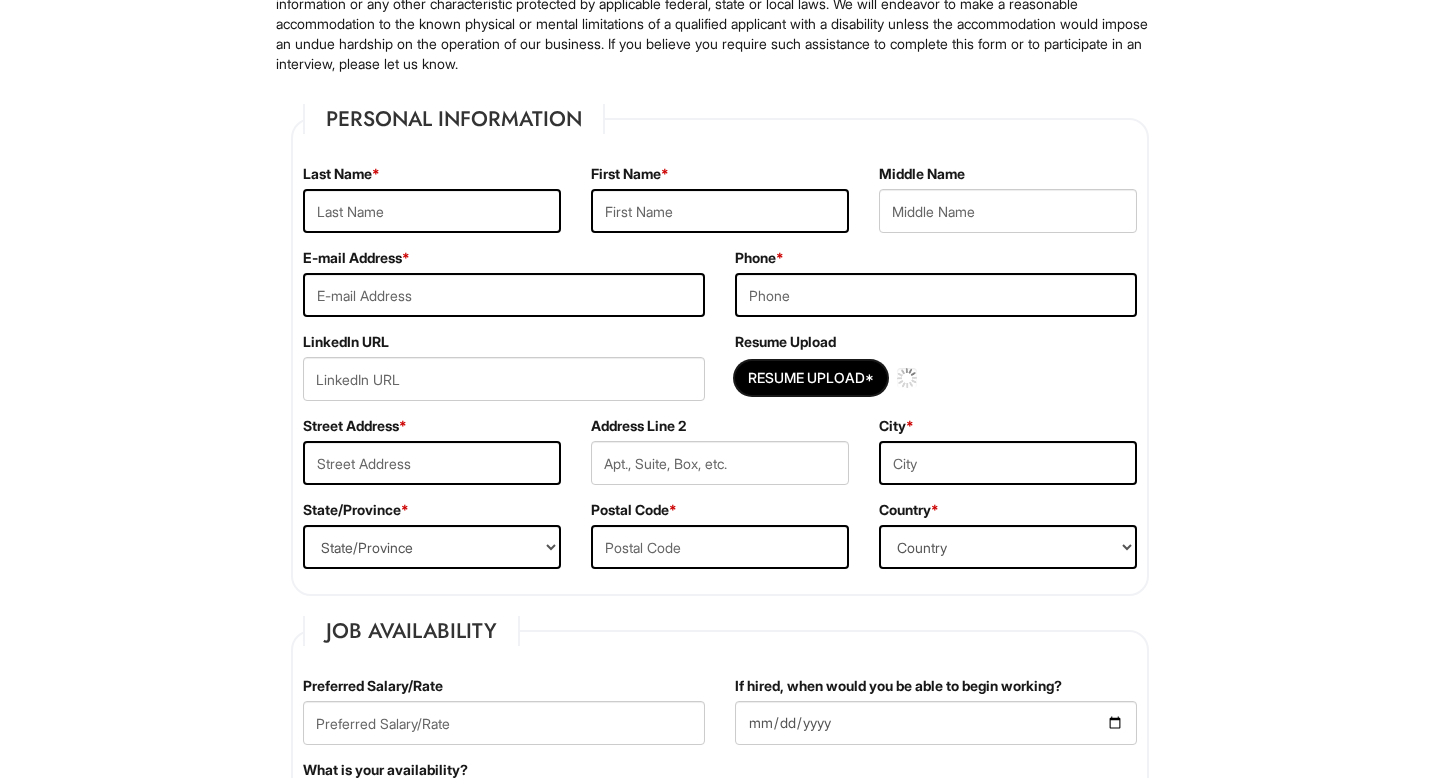 type 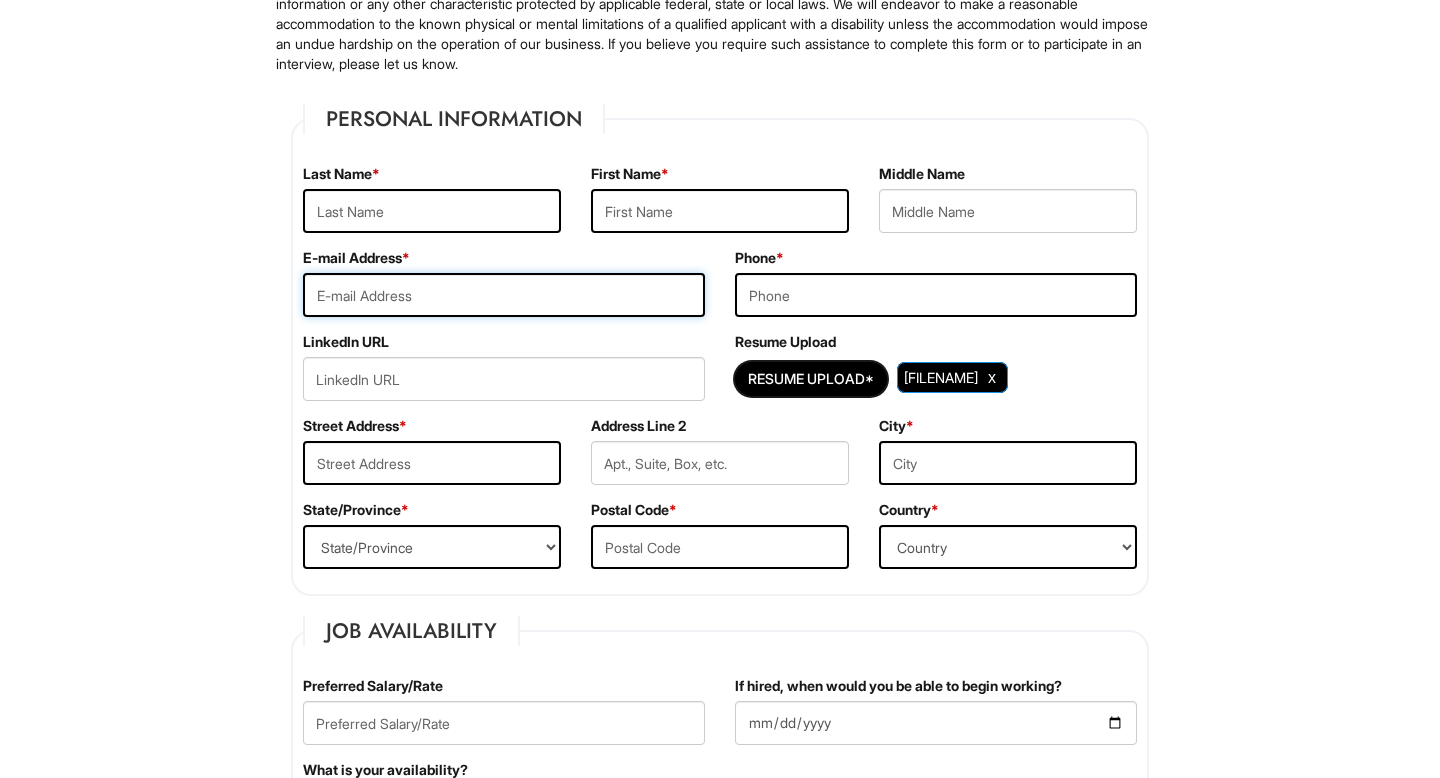 click at bounding box center (504, 295) 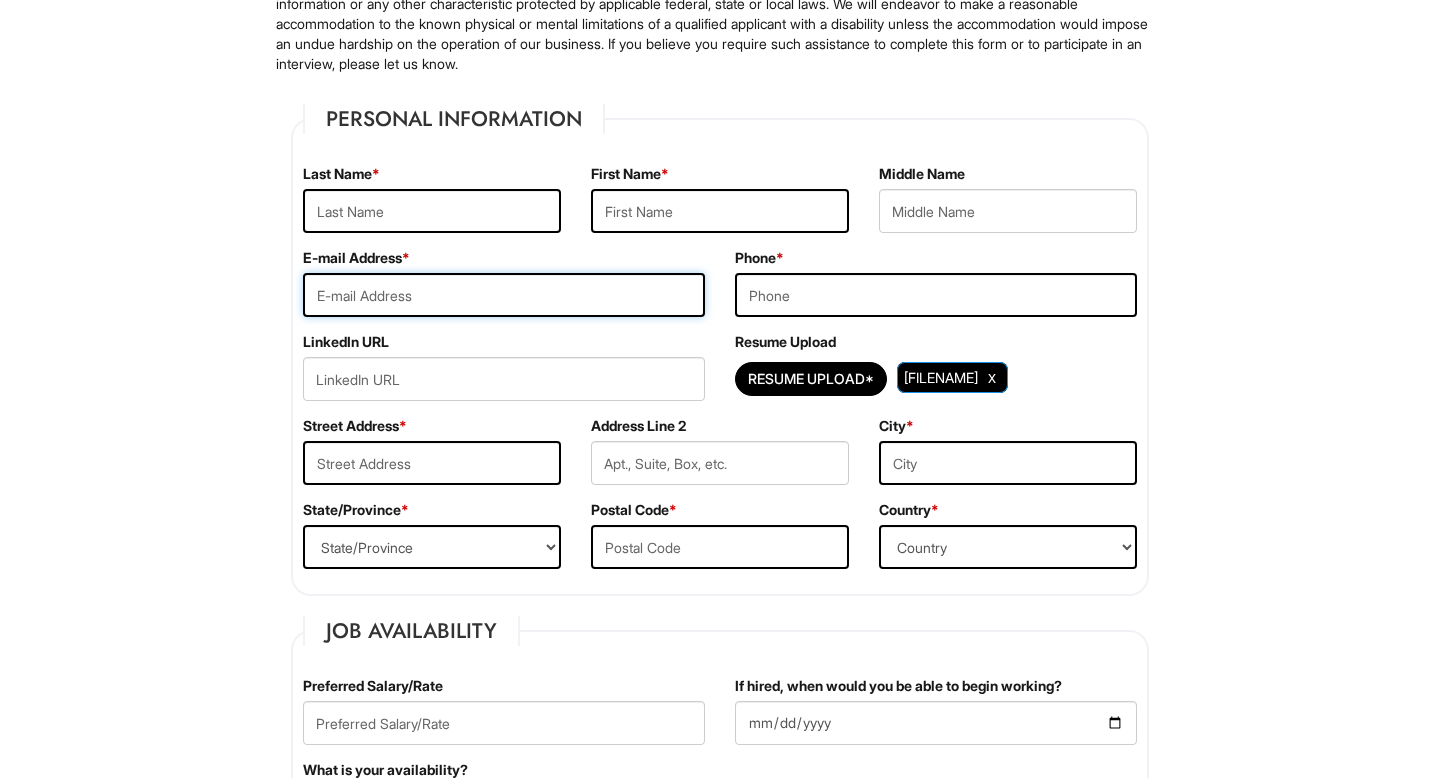 type on "[EMAIL]" 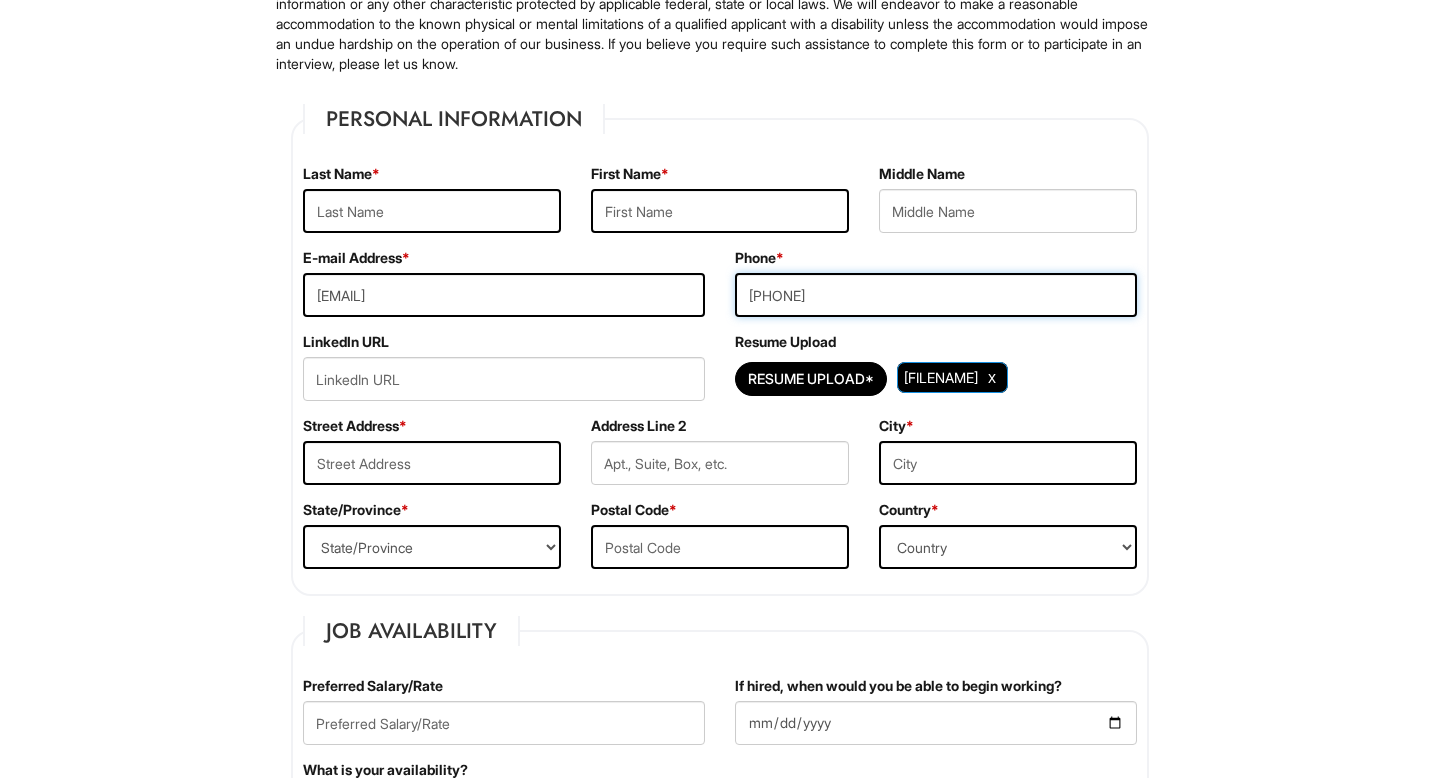 type on "[PHONE]" 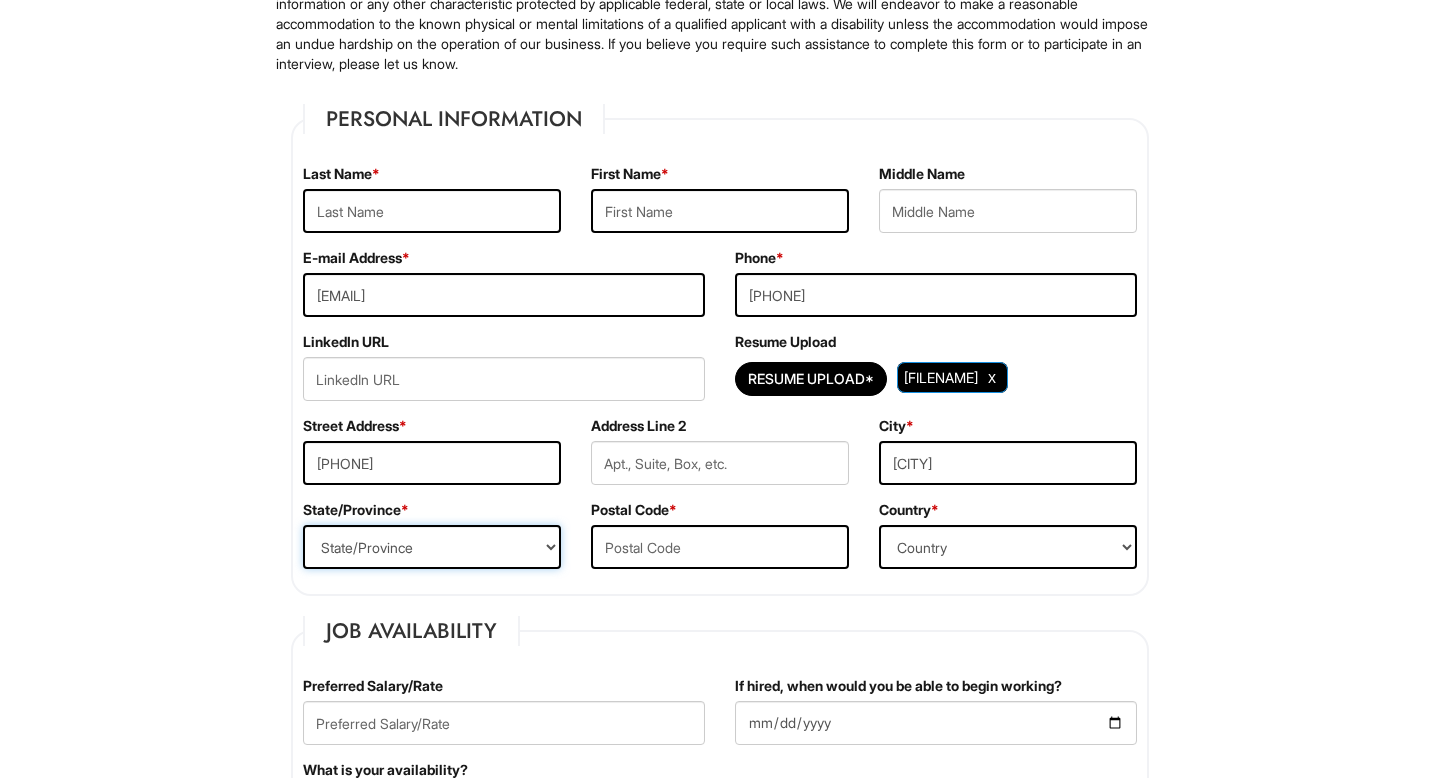 select on "NY" 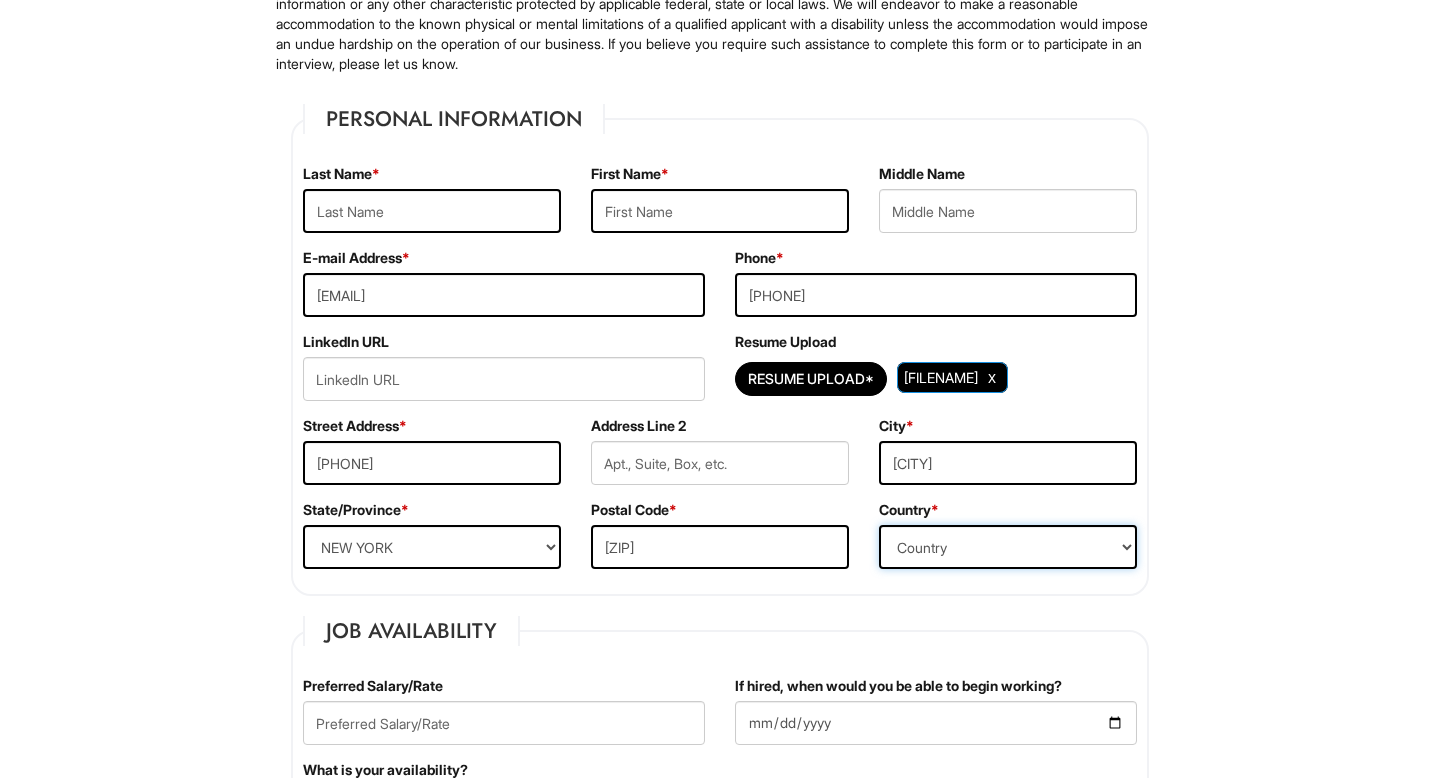 select on "United States of America" 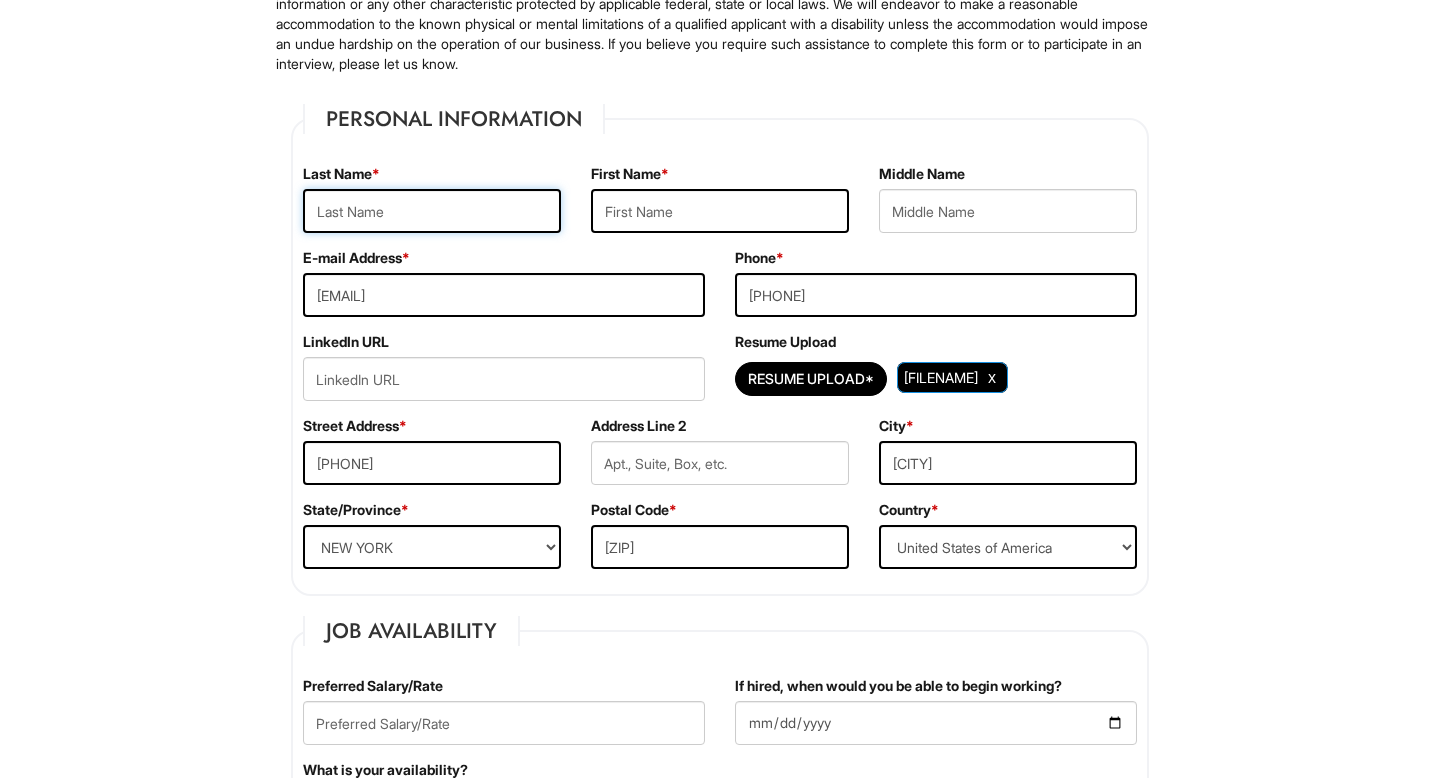 click at bounding box center [432, 211] 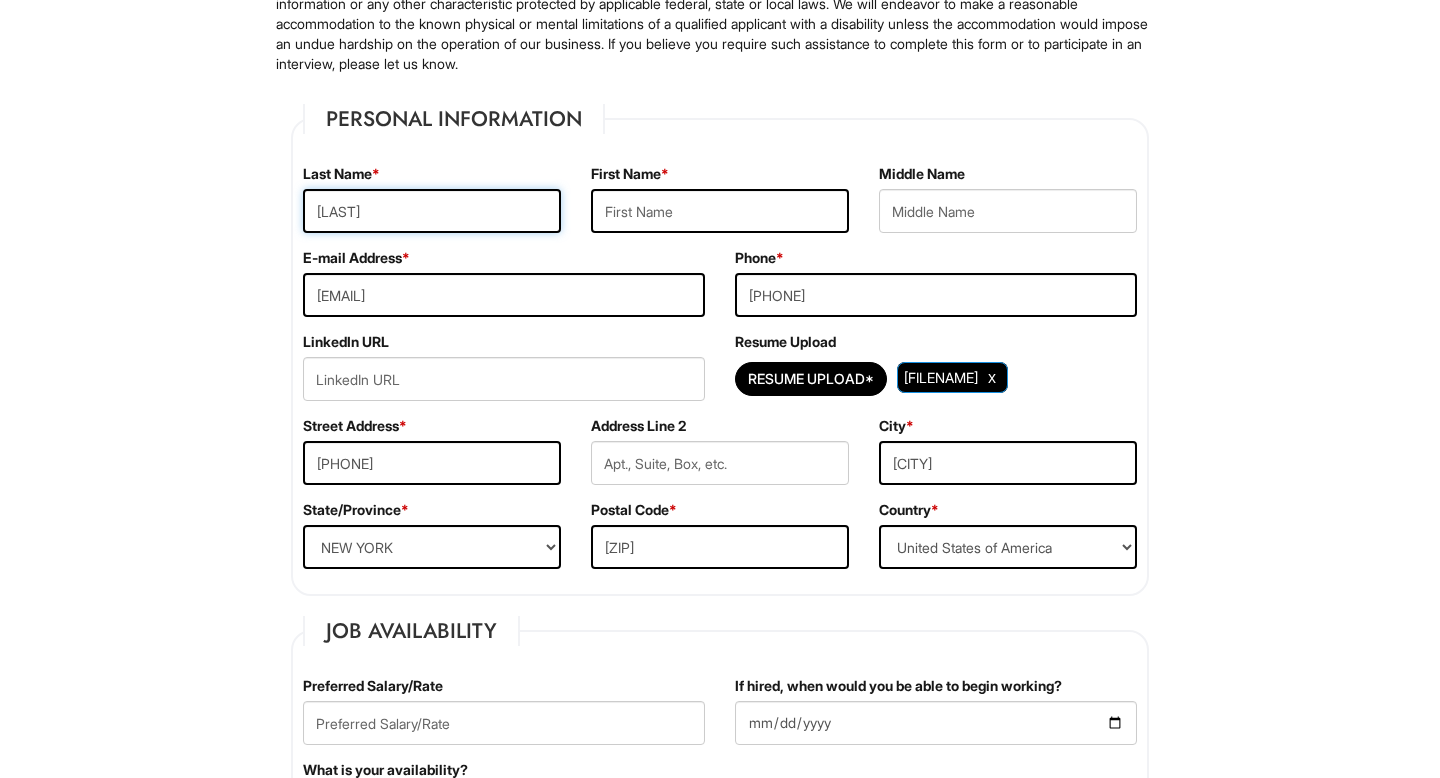 type on "[LAST]" 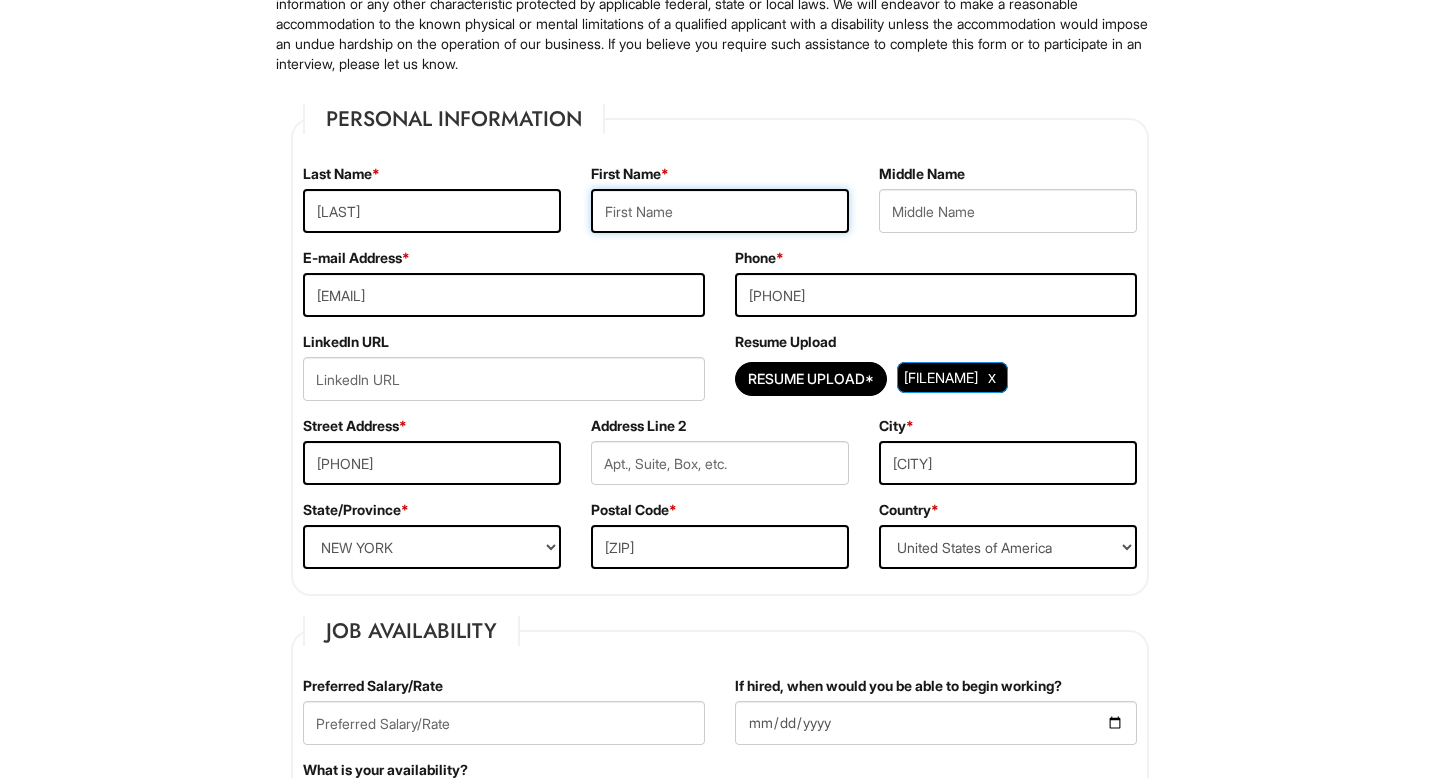click at bounding box center (720, 211) 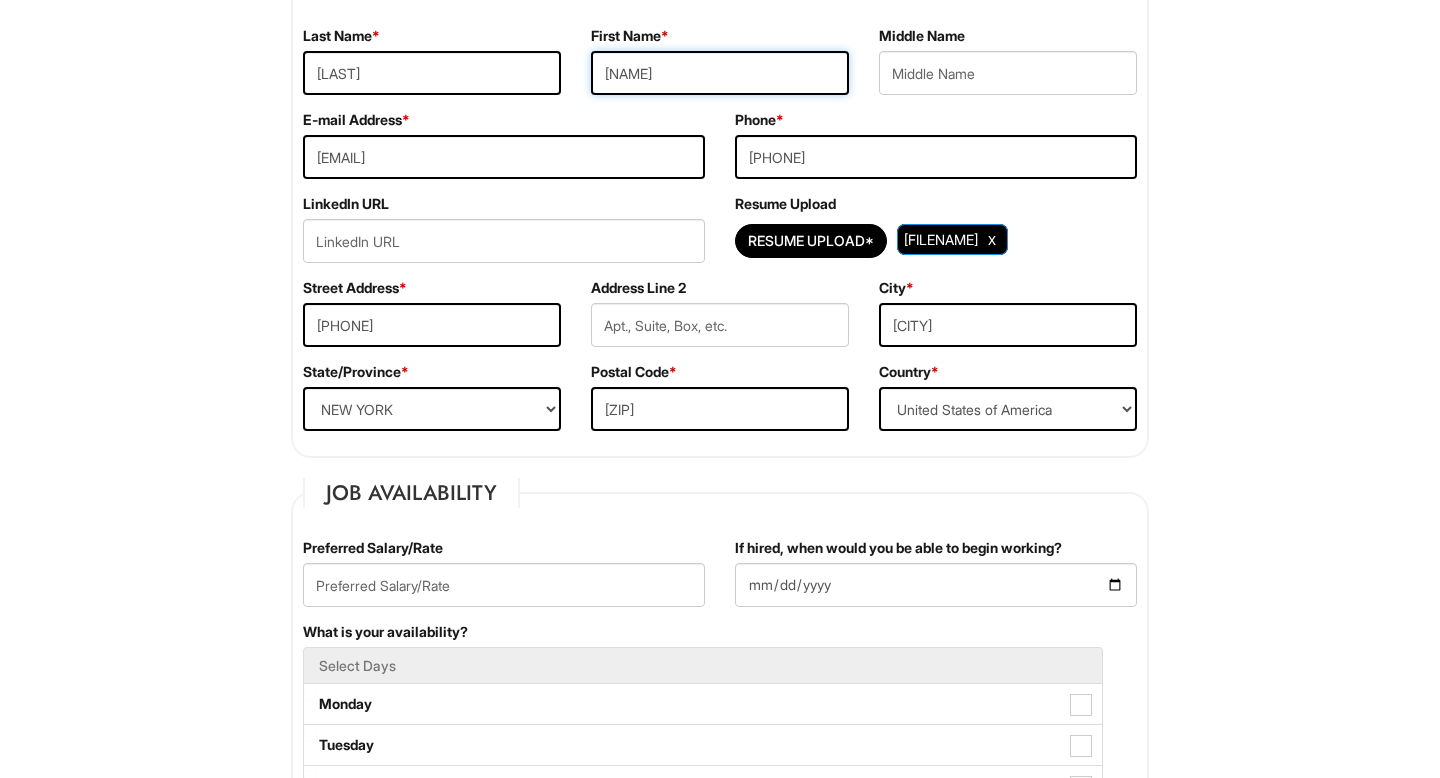scroll, scrollTop: 375, scrollLeft: 0, axis: vertical 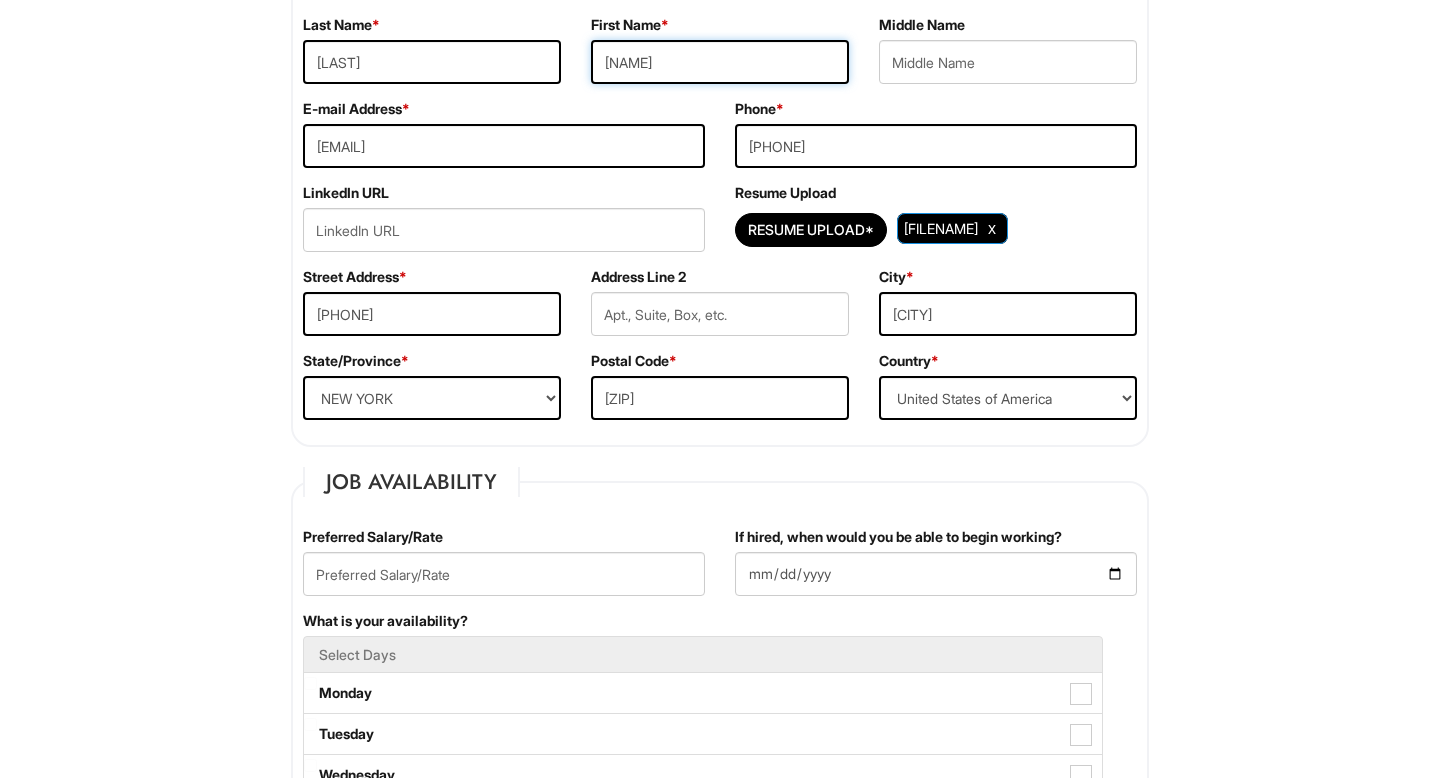 type on "[NAME]" 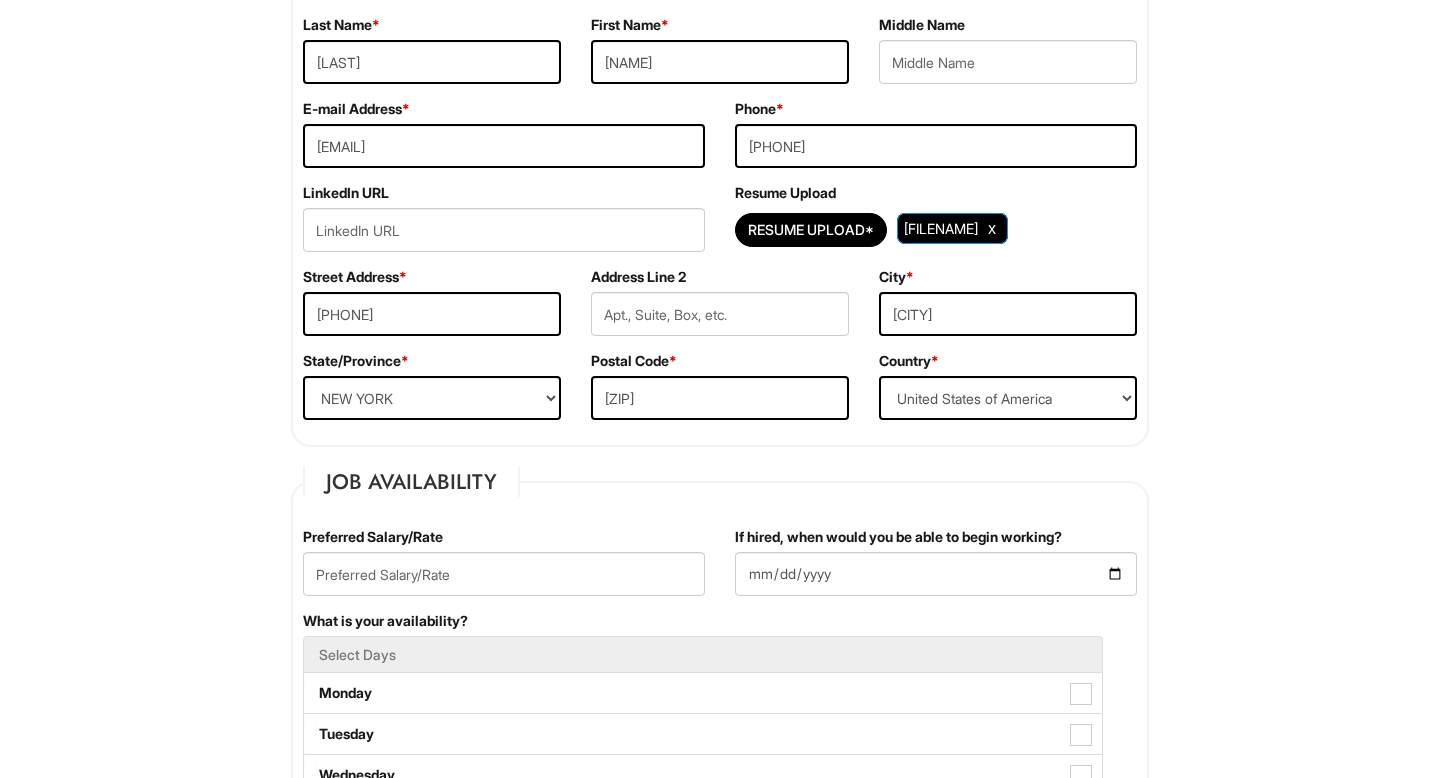 click on "Please Complete This Form 1 2 3 Client Advisor, Emporio Armani Bloomingdales PLEASE COMPLETE ALL REQUIRED FIELDS
We are an Equal Opportunity Employer. All persons shall have the opportunity to be considered for employment without regard to their race, color, creed, religion, national origin, ancestry, citizenship status, age, disability, gender, sex, sexual orientation, veteran status, genetic information or any other characteristic protected by applicable federal, state or local laws. We will endeavor to make a reasonable accommodation to the known physical or mental limitations of a qualified applicant with a disability unless the accommodation would impose an undue hardship on the operation of our business. If you believe you require such assistance to complete this form or to participate in an interview, please let us know.
Personal Information
Last Name  *   [LAST]
First Name  *   [FIRST]
Middle Name
E-mail Address  *   [EMAIL]
Phone  *   [PHONE]" at bounding box center (720, 1578) 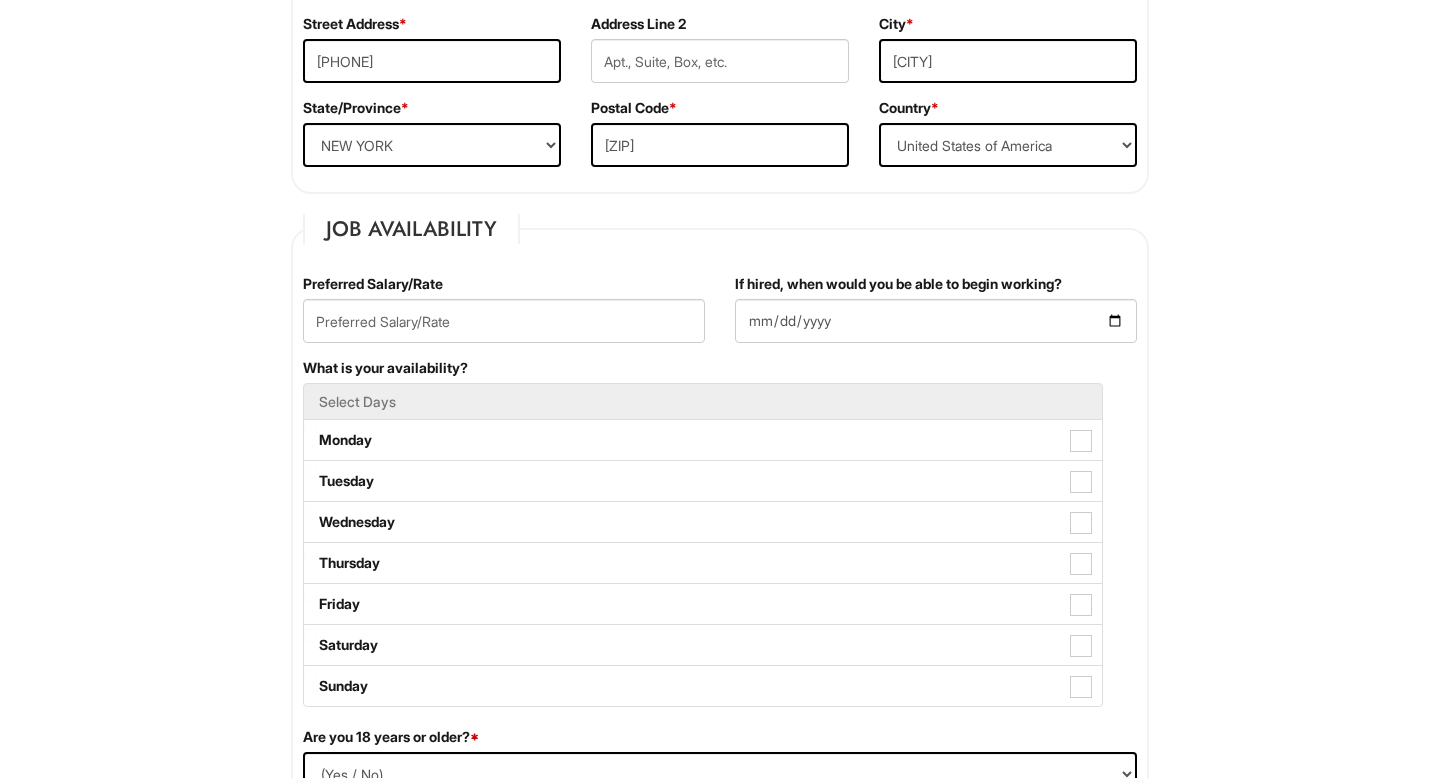 scroll, scrollTop: 641, scrollLeft: 0, axis: vertical 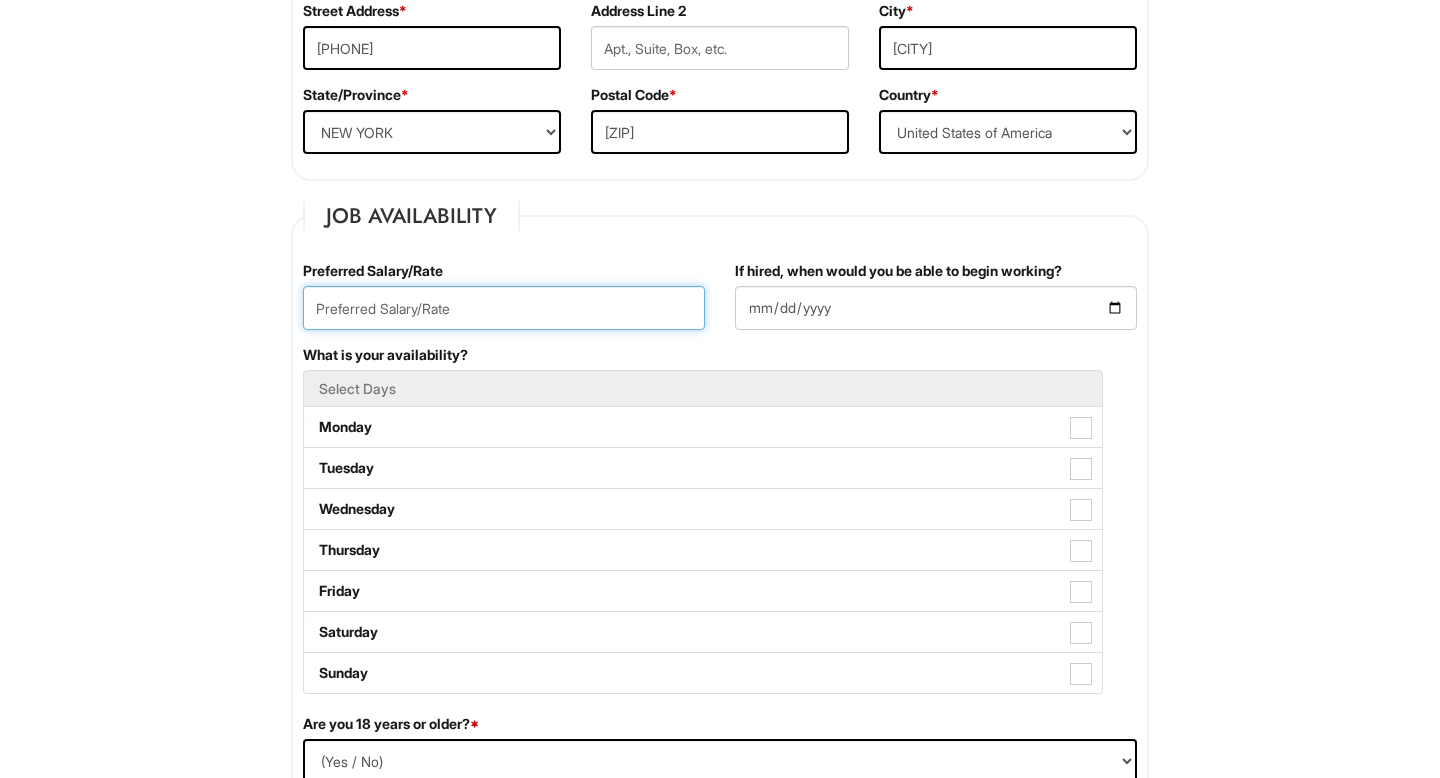 click at bounding box center (504, 308) 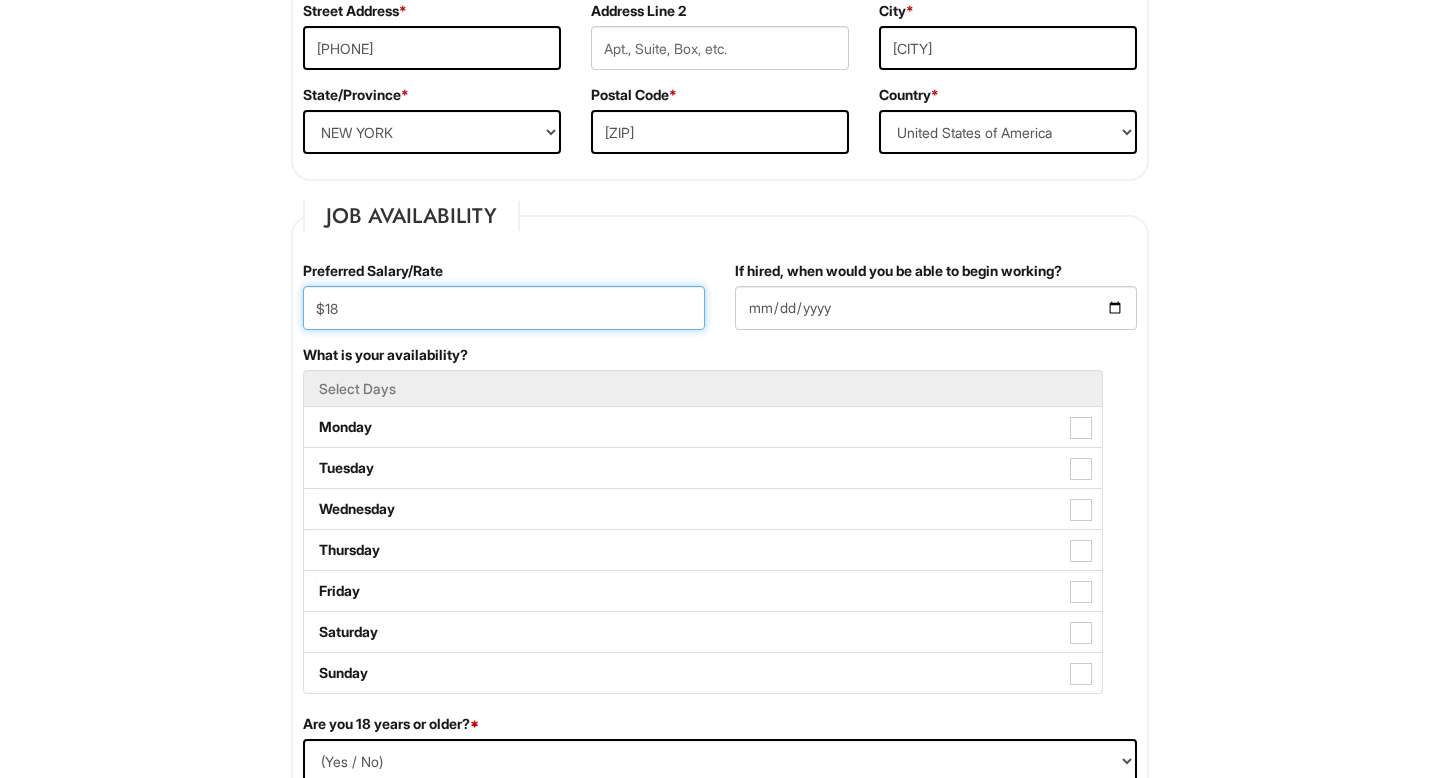 type on "$18" 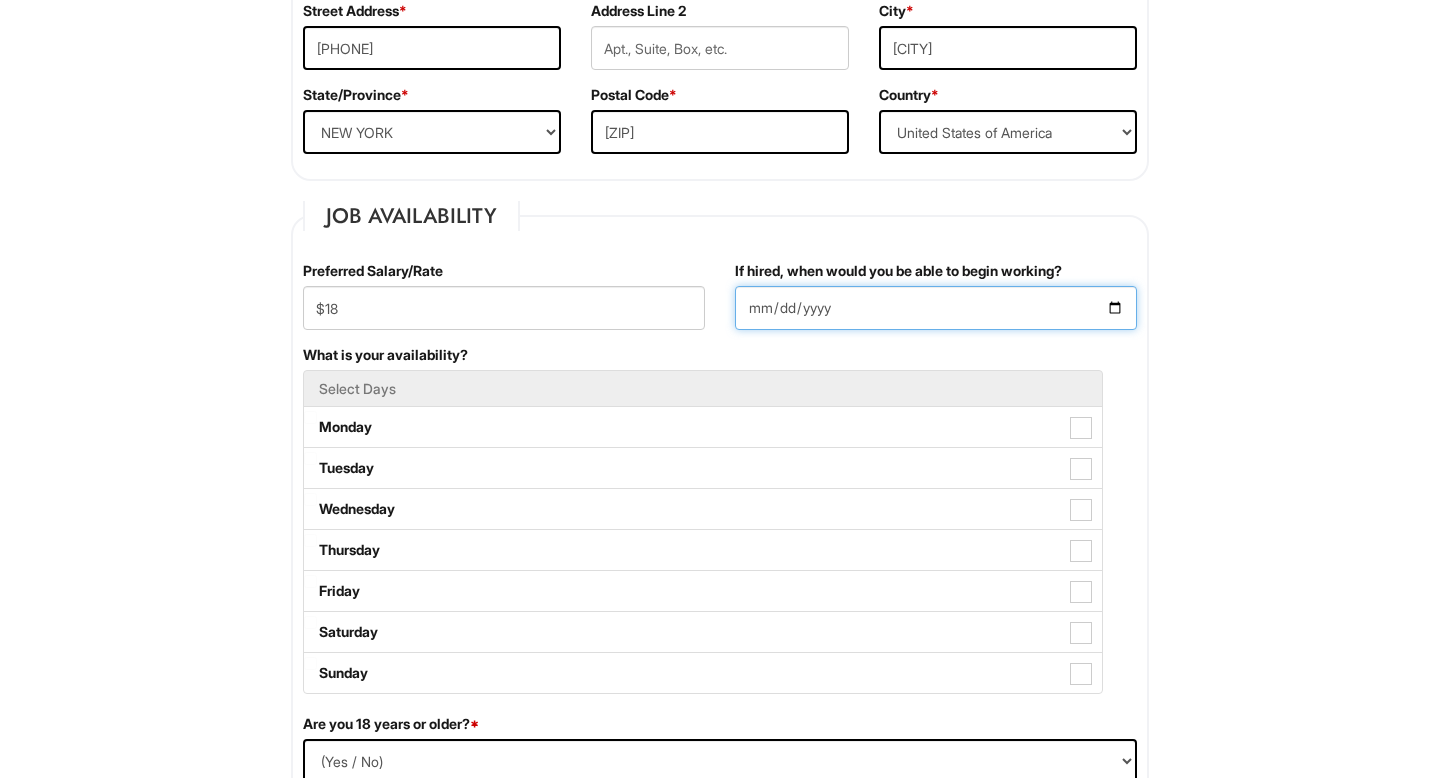 click on "If hired, when would you be able to begin working?" at bounding box center [936, 308] 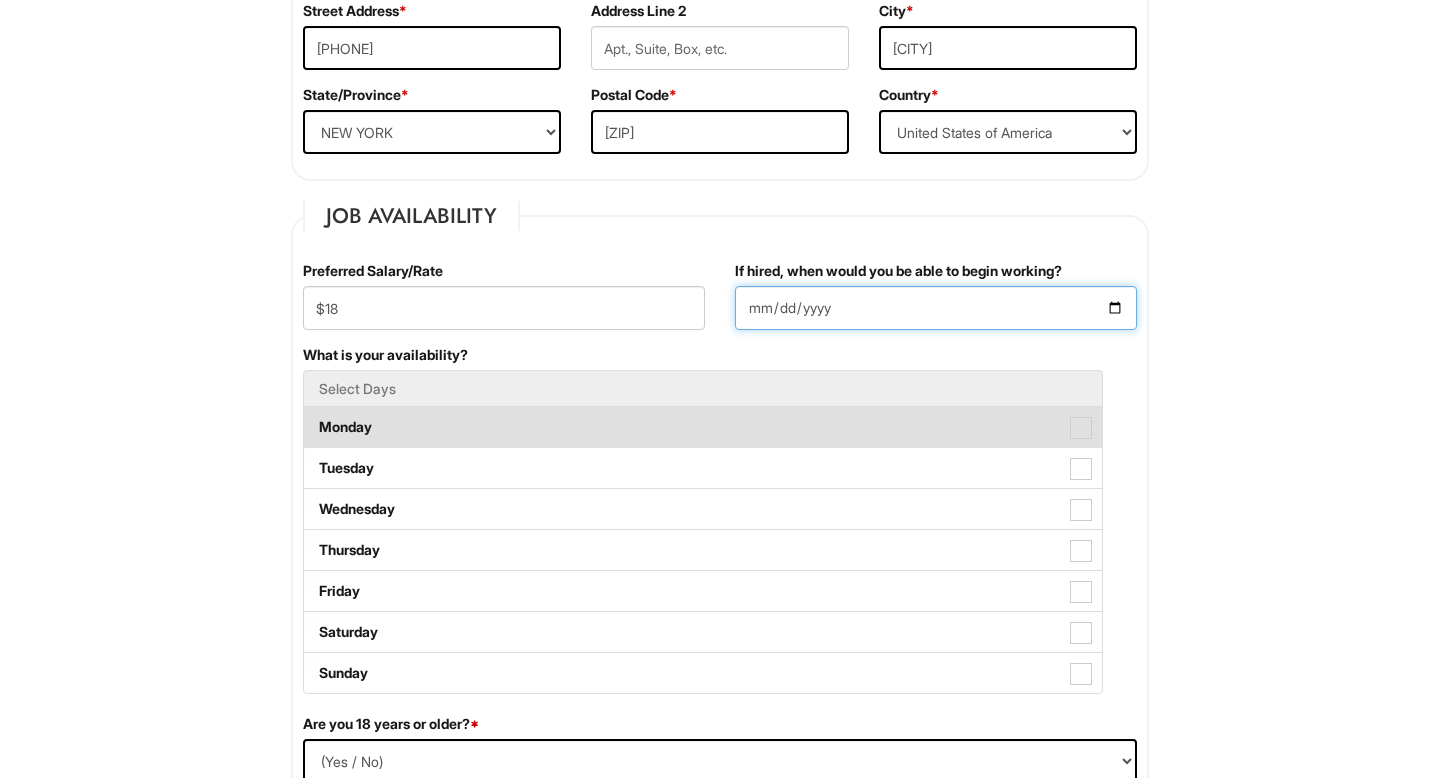 type on "2025-08-11" 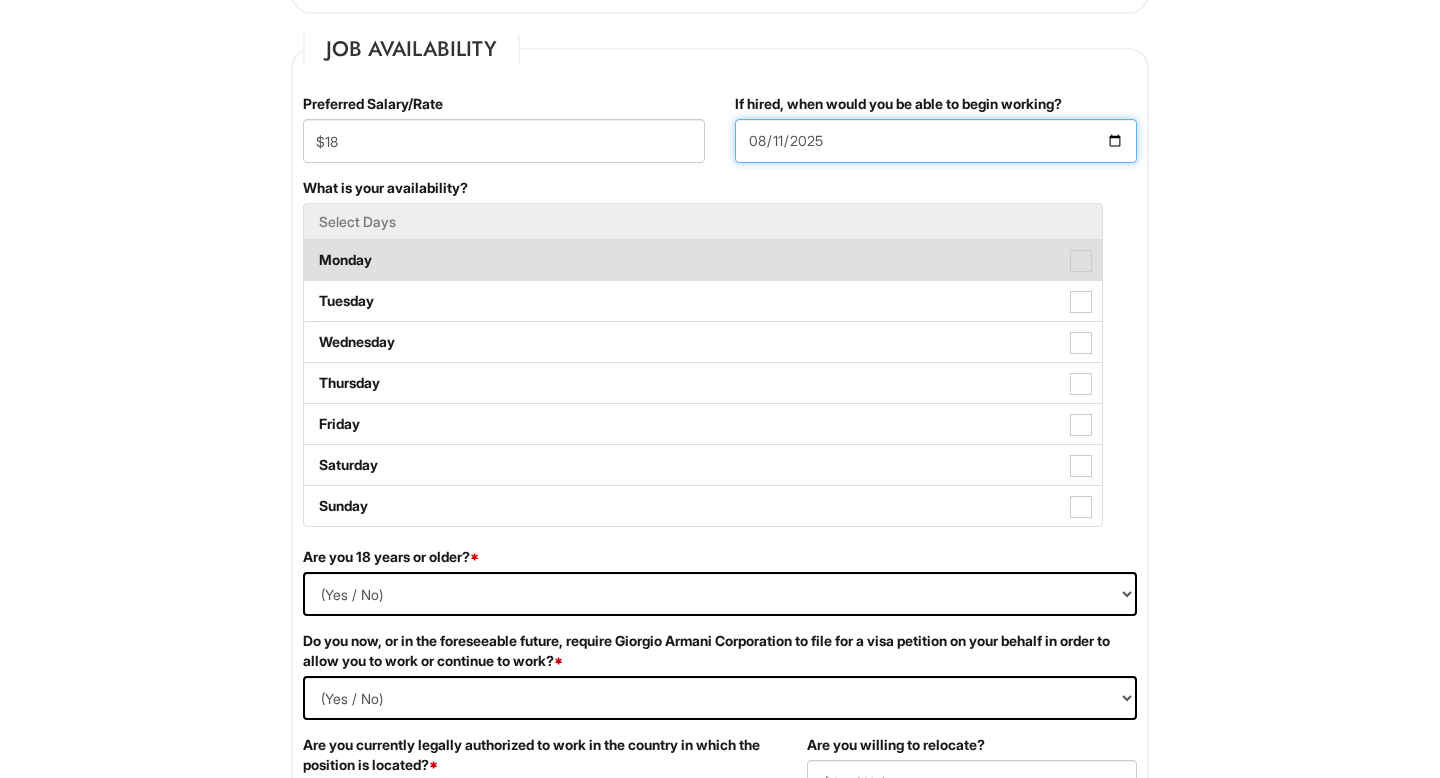 scroll, scrollTop: 813, scrollLeft: 0, axis: vertical 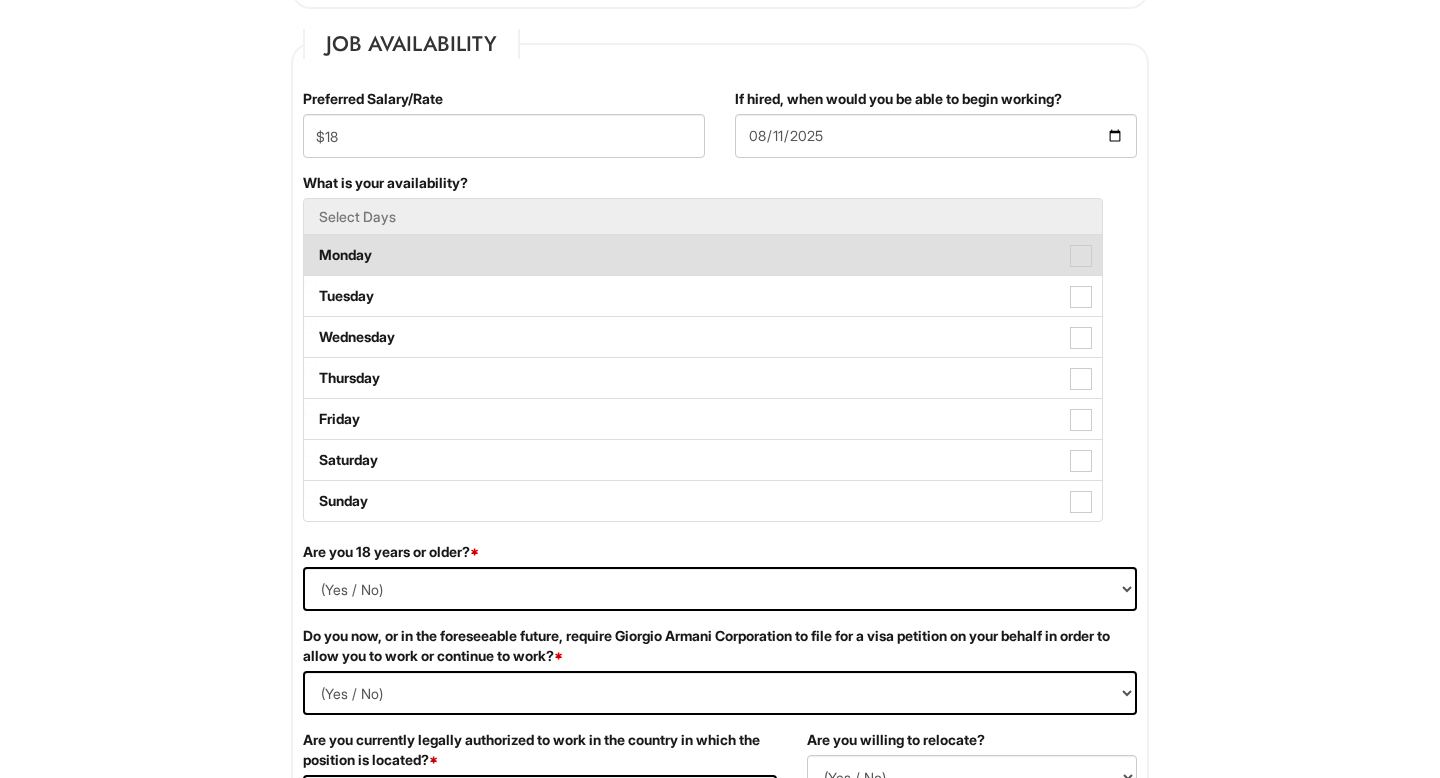 click on "Monday" at bounding box center (703, 255) 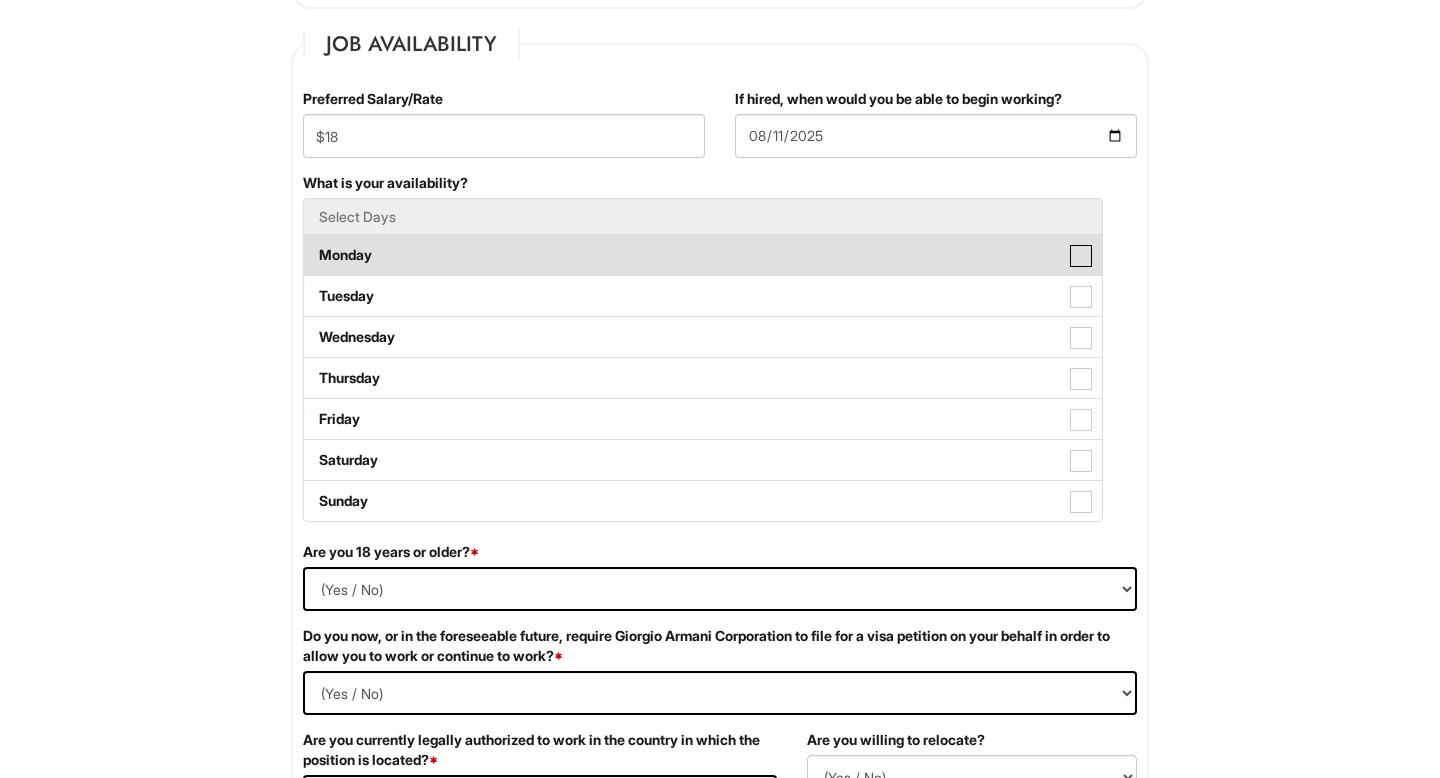 click on "Monday" at bounding box center [310, 245] 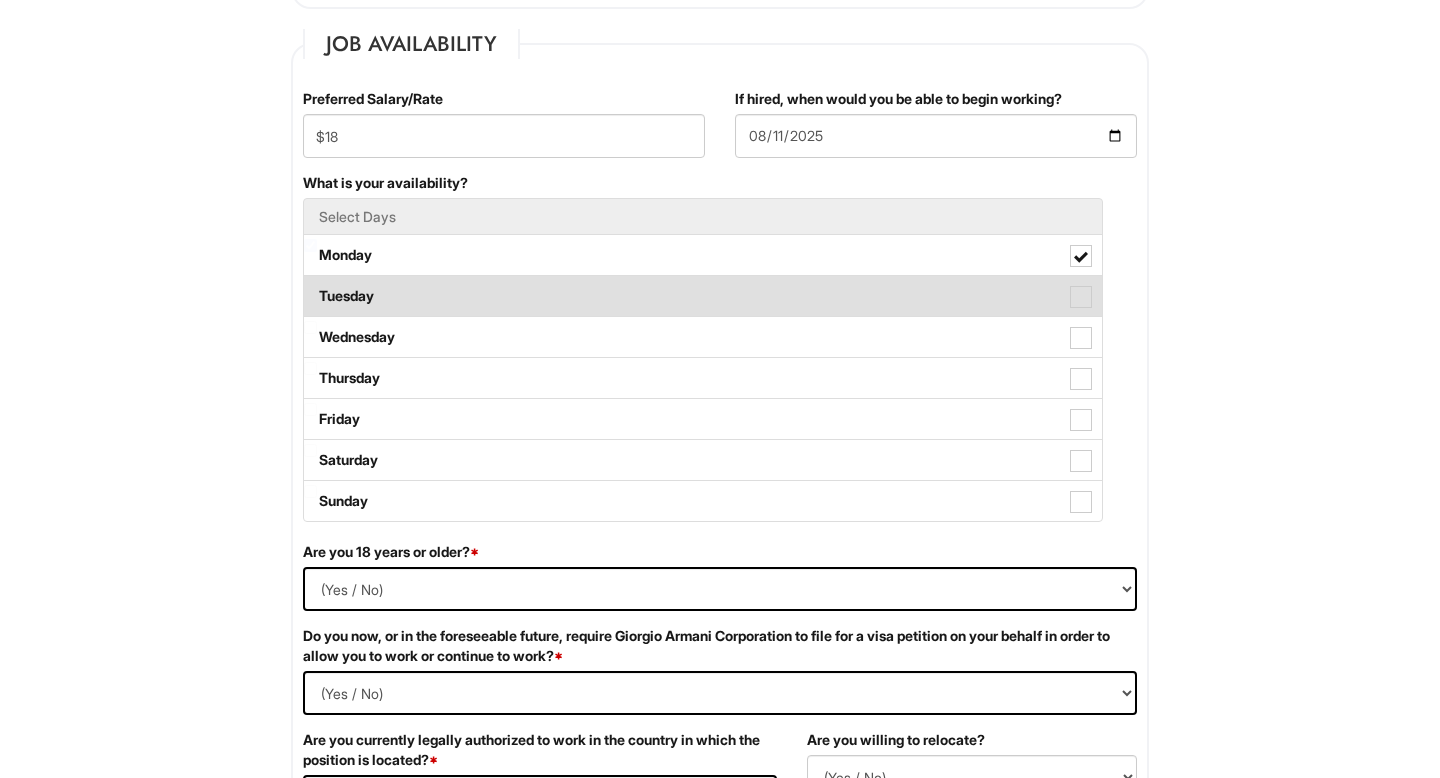 click at bounding box center (1081, 297) 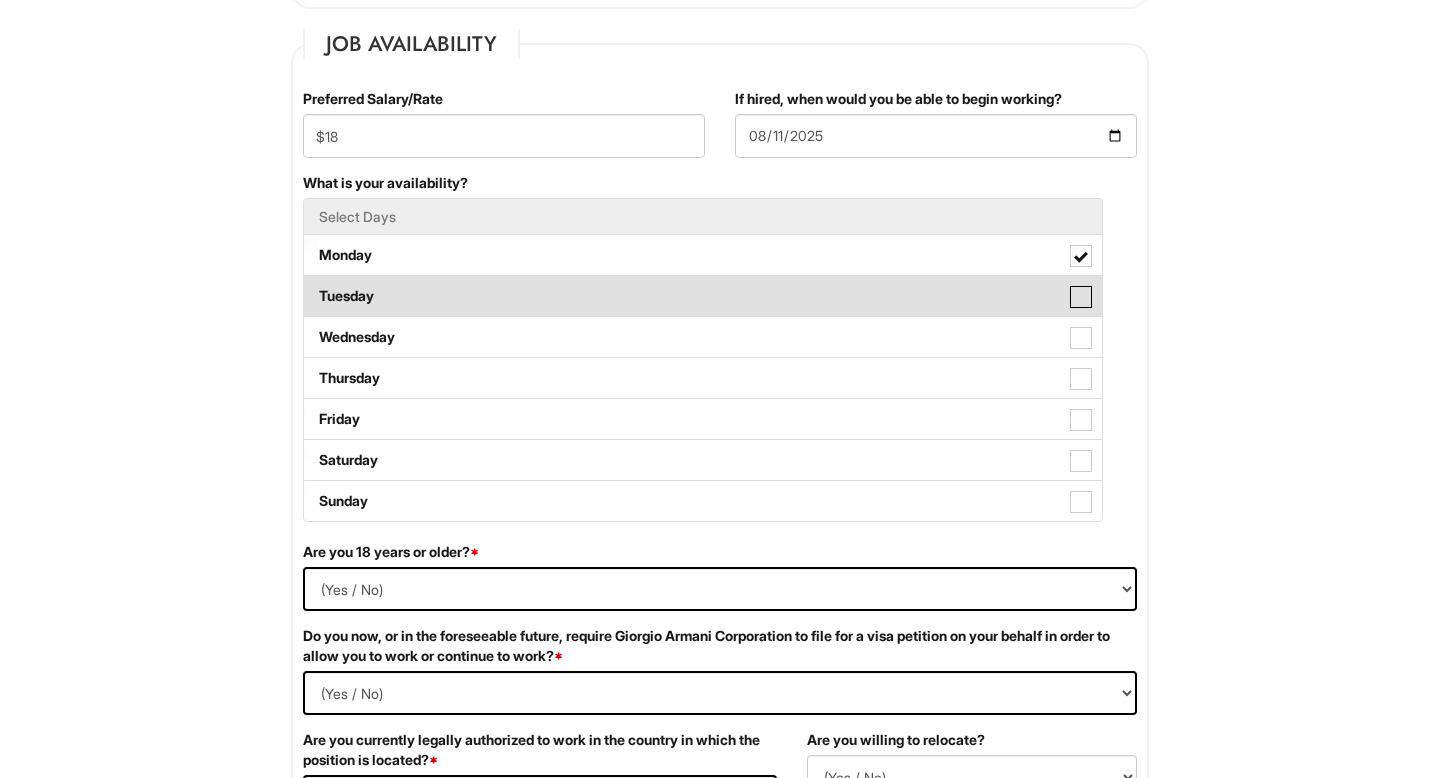 click on "Tuesday" at bounding box center [310, 286] 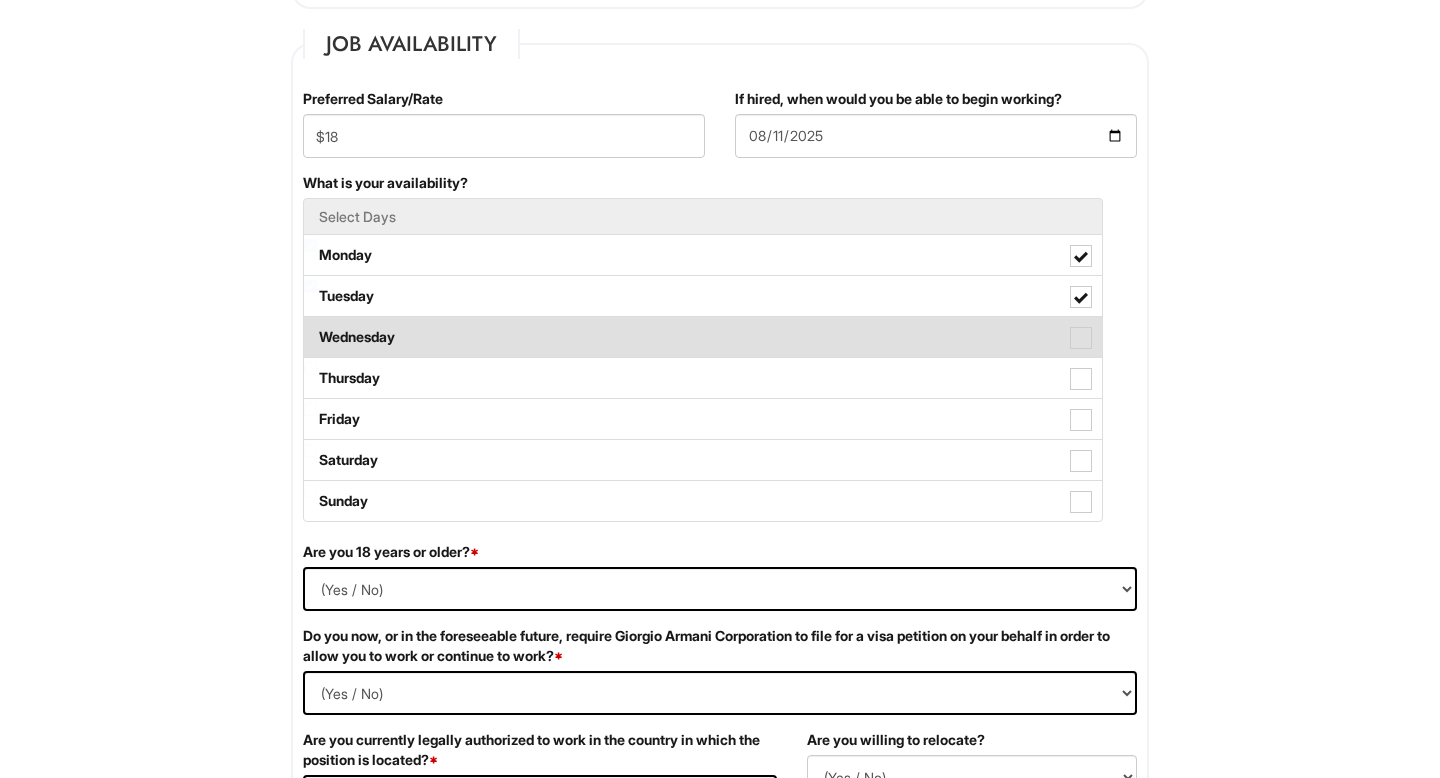 click at bounding box center [1081, 338] 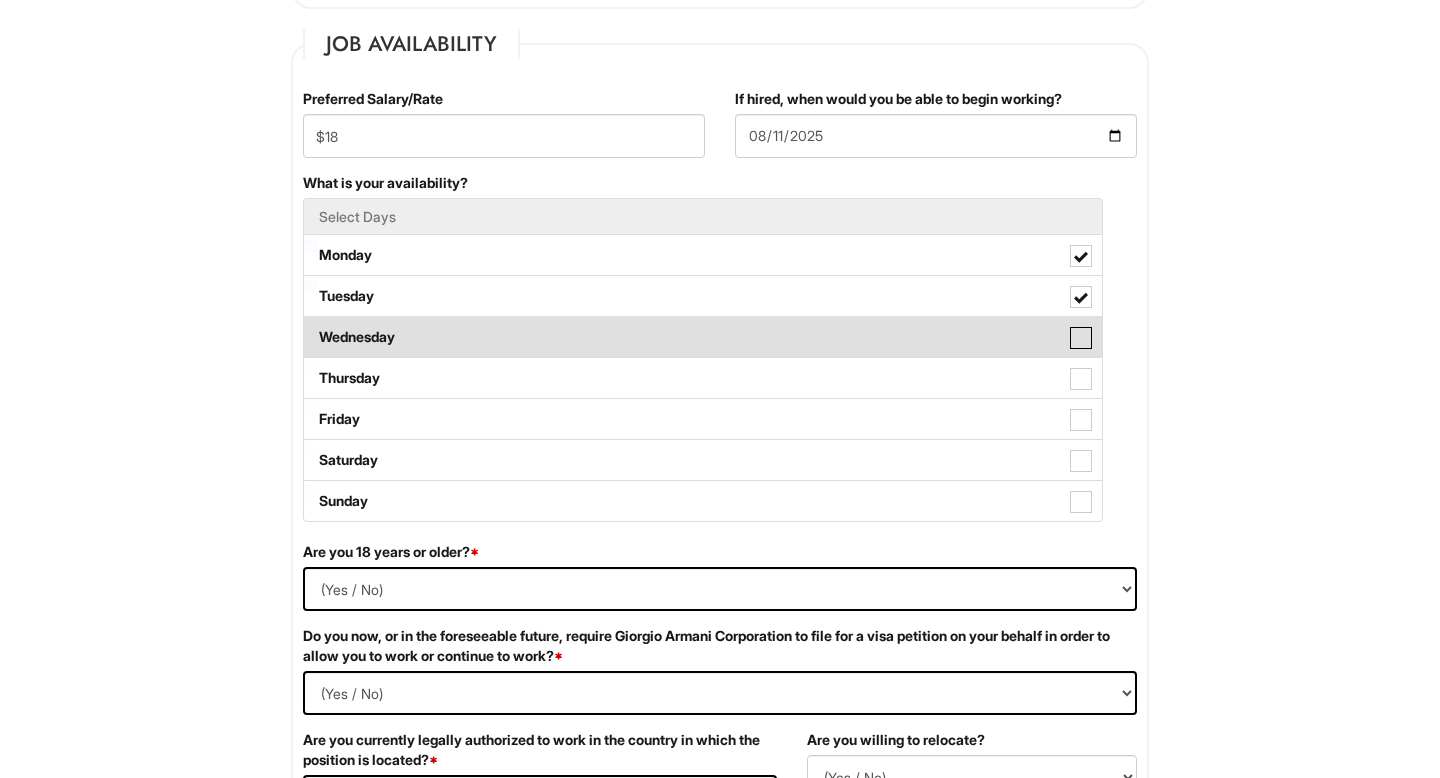 click on "Wednesday" at bounding box center [310, 327] 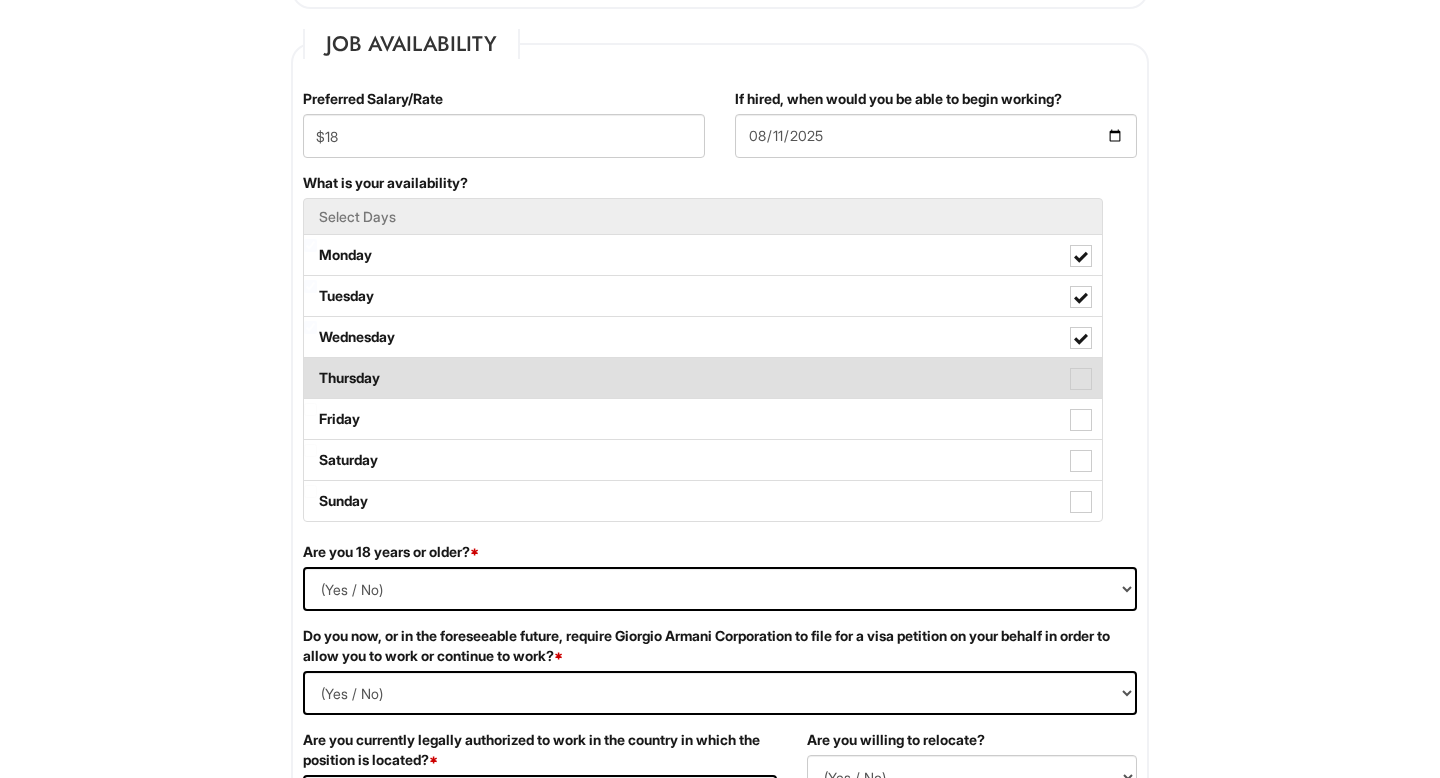 click at bounding box center [1081, 379] 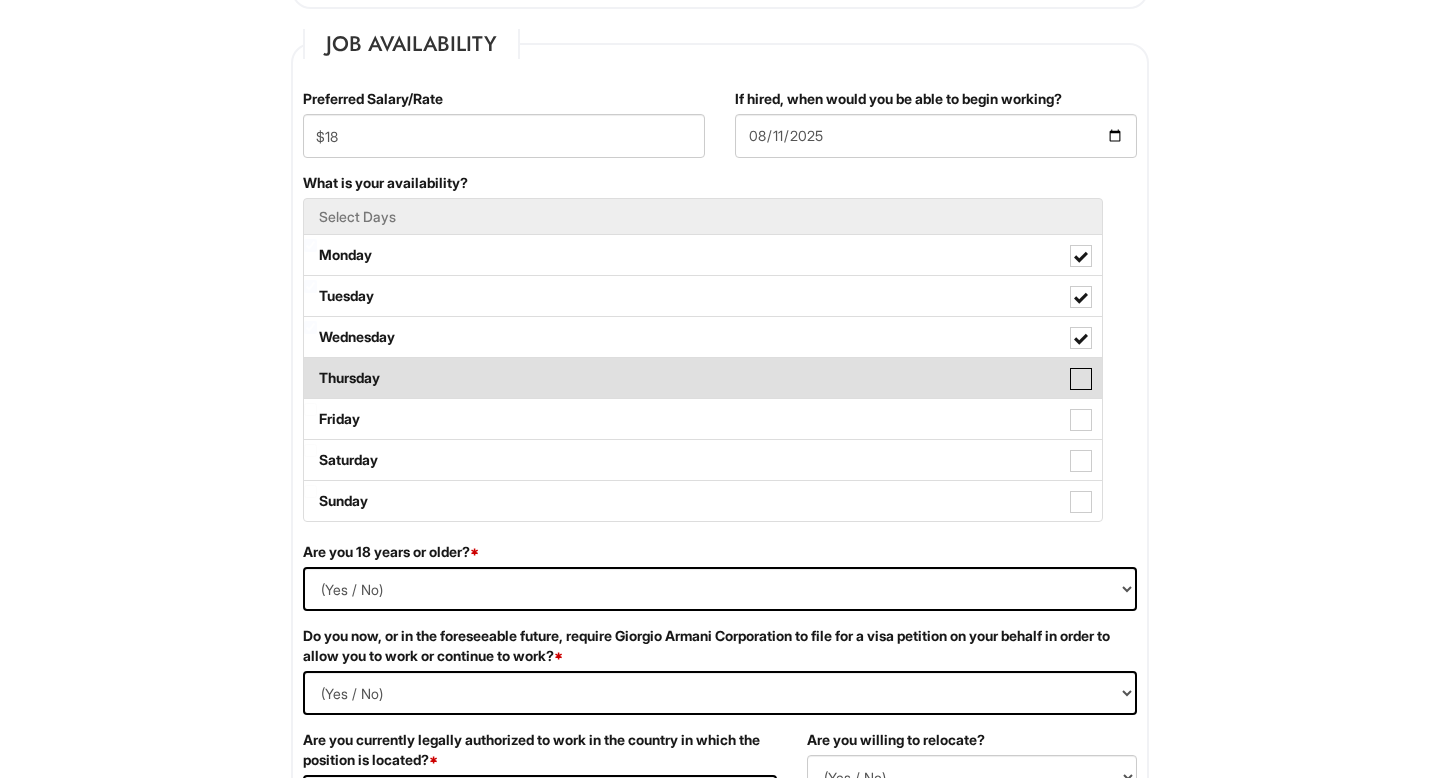 click on "Thursday" at bounding box center (310, 368) 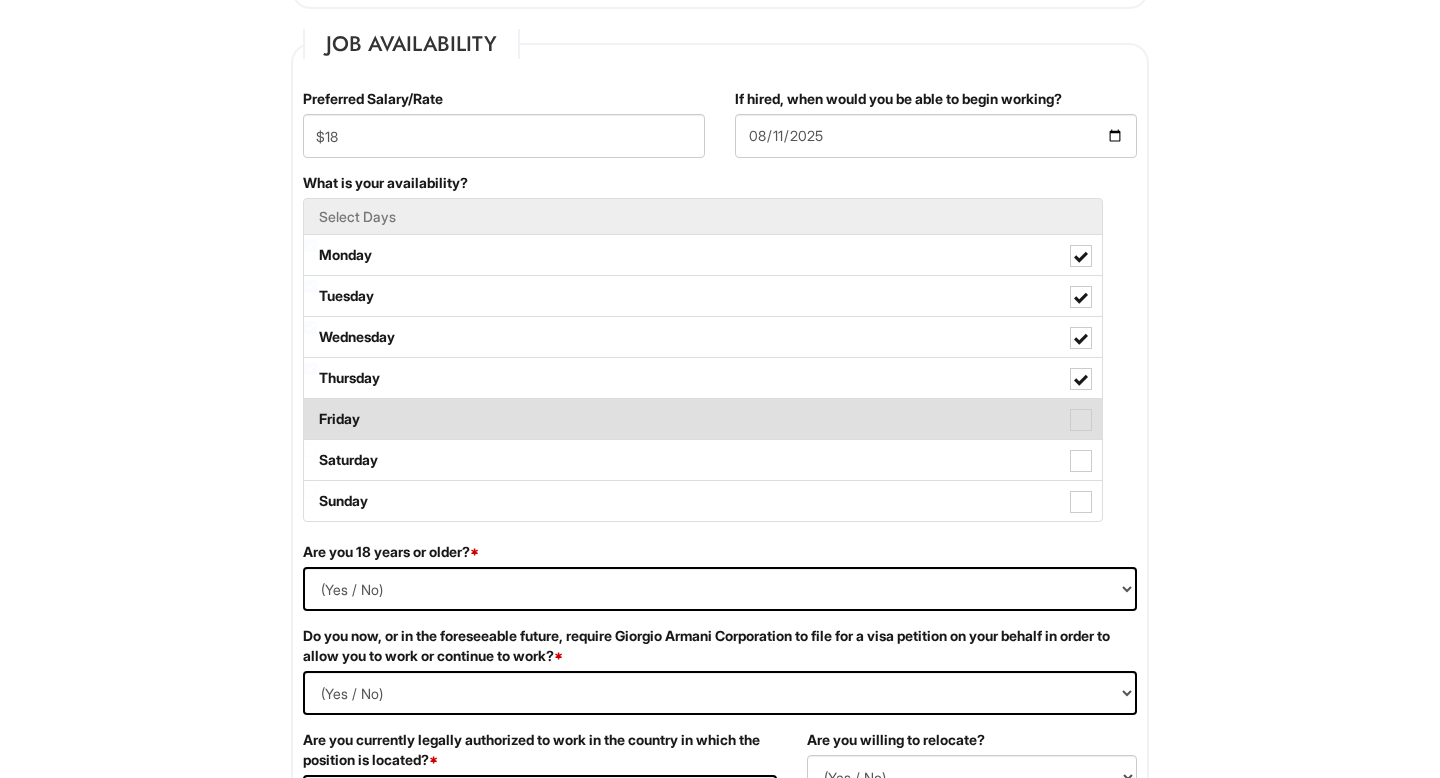 click at bounding box center [1081, 420] 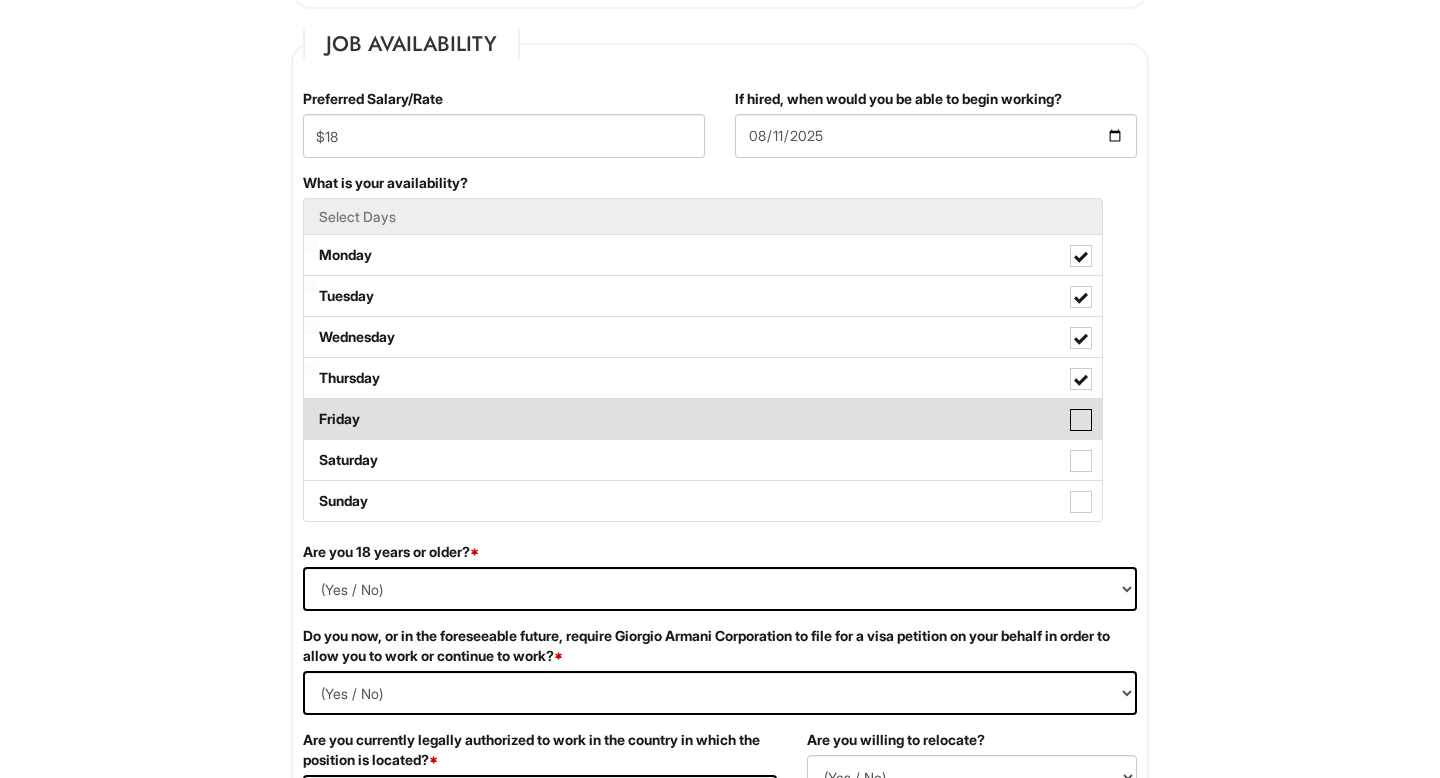 click on "Friday" at bounding box center (310, 409) 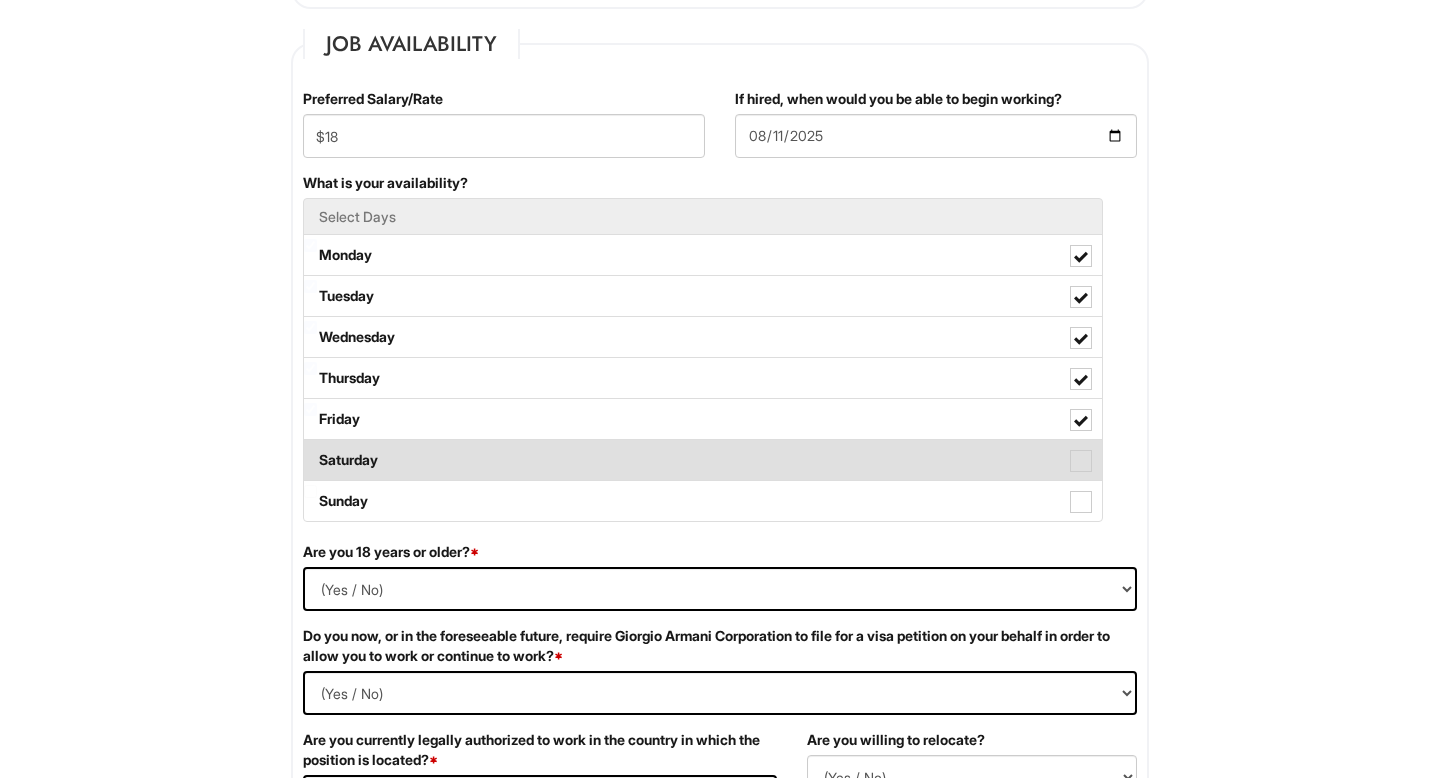 click at bounding box center [1081, 461] 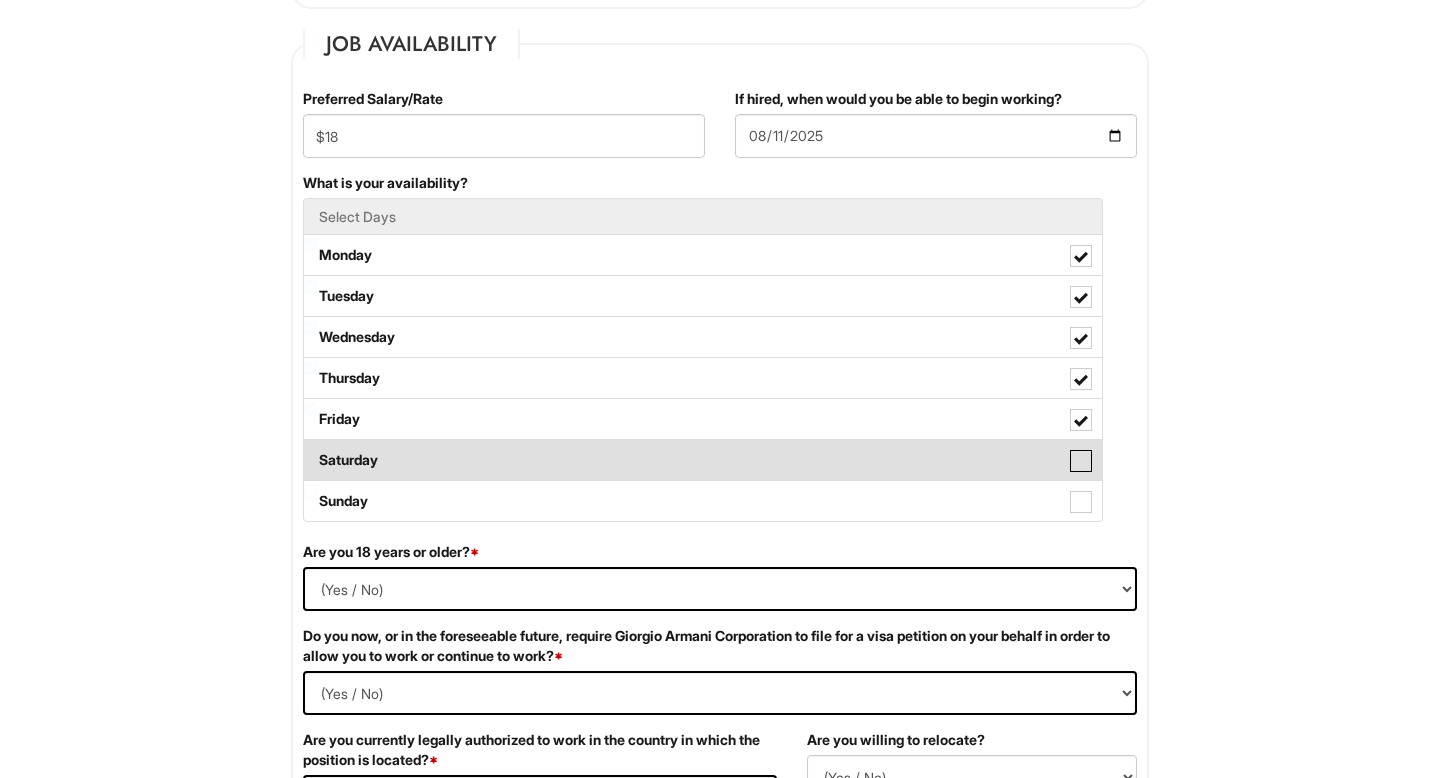click on "Saturday" at bounding box center (310, 450) 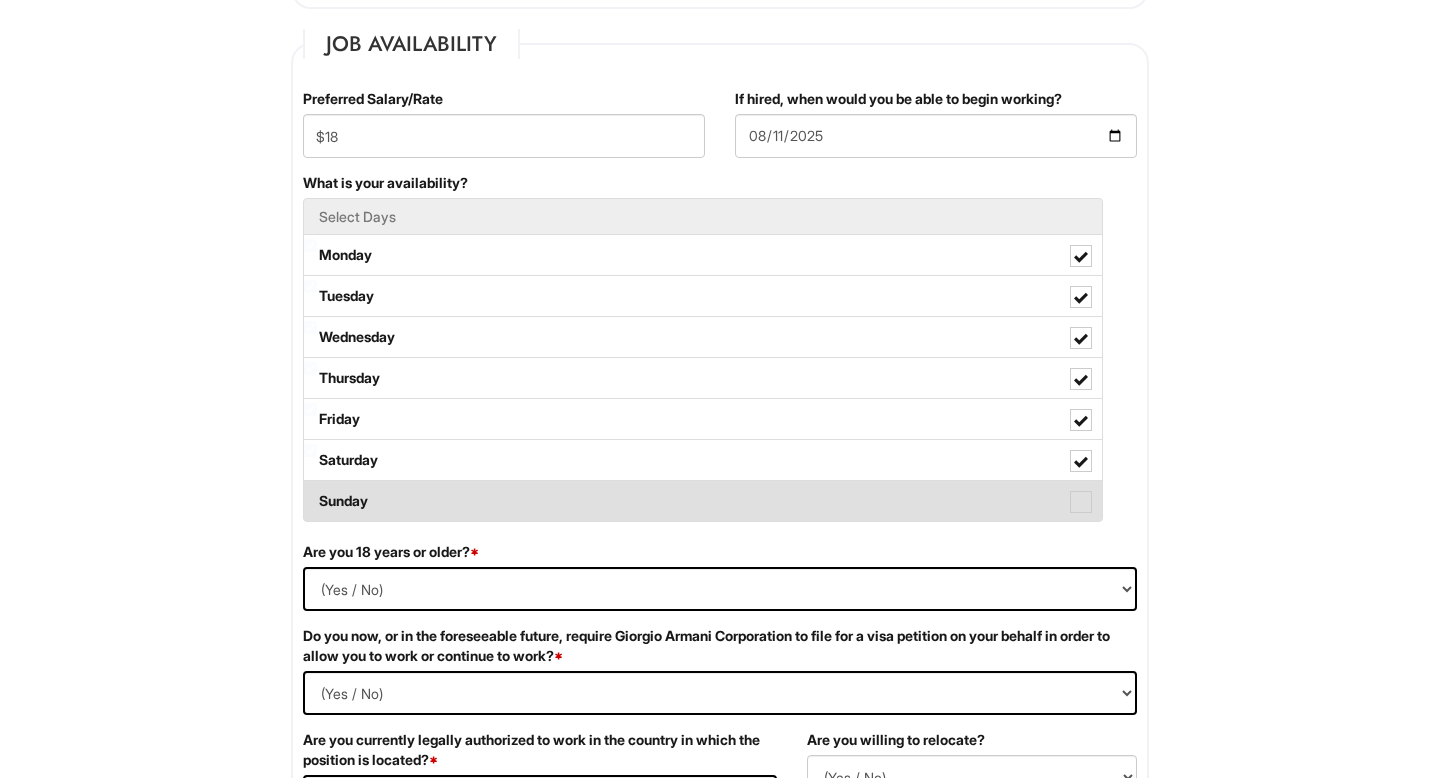 click at bounding box center [1081, 502] 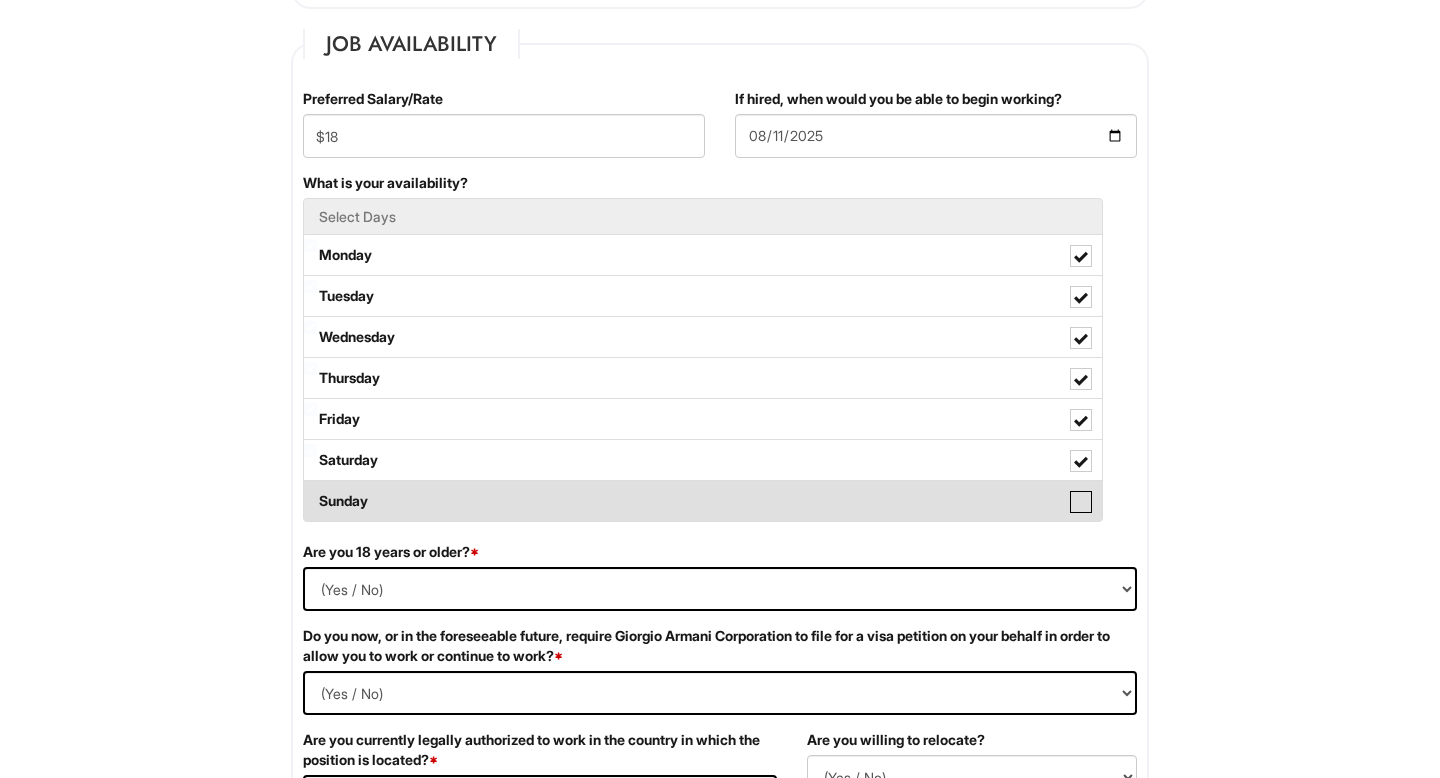 click on "Sunday" at bounding box center (310, 491) 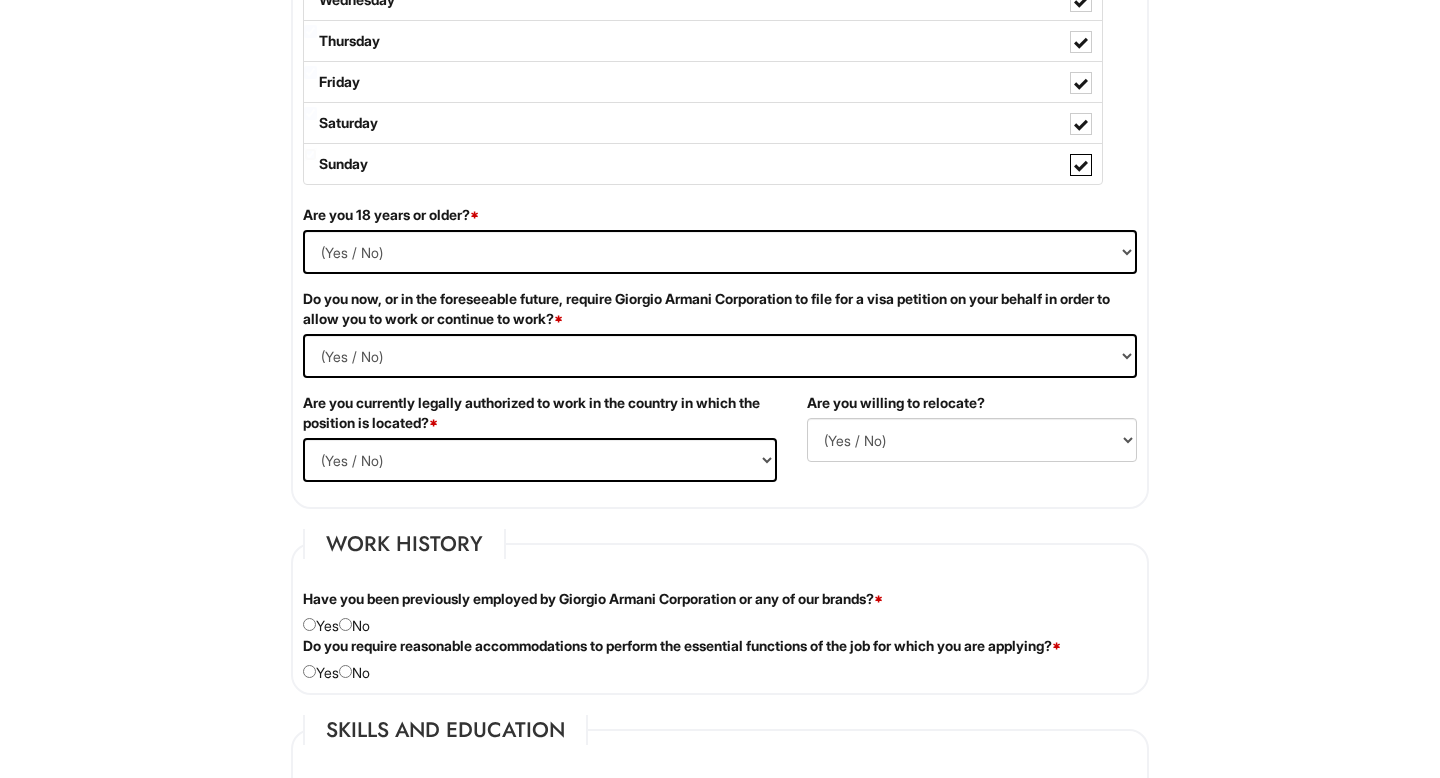 scroll, scrollTop: 1155, scrollLeft: 0, axis: vertical 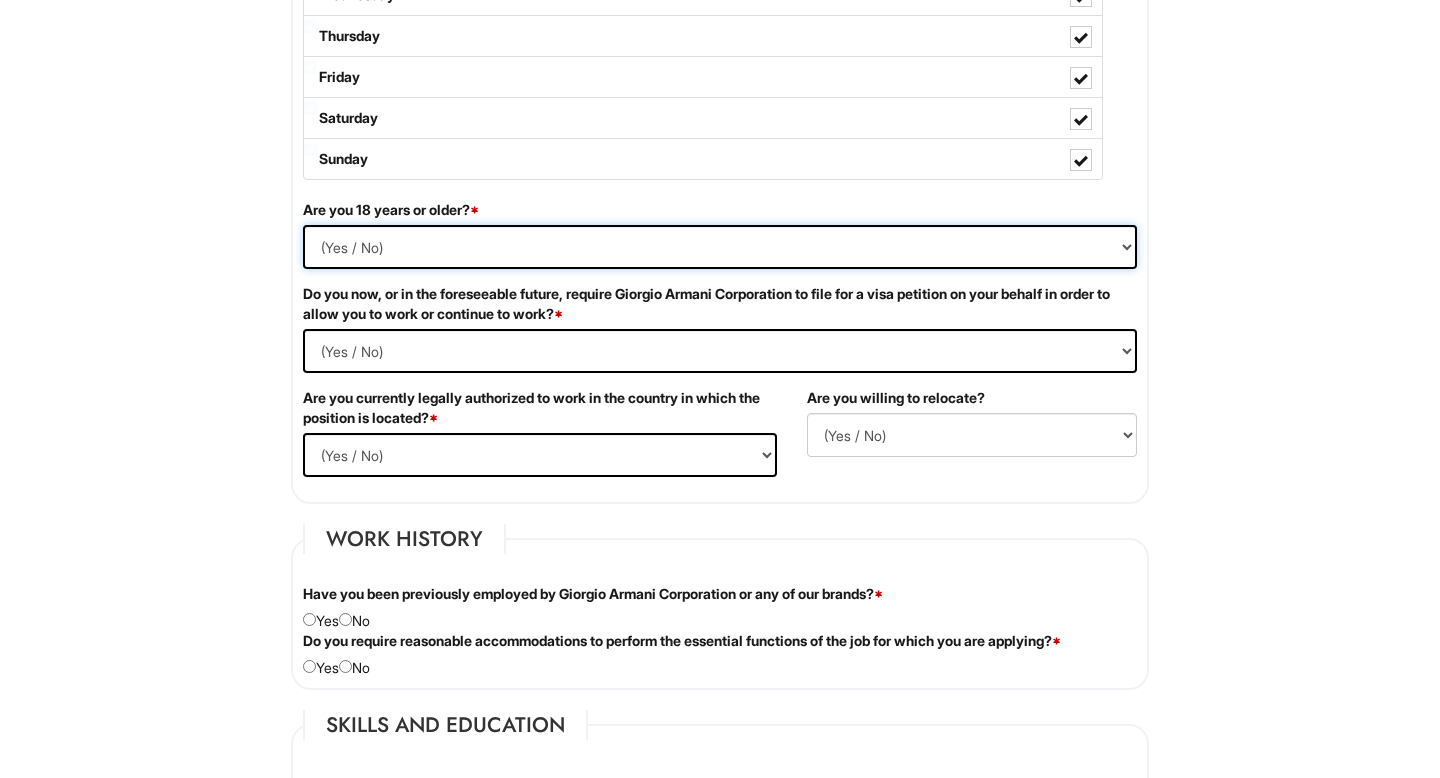 click on "(Yes / No) Yes No" at bounding box center [720, 247] 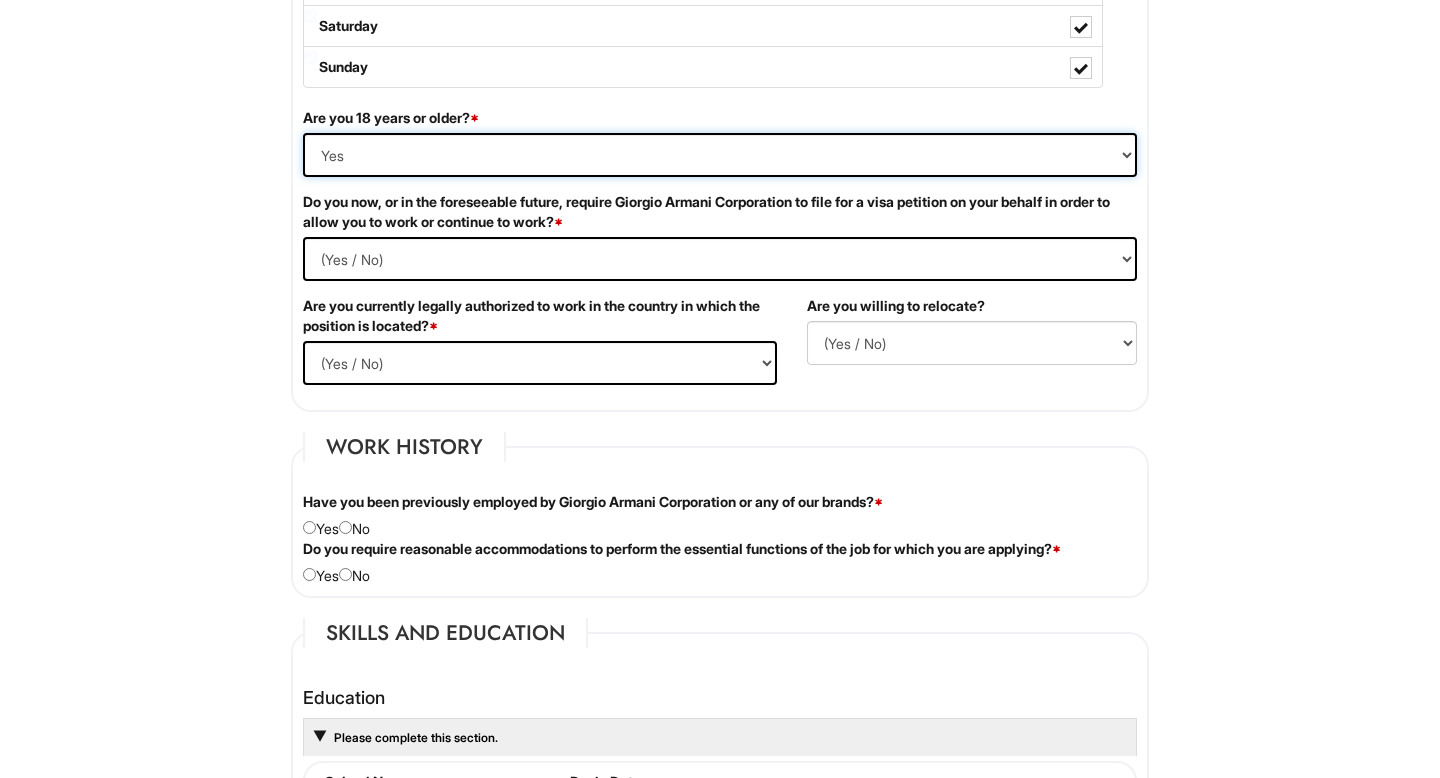 scroll, scrollTop: 1251, scrollLeft: 0, axis: vertical 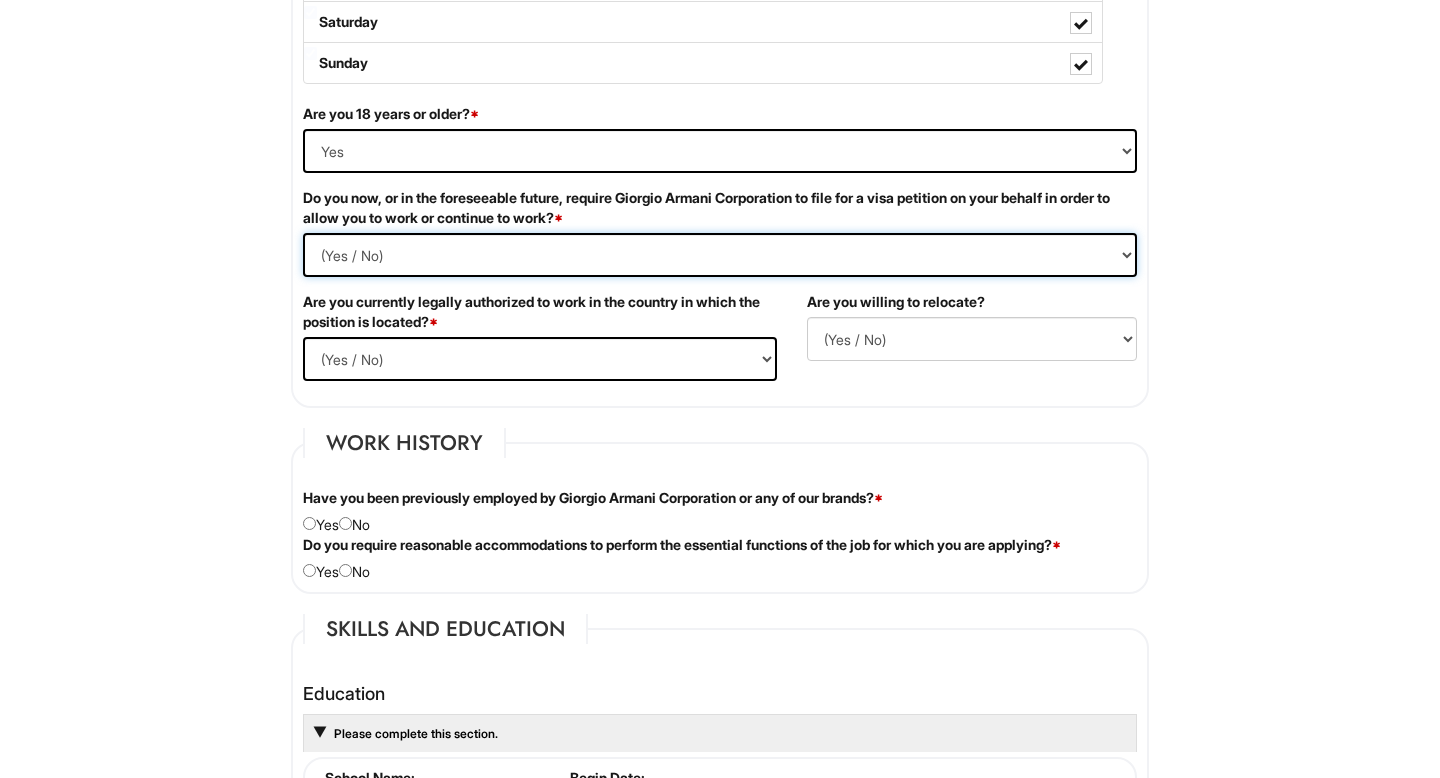 click on "(Yes / No) Yes No" at bounding box center [720, 255] 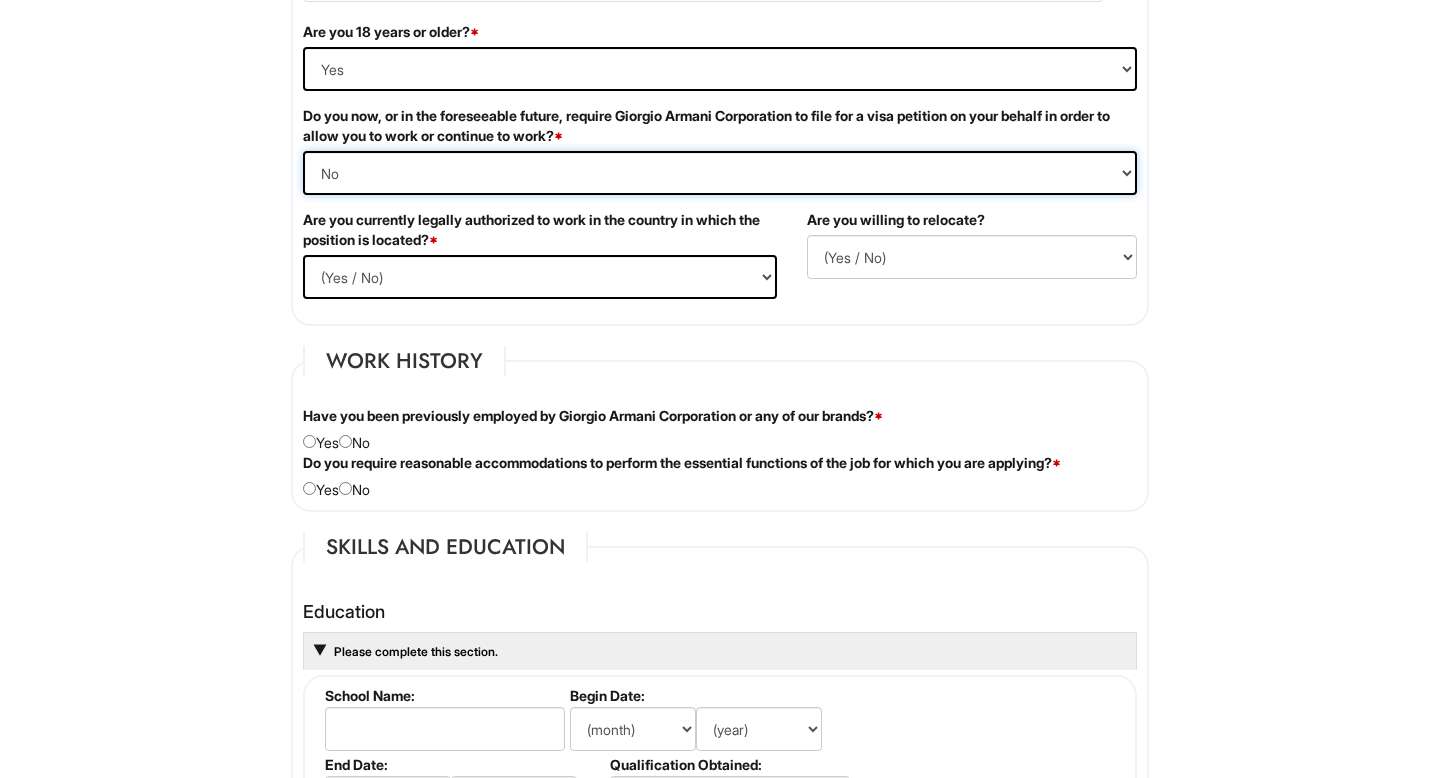 scroll, scrollTop: 1334, scrollLeft: 0, axis: vertical 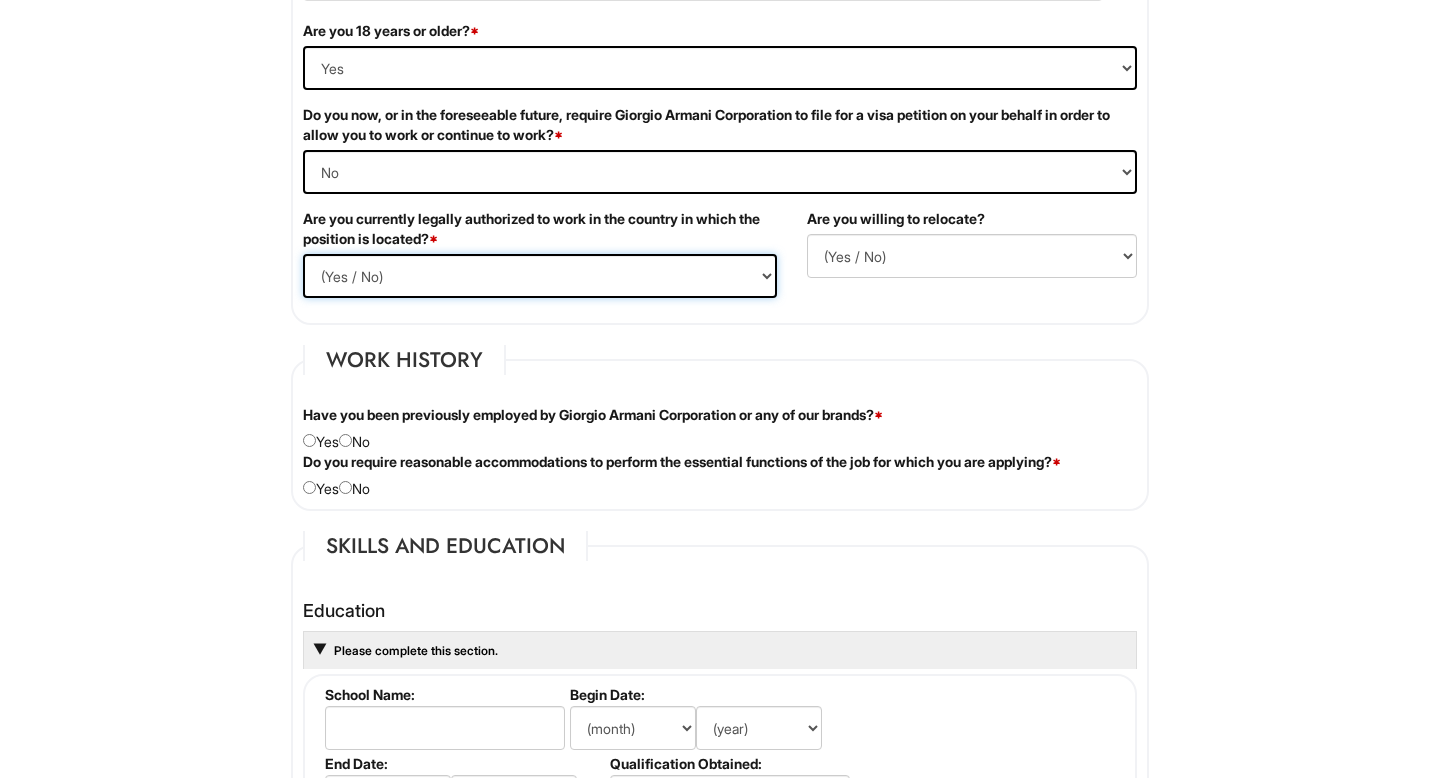click on "(Yes / No) Yes No" at bounding box center [540, 276] 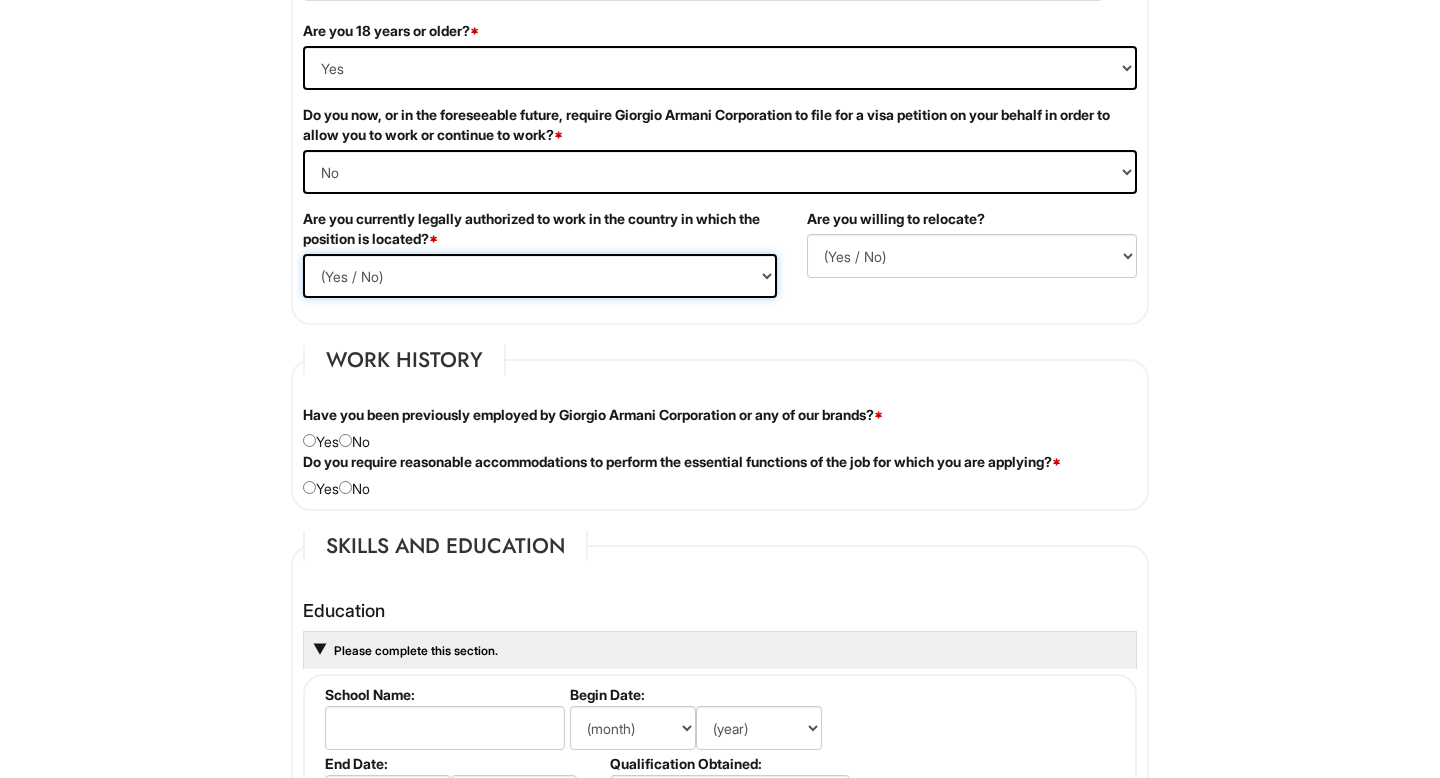 select on "Yes" 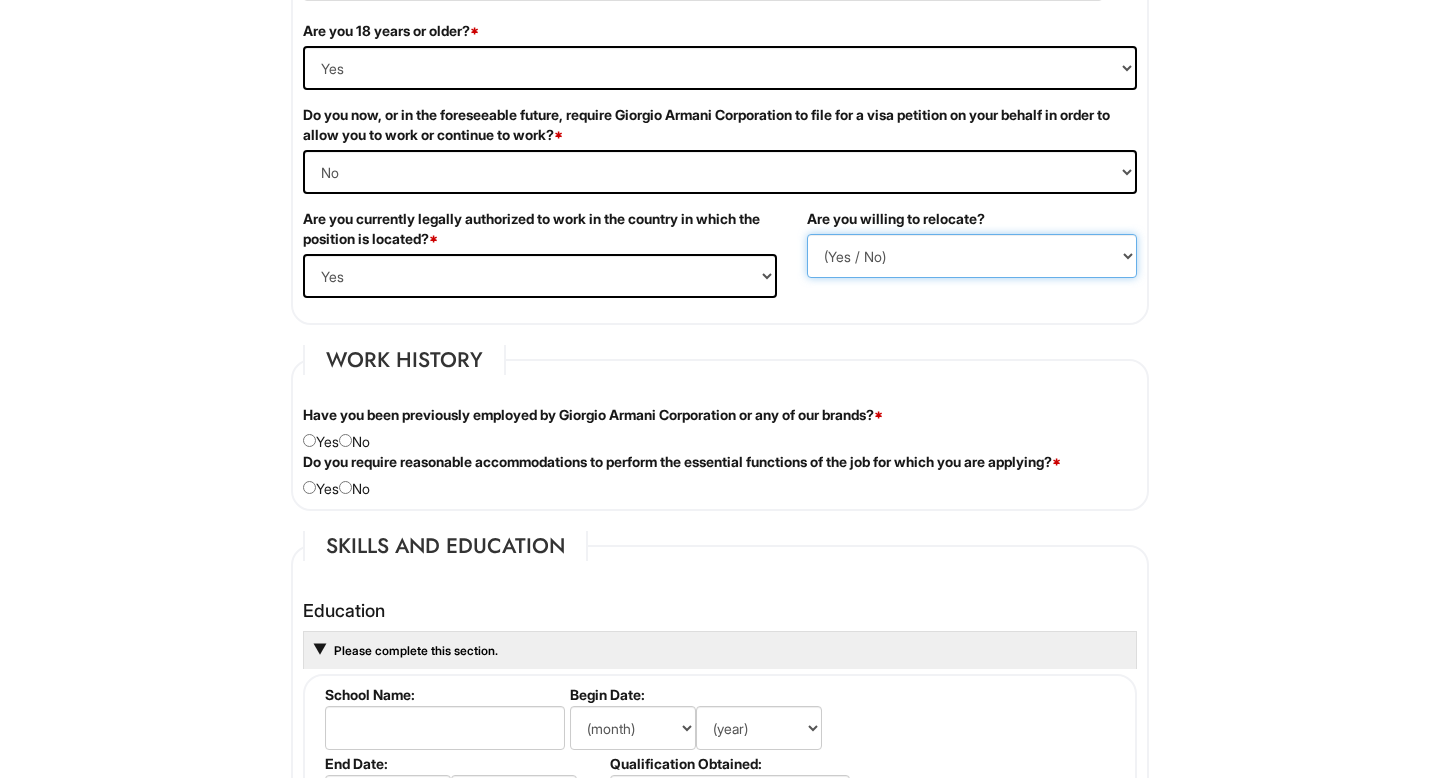 click on "(Yes / No) No Yes" at bounding box center (972, 256) 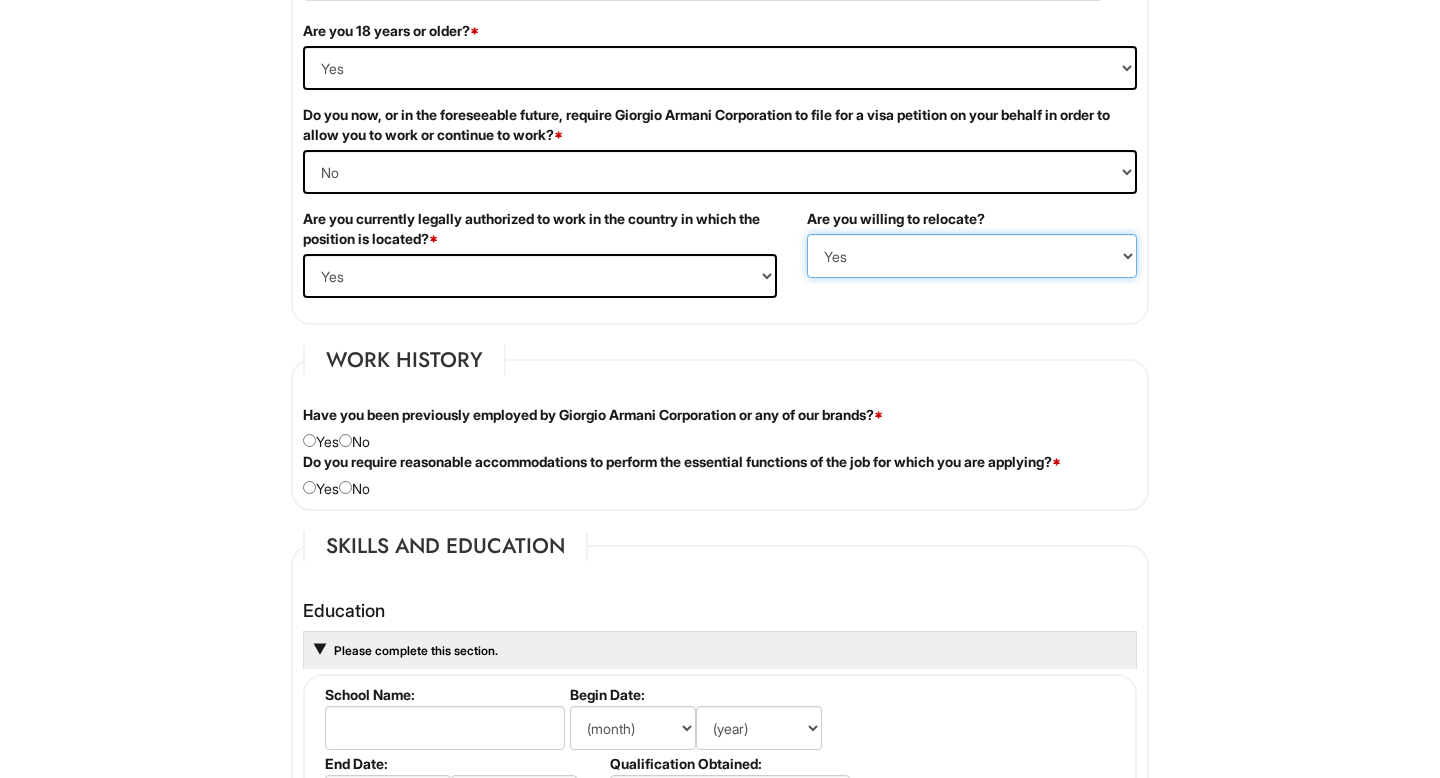 click on "(Yes / No) No Yes" at bounding box center [972, 256] 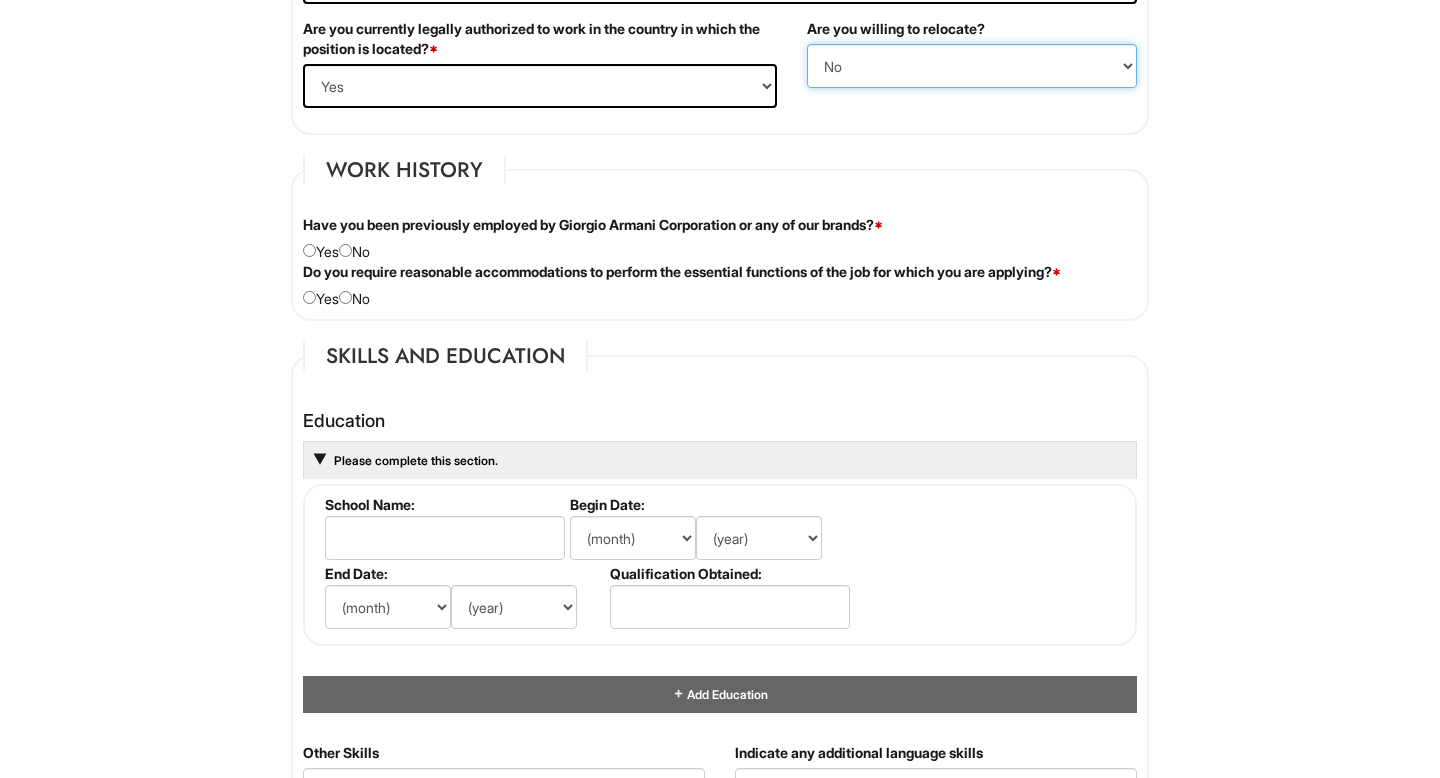 scroll, scrollTop: 1526, scrollLeft: 0, axis: vertical 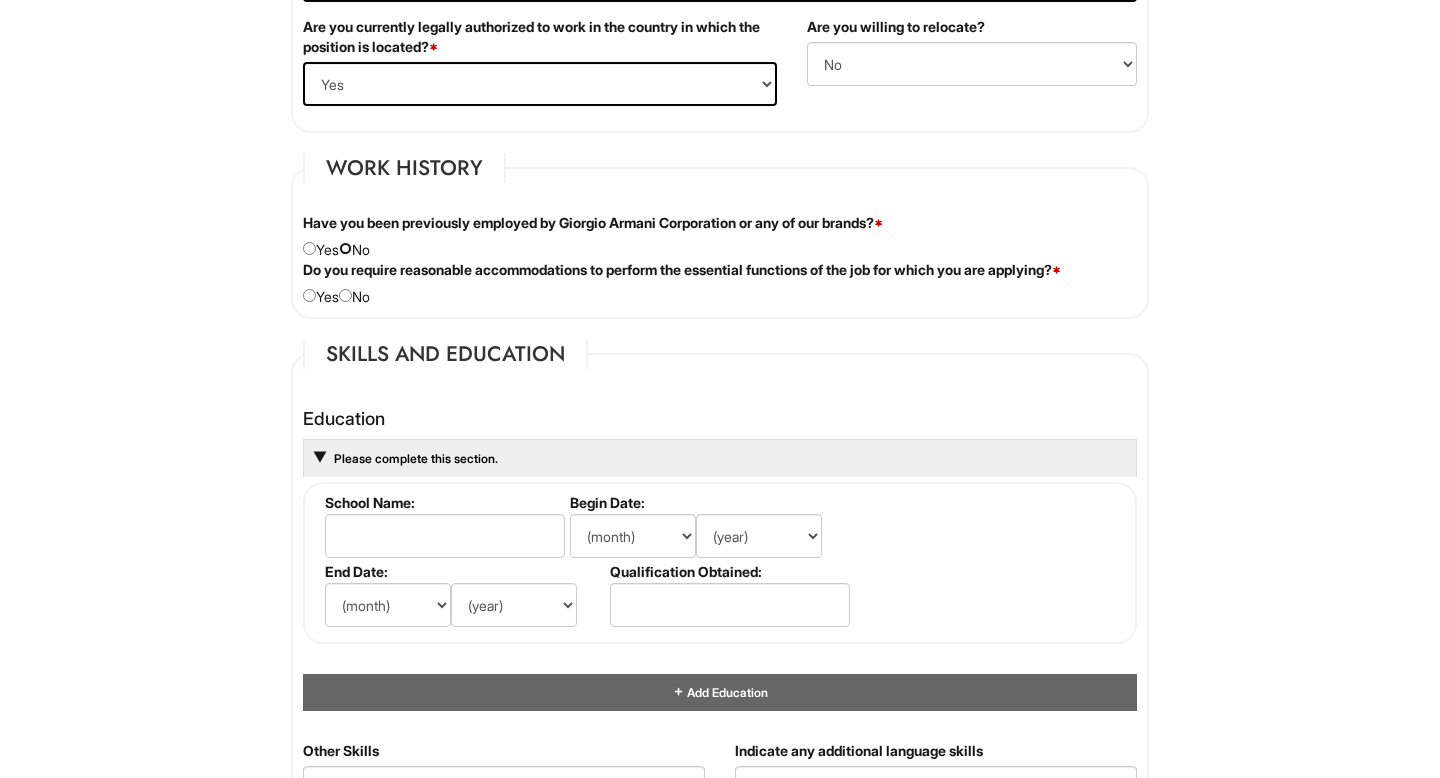 click at bounding box center [345, 248] 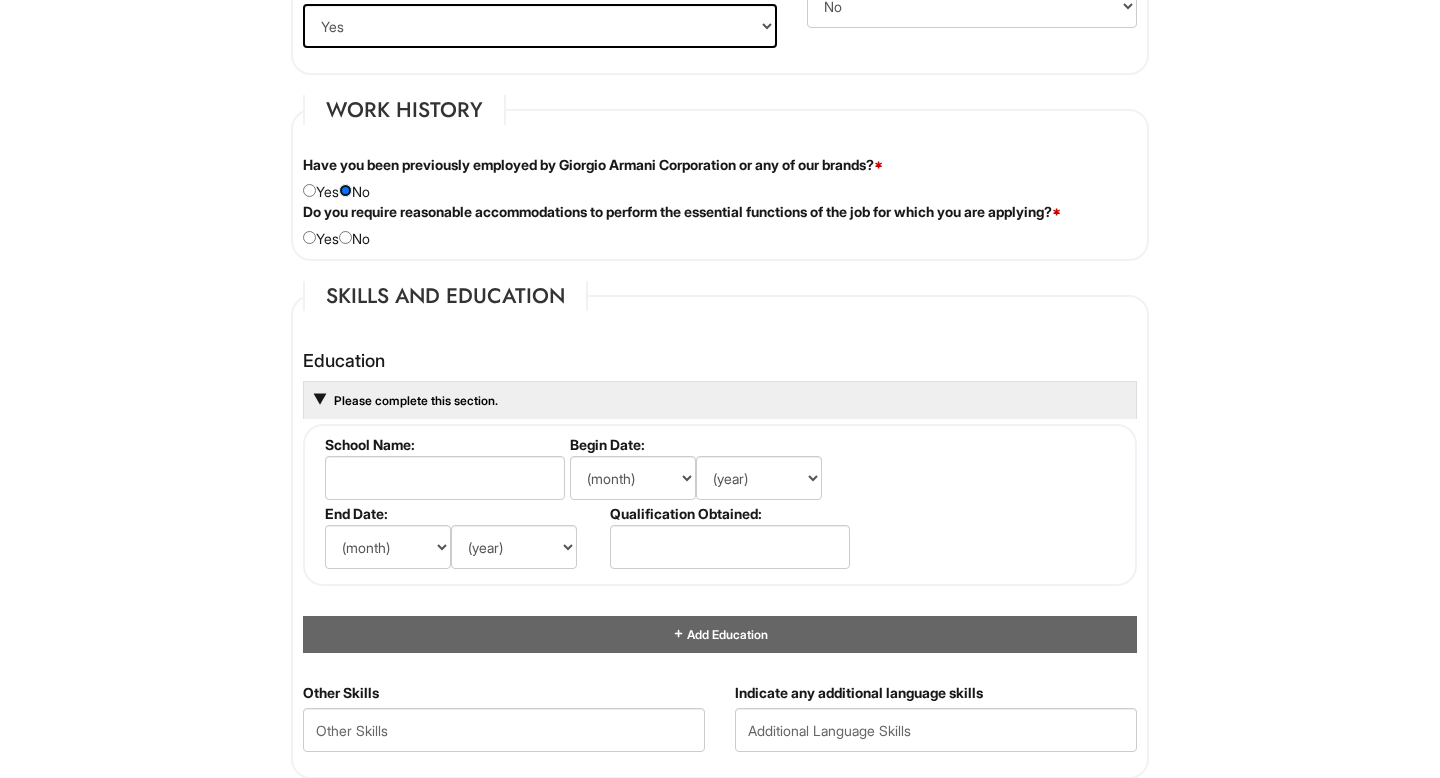 scroll, scrollTop: 1604, scrollLeft: 0, axis: vertical 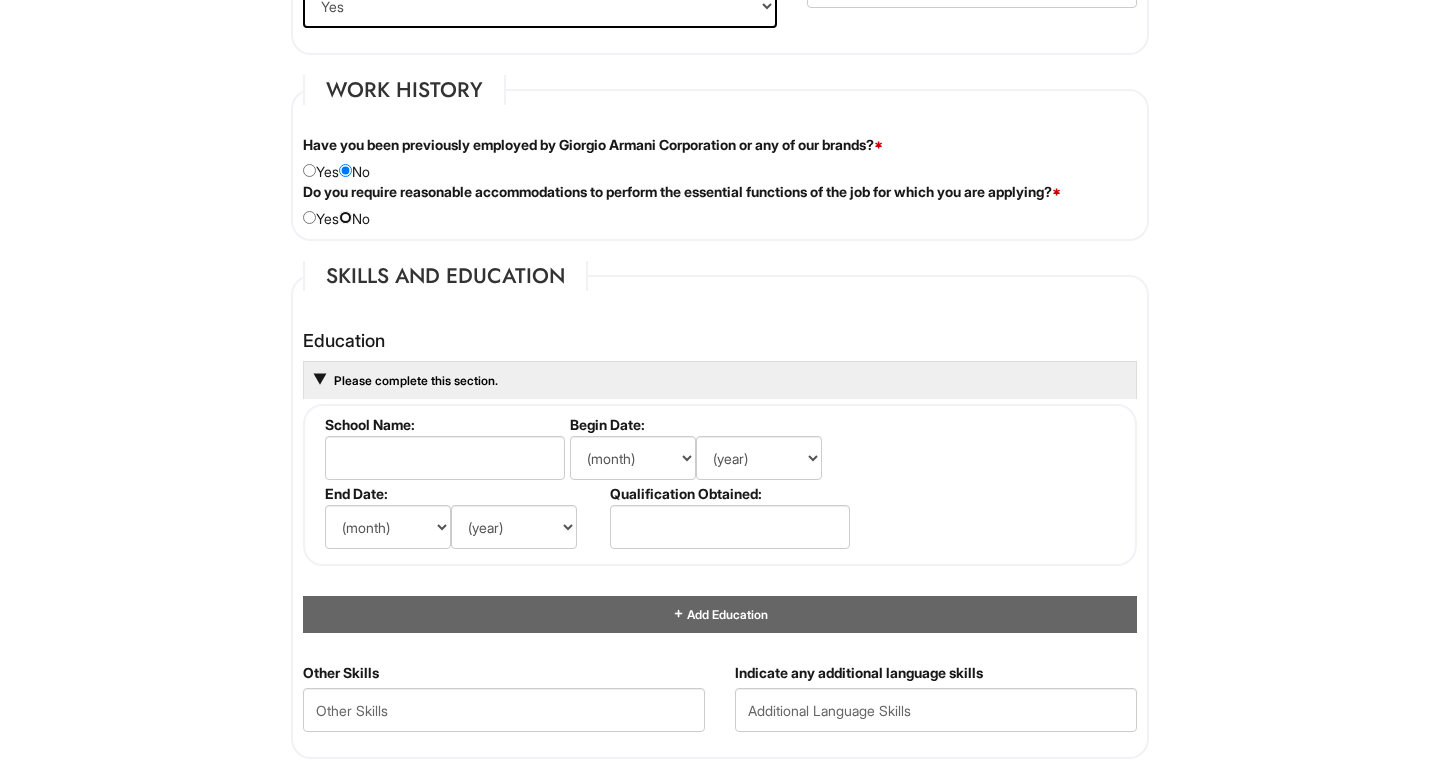 click at bounding box center (345, 217) 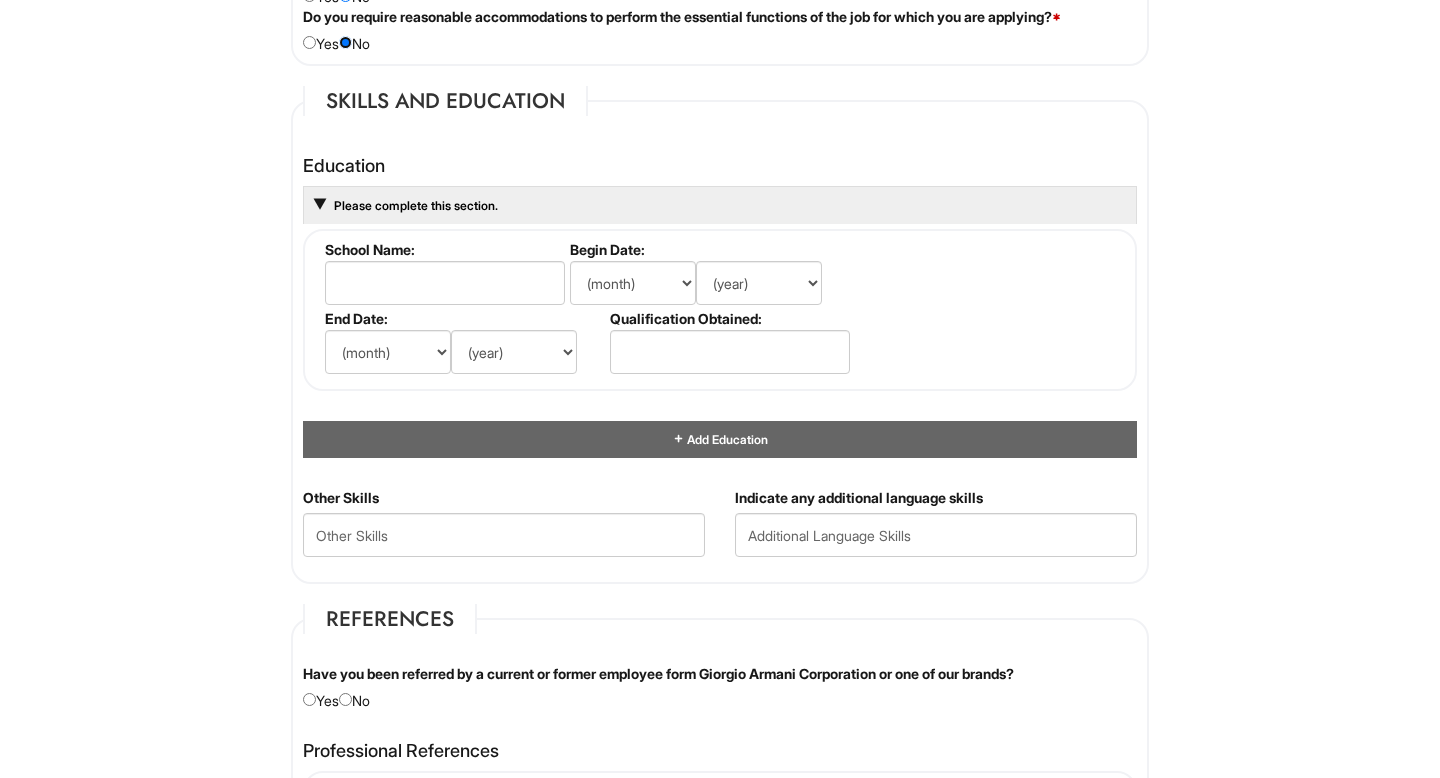 scroll, scrollTop: 1803, scrollLeft: 0, axis: vertical 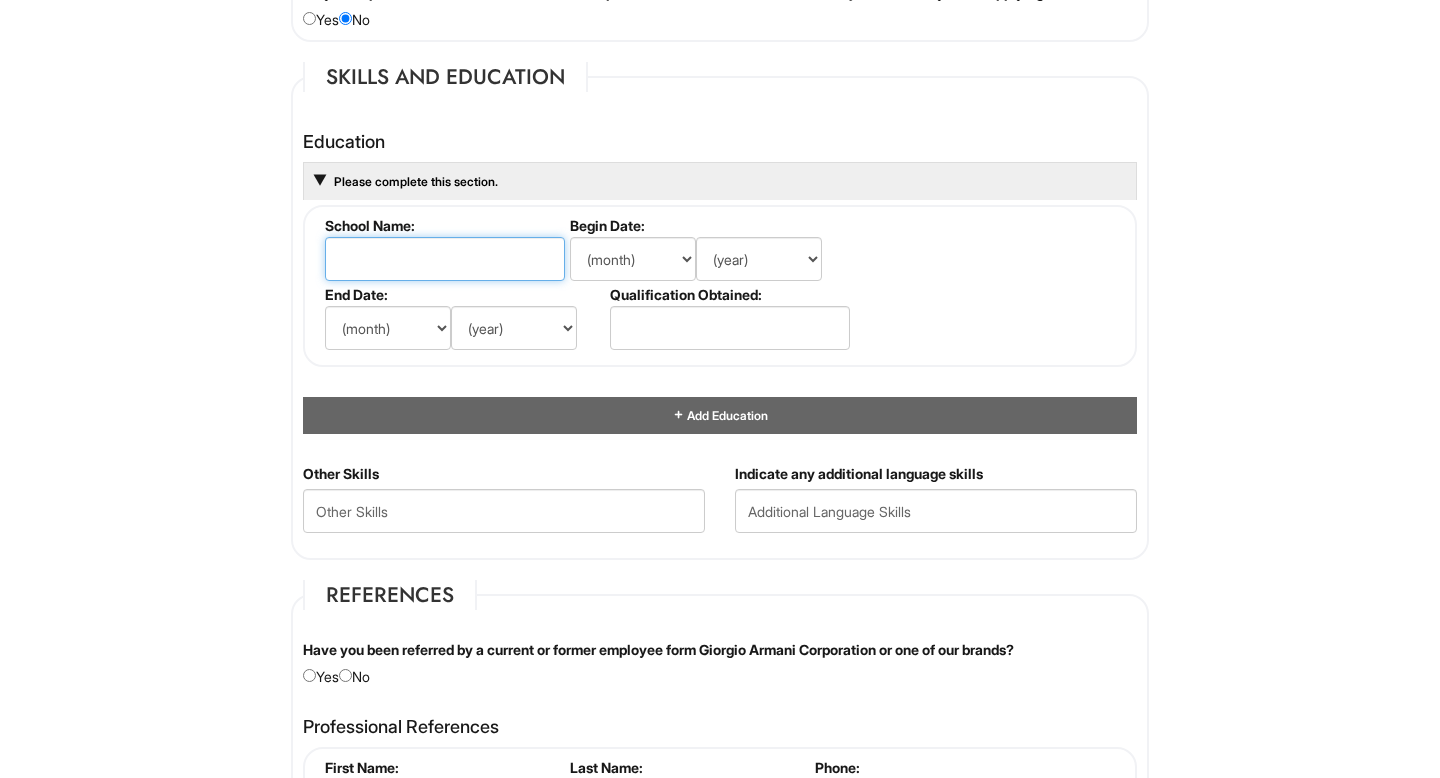 click at bounding box center (445, 259) 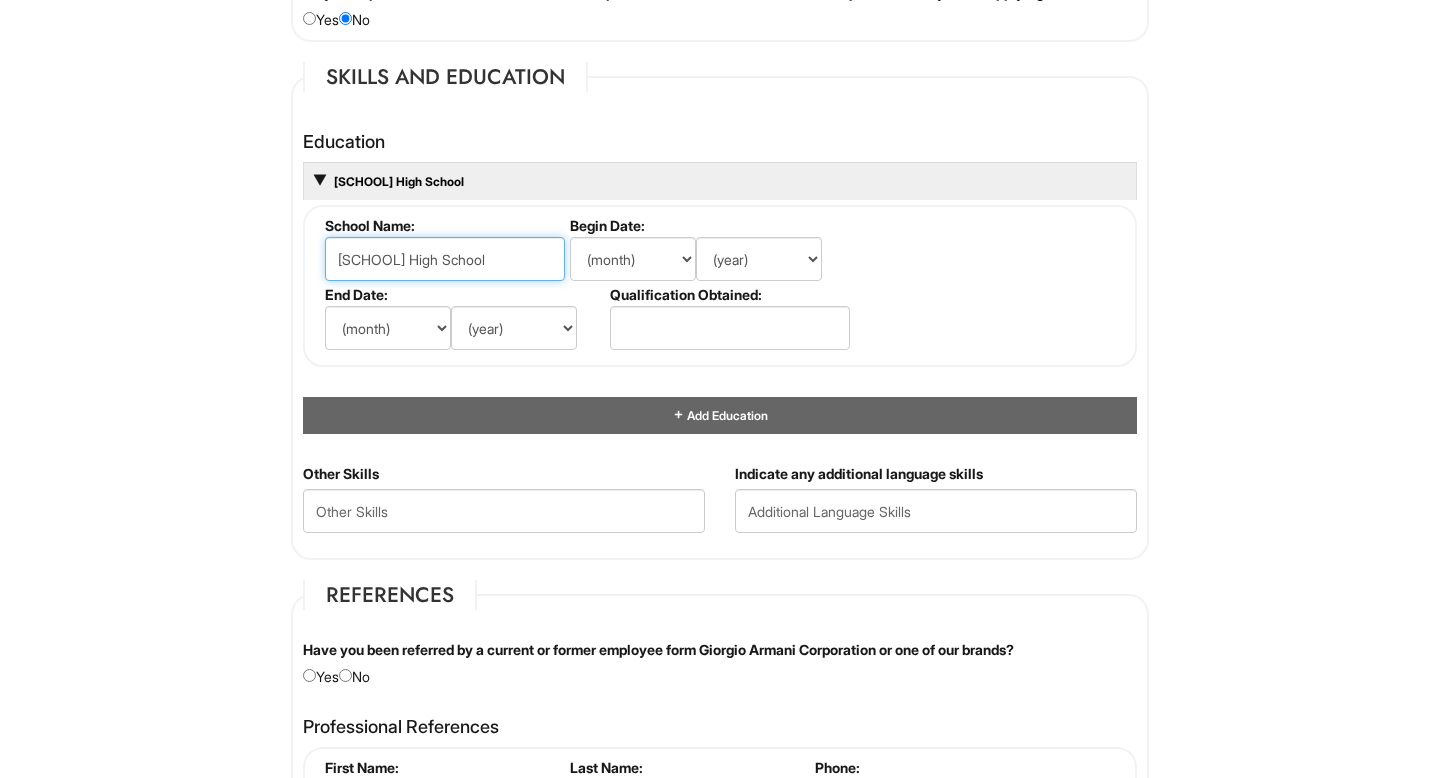 type on "[SCHOOL] High School" 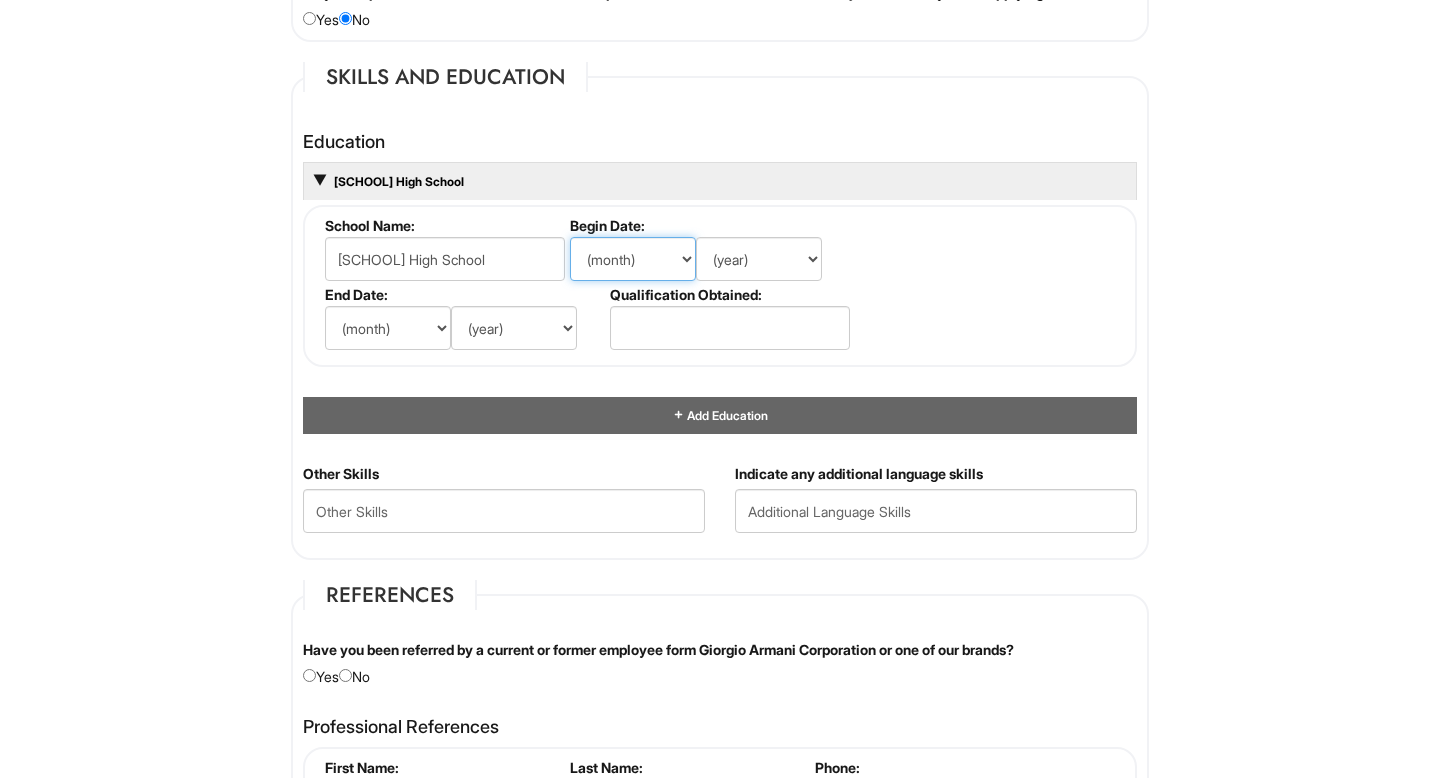 click on "(month) Jan Feb Mar Apr May Jun Jul Aug Sep Oct Nov Dec" at bounding box center (633, 259) 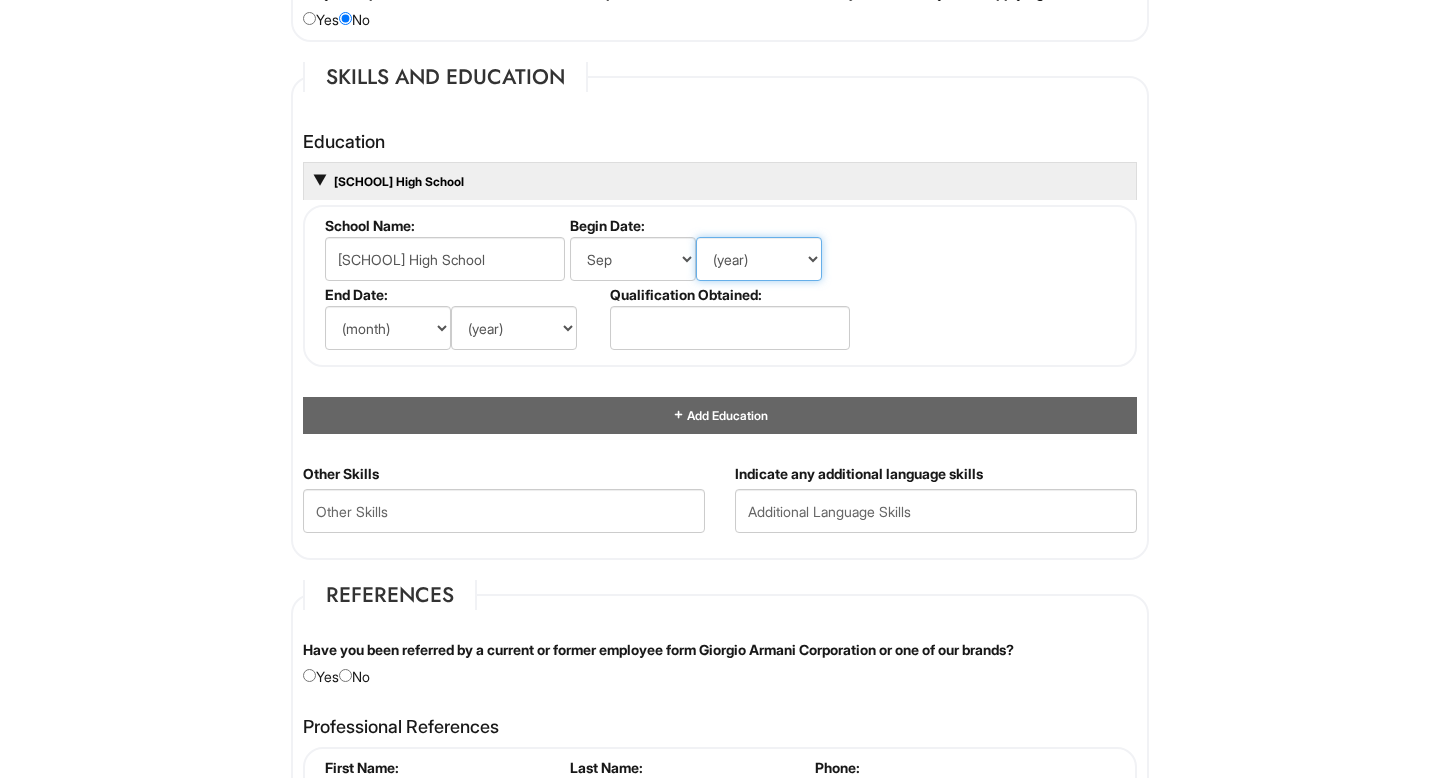 click on "(year) 2029 2028 2027 2026 2025 2024 2023 2022 2021 2020 2019 2018 2017 2016 2015 2014 2013 2012 2011 2010 2009 2008 2007 2006 2005 2004 2003 2002 2001 2000 1999 1998 1997 1996 1995 1994 1993 1992 1991 1990 1989 1988 1987 1986 1985 1984 1983 1982 1981 1980 1979 1978 1977 1976 1975 1974 1973 1972 1971 1970 1969 1968 1967 1966 1965 1964 1963 1962 1961 1960 1959 1958 1957 1956 1955 1954 1953 1952 1951 1950 1949 1948 1947 1946  --  2030 2031 2032 2033 2034 2035 2036 2037 2038 2039 2040 2041 2042 2043 2044 2045 2046 2047 2048 2049 2050 2051 2052 2053 2054 2055 2056 2057 2058 2059 2060 2061 2062 2063 2064" at bounding box center (759, 259) 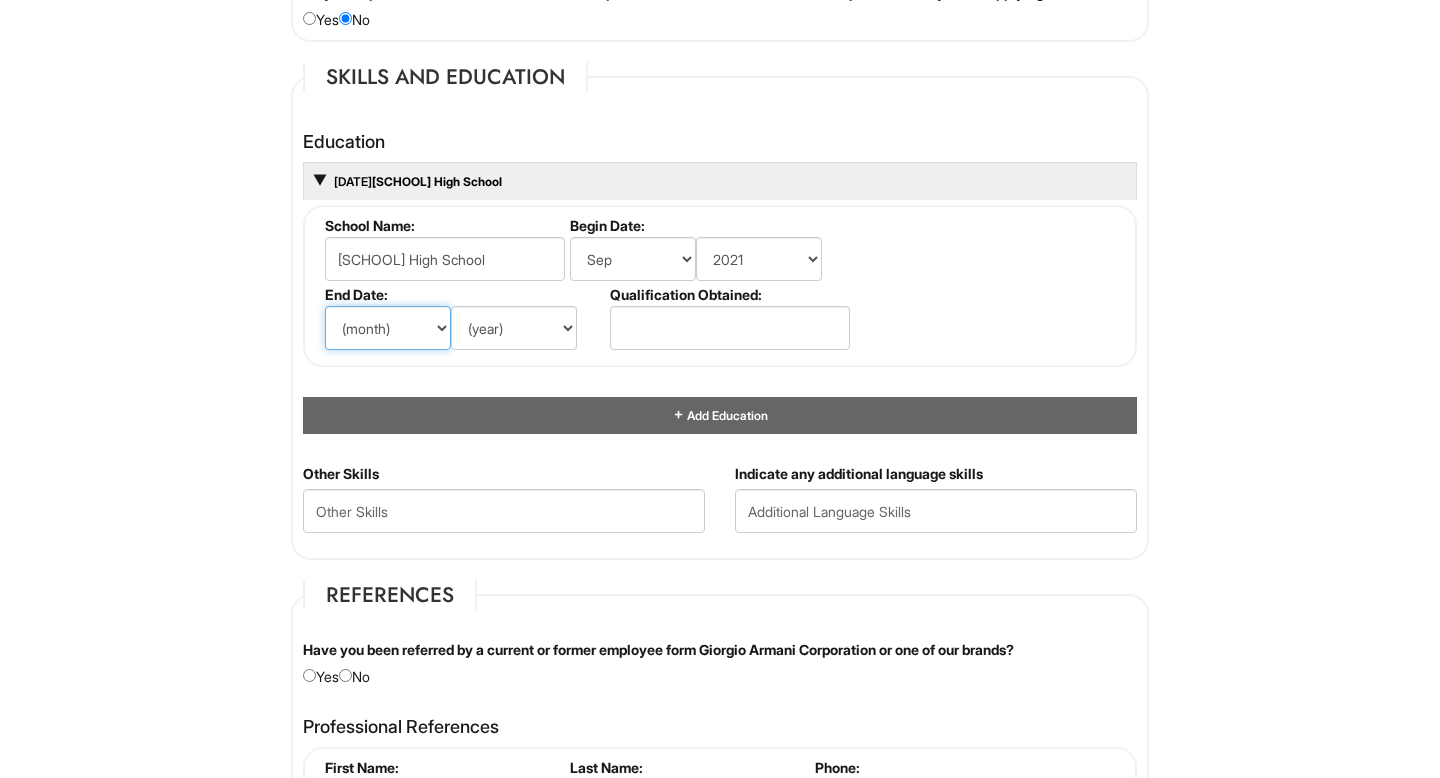 click on "(month) Jan Feb Mar Apr May Jun Jul Aug Sep Oct Nov Dec" at bounding box center (388, 328) 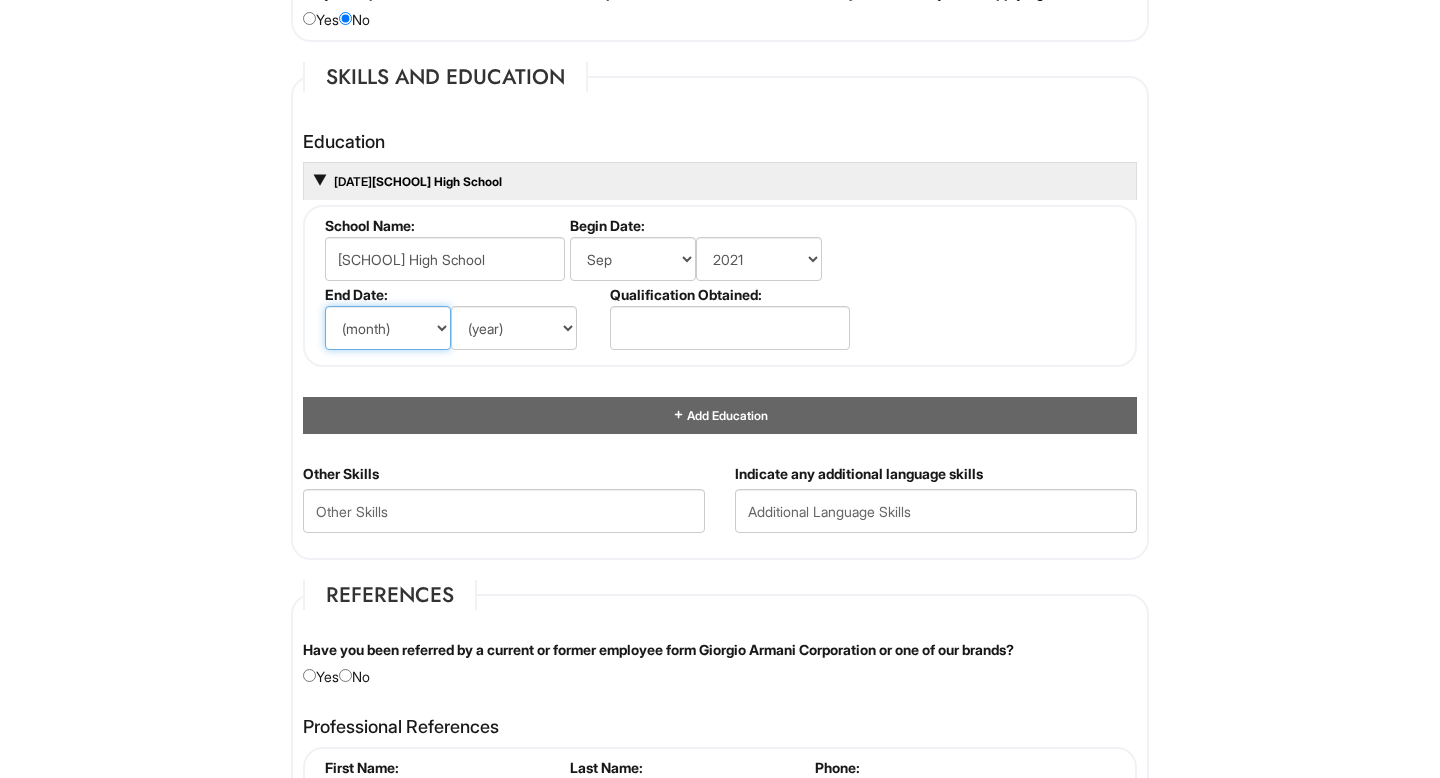 select on "6" 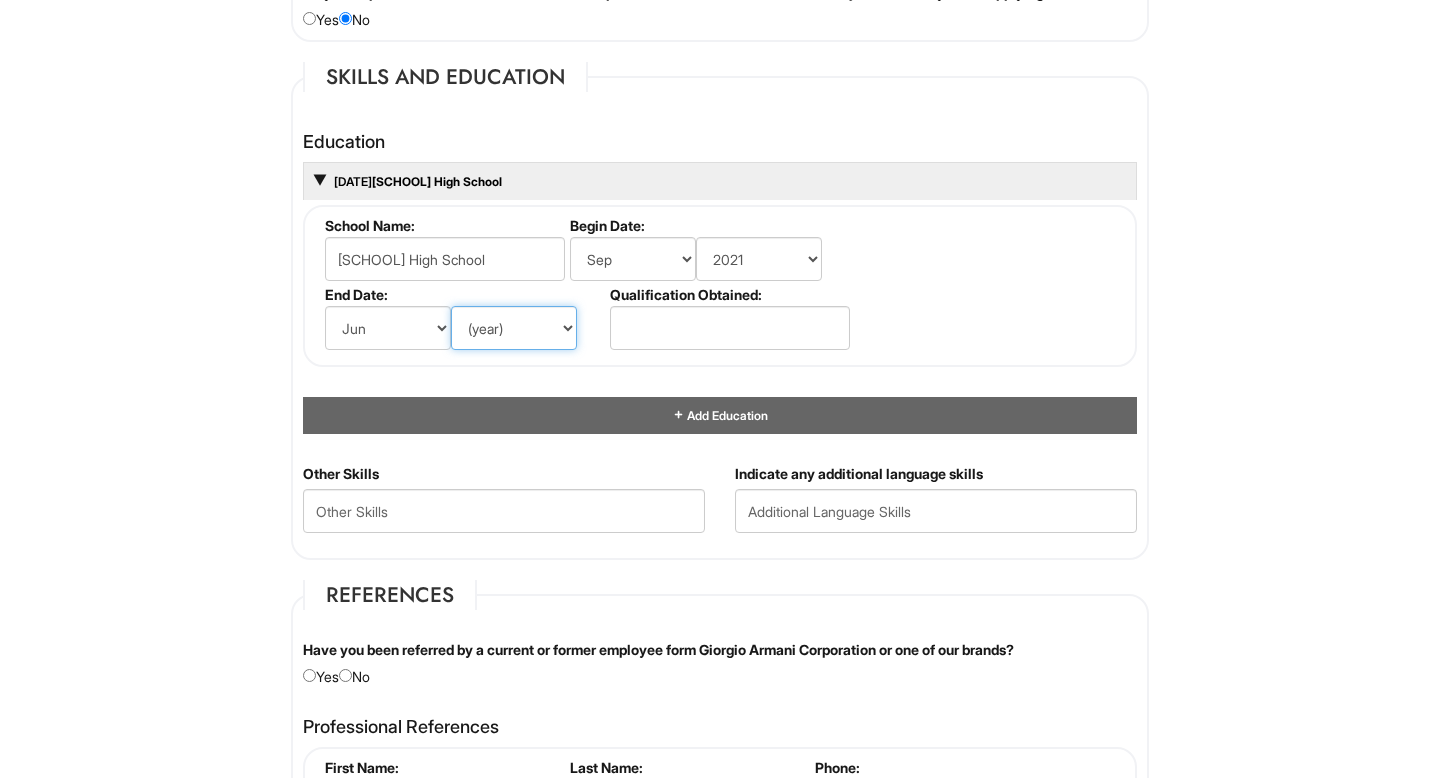 click on "(year) 2029 2028 2027 2026 2025 2024 2023 2022 2021 2020 2019 2018 2017 2016 2015 2014 2013 2012 2011 2010 2009 2008 2007 2006 2005 2004 2003 2002 2001 2000 1999 1998 1997 1996 1995 1994 1993 1992 1991 1990 1989 1988 1987 1986 1985 1984 1983 1982 1981 1980 1979 1978 1977 1976 1975 1974 1973 1972 1971 1970 1969 1968 1967 1966 1965 1964 1963 1962 1961 1960 1959 1958 1957 1956 1955 1954 1953 1952 1951 1950 1949 1948 1947 1946  --  2030 2031 2032 2033 2034 2035 2036 2037 2038 2039 2040 2041 2042 2043 2044 2045 2046 2047 2048 2049 2050 2051 2052 2053 2054 2055 2056 2057 2058 2059 2060 2061 2062 2063 2064" at bounding box center [514, 328] 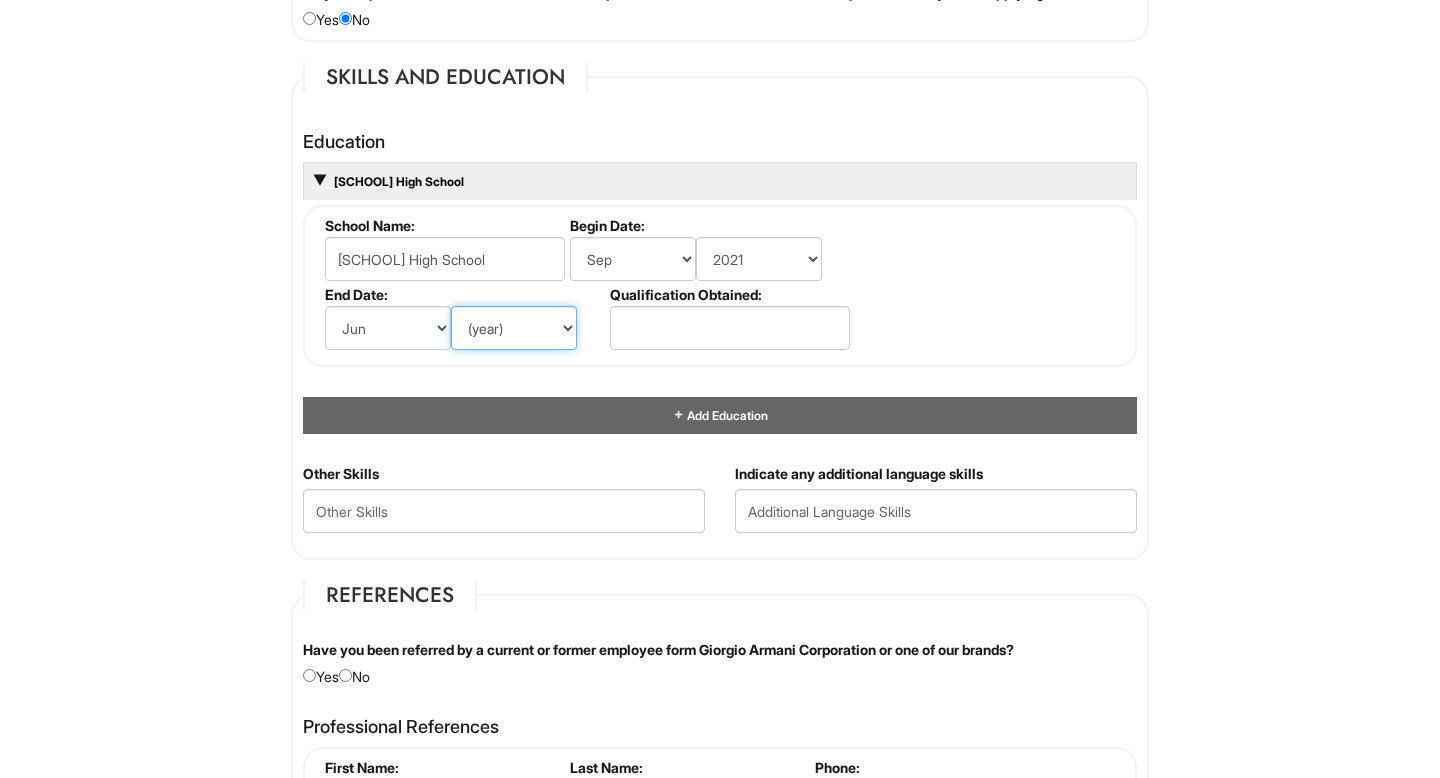 select on "2025" 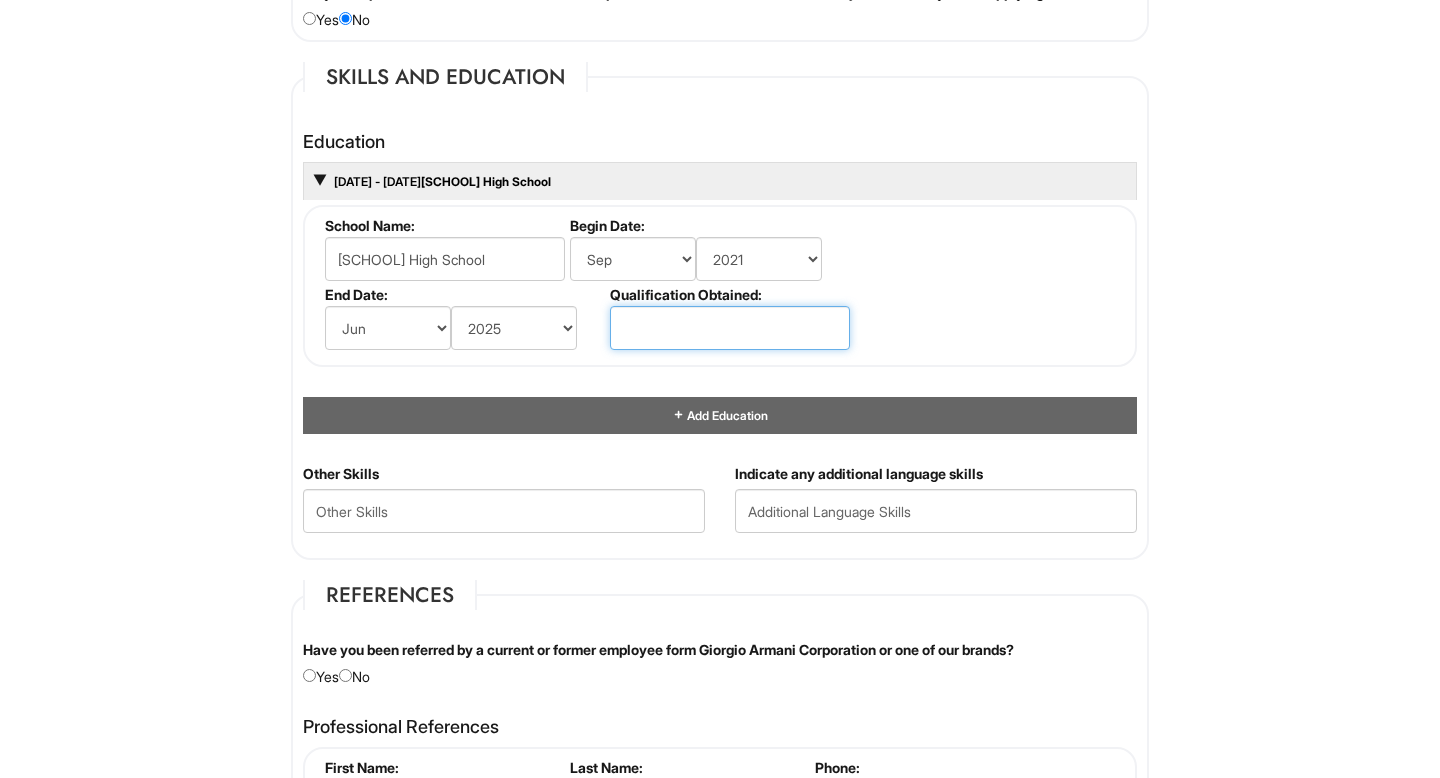 click at bounding box center (730, 328) 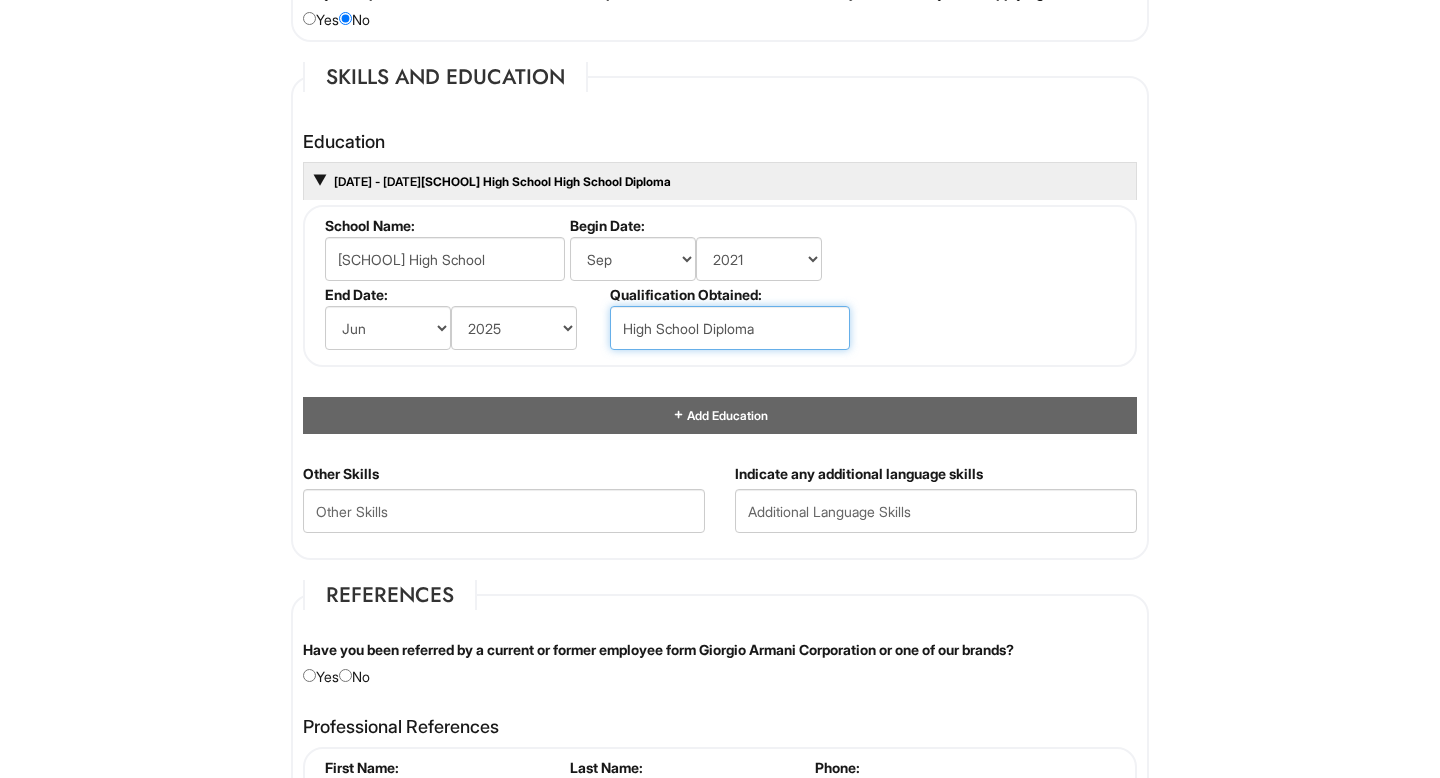 type on "High School Diploma" 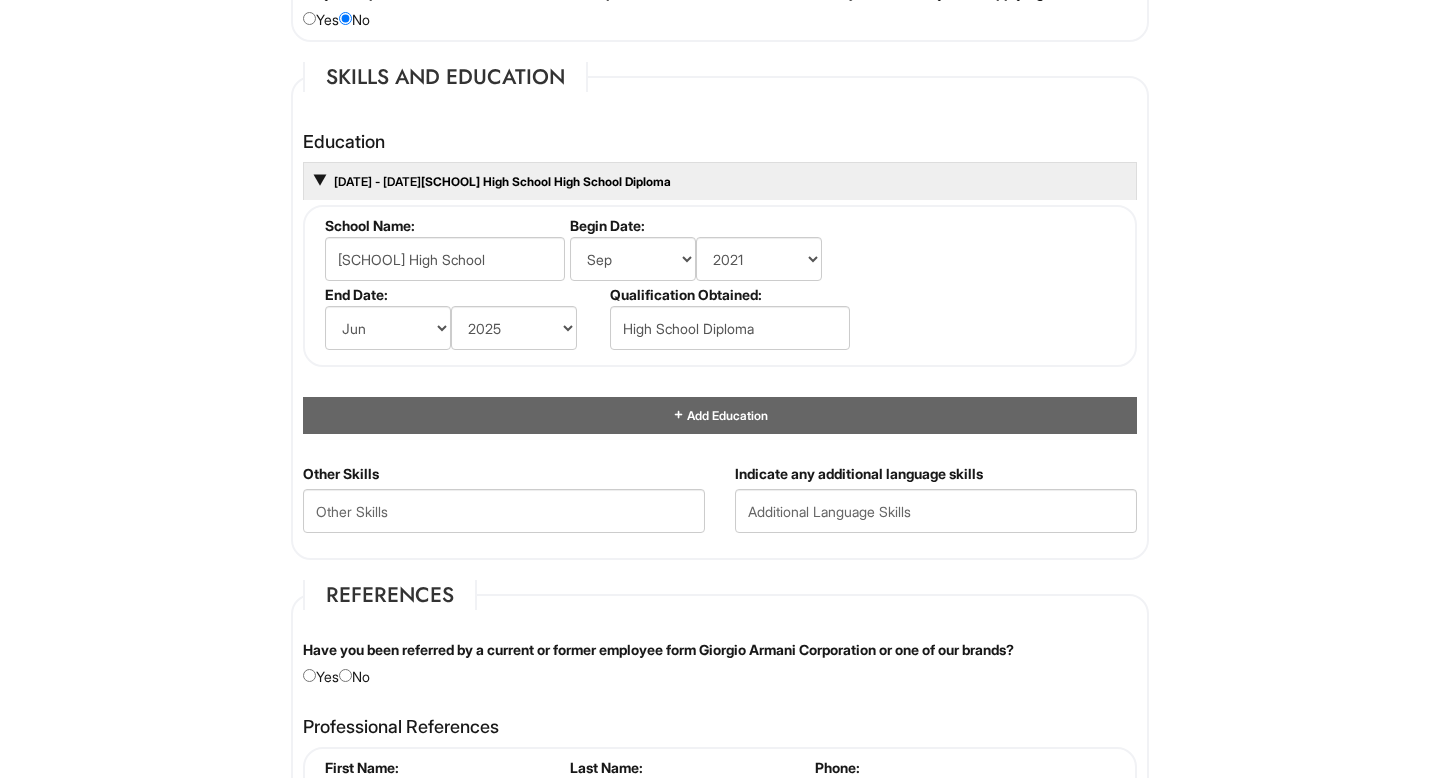 click on "School Name:
[SCHOOL]
Begin Date:
(month) Jan Feb Mar Apr May Jun Jul Aug Sep Oct Nov Dec (year) 2029 2028 2027 2026 2025 2024 2023 2022 2021 2020 2019 2018 2017 2016 2015 2014 2013 2012 2011 2010 2009 2008 2007 2006 2005 2004 2003 2002 2001 2000 1999 1998 1997 1996 1995 1994 1993 1992 1991 1990 1989 1988 1987 1986 1985 1984 1983 1982 1981 1980 1979 1978 1977 1976 1975 1974 1973 1972 1971 1970 1969 1968 1967 1966 1965 1964 1963 1962 1961 1960 1959 1958 1957 1956 1955 1954 1953 1952 1951 1950 1949 1948 1947 1946  --  2030 2031 2032 2033 2034 2035 2036 2037 2038 2039 2040 2041 2042 2043 2044 2045 2046 2047 2048 2049 2050 2051 2052 2053 2054 2055 2056 2057 2058 2059 2060 2061 2062 2063 2064
End Date:
(month) Jan Feb Mar Apr May Jun Jul Aug Sep Oct Nov Dec (year) 2029 2028 2027 2026 2025 2024 2023 2022 2021 2020 2019 2018 2017 2016 2015 2014 2013 2012 2011 2010 2009 2008 2007 2006 2005 2004 2003 2002 2001 2000 1999 1998 1997 1996 1995 1994 1993 1992 1991 1990 1989 1988 1987" at bounding box center (720, 286) 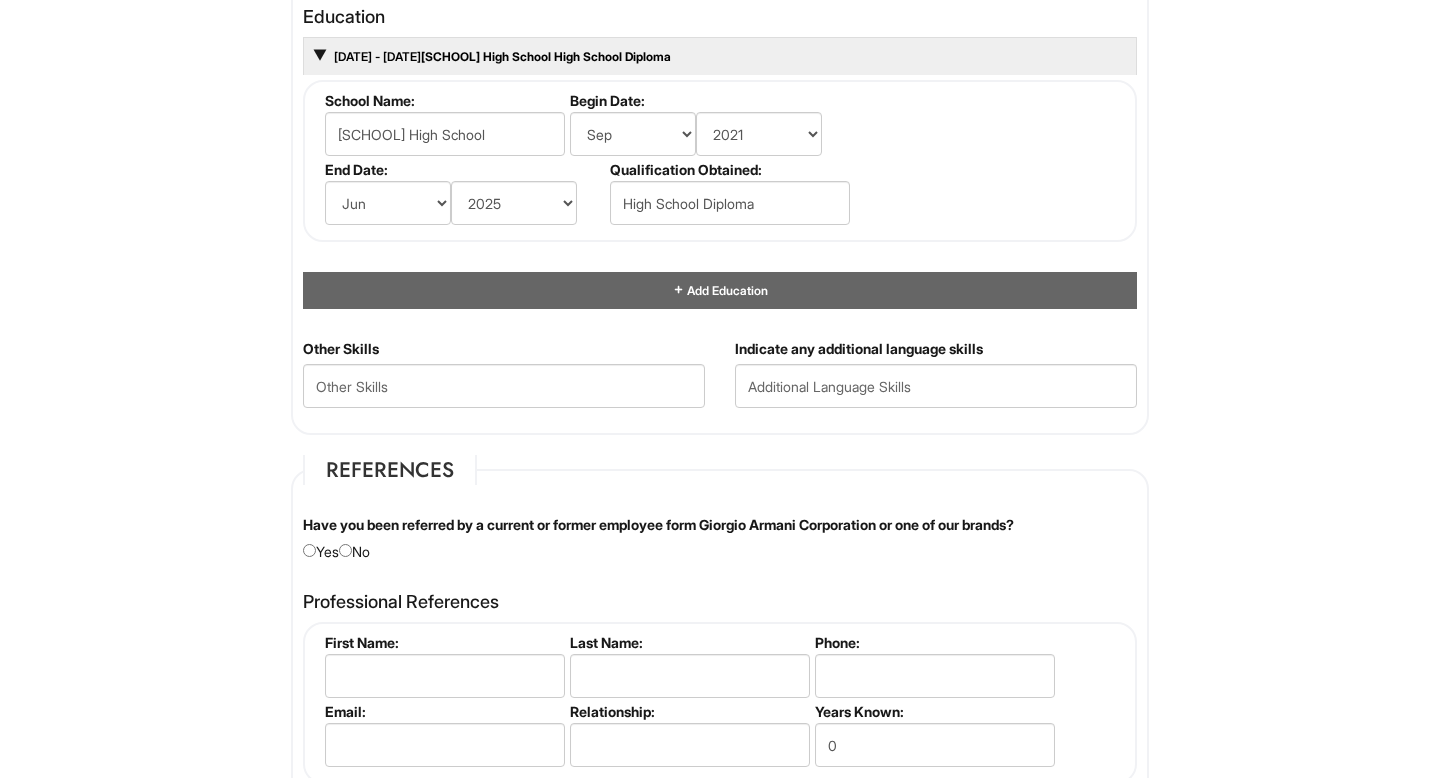 scroll, scrollTop: 1932, scrollLeft: 0, axis: vertical 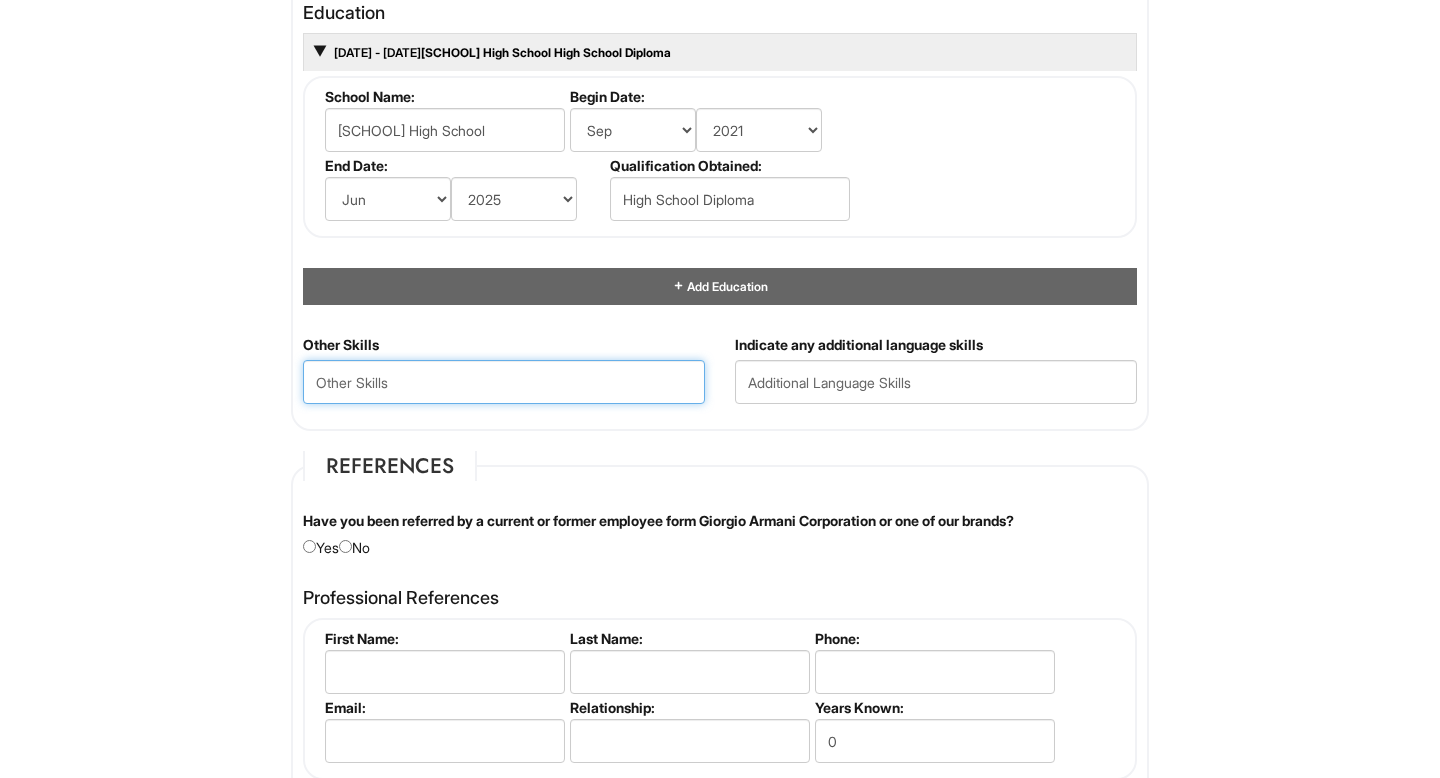click at bounding box center (504, 382) 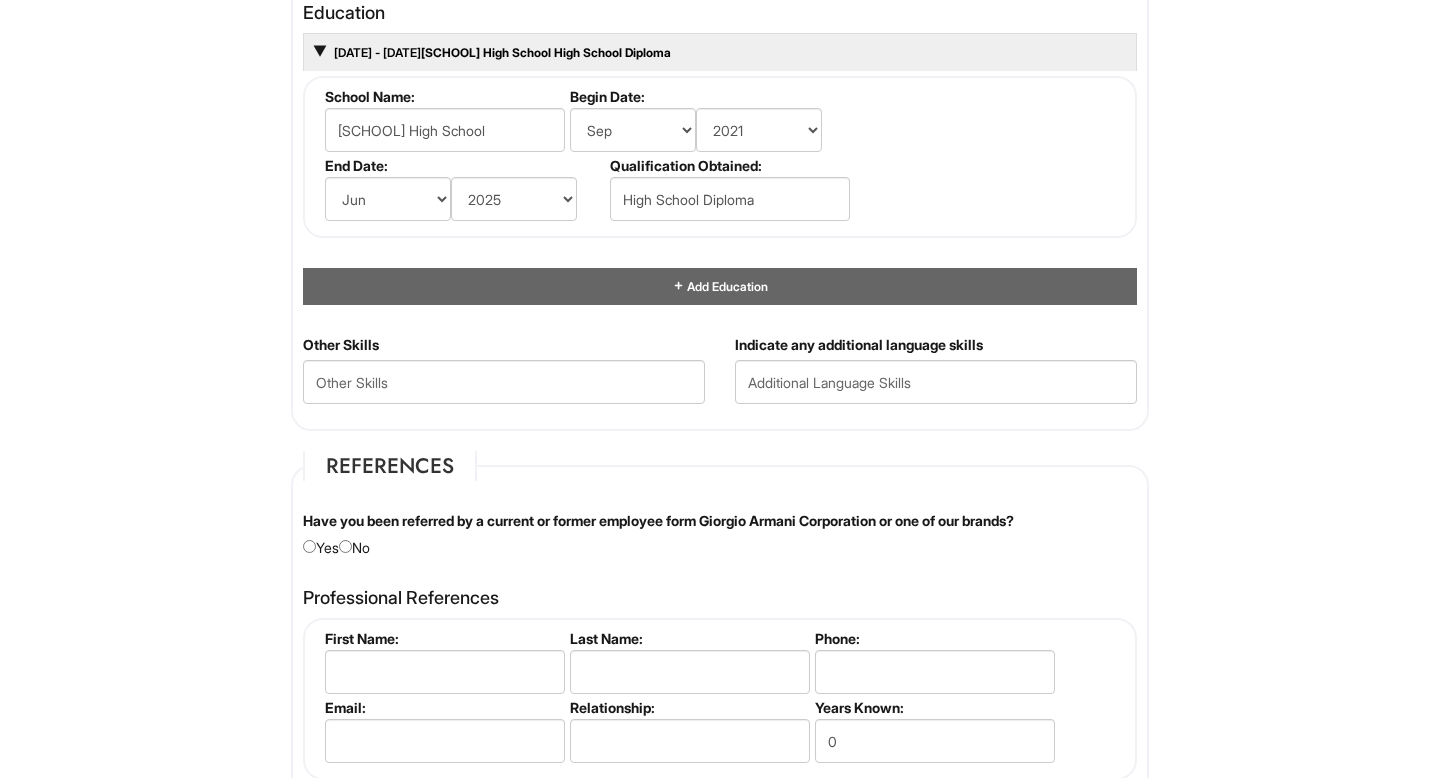 click on "Other Skills" at bounding box center (504, 377) 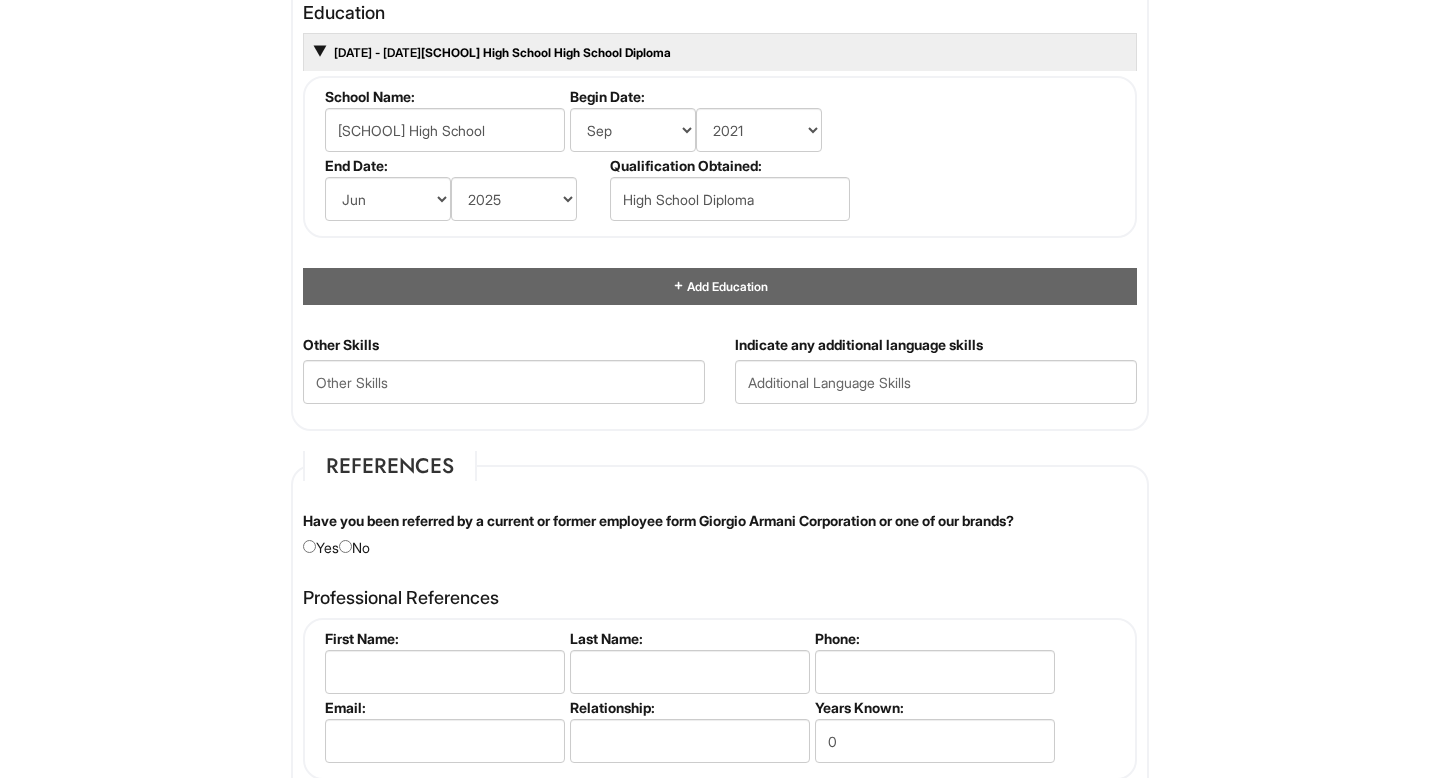 scroll, scrollTop: 1915, scrollLeft: 0, axis: vertical 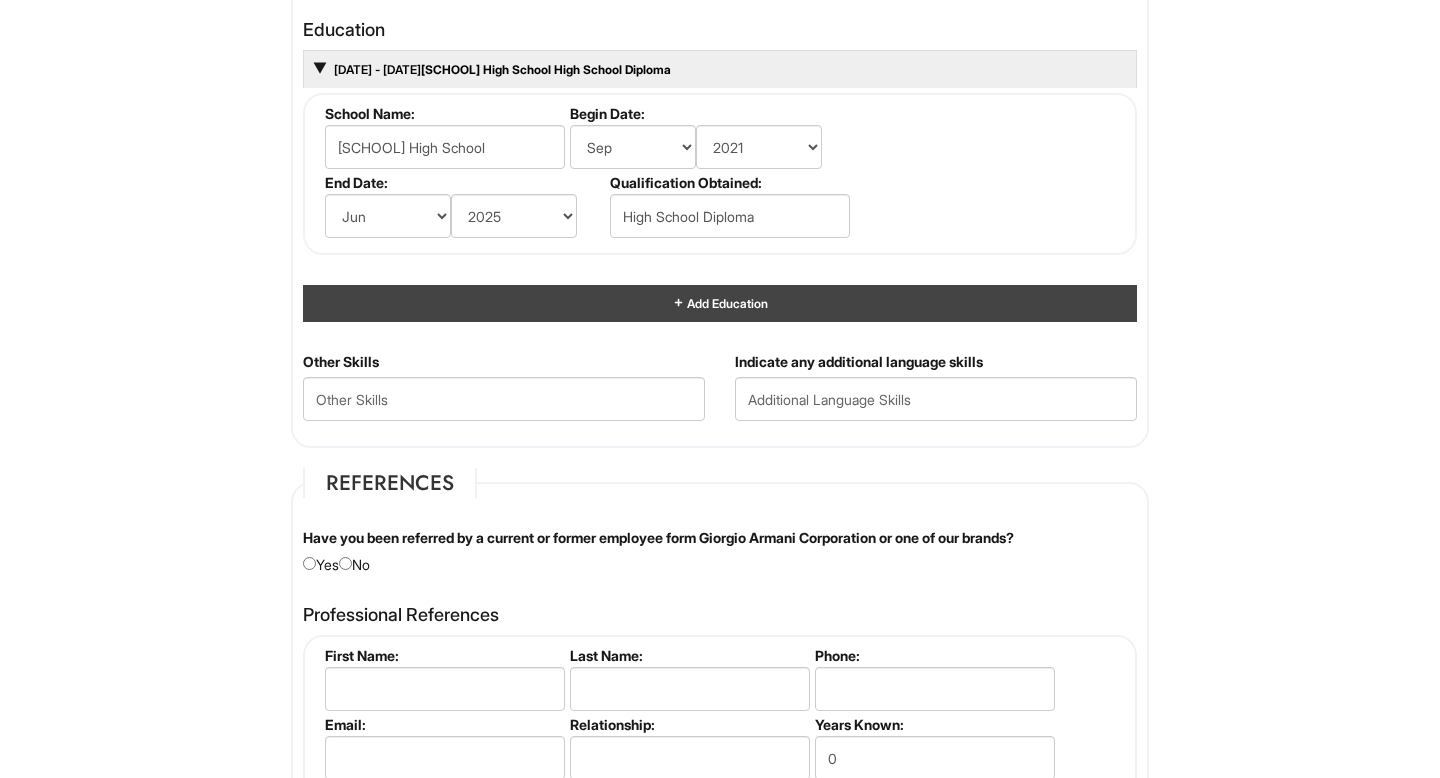 click on "Add Education" at bounding box center [720, 303] 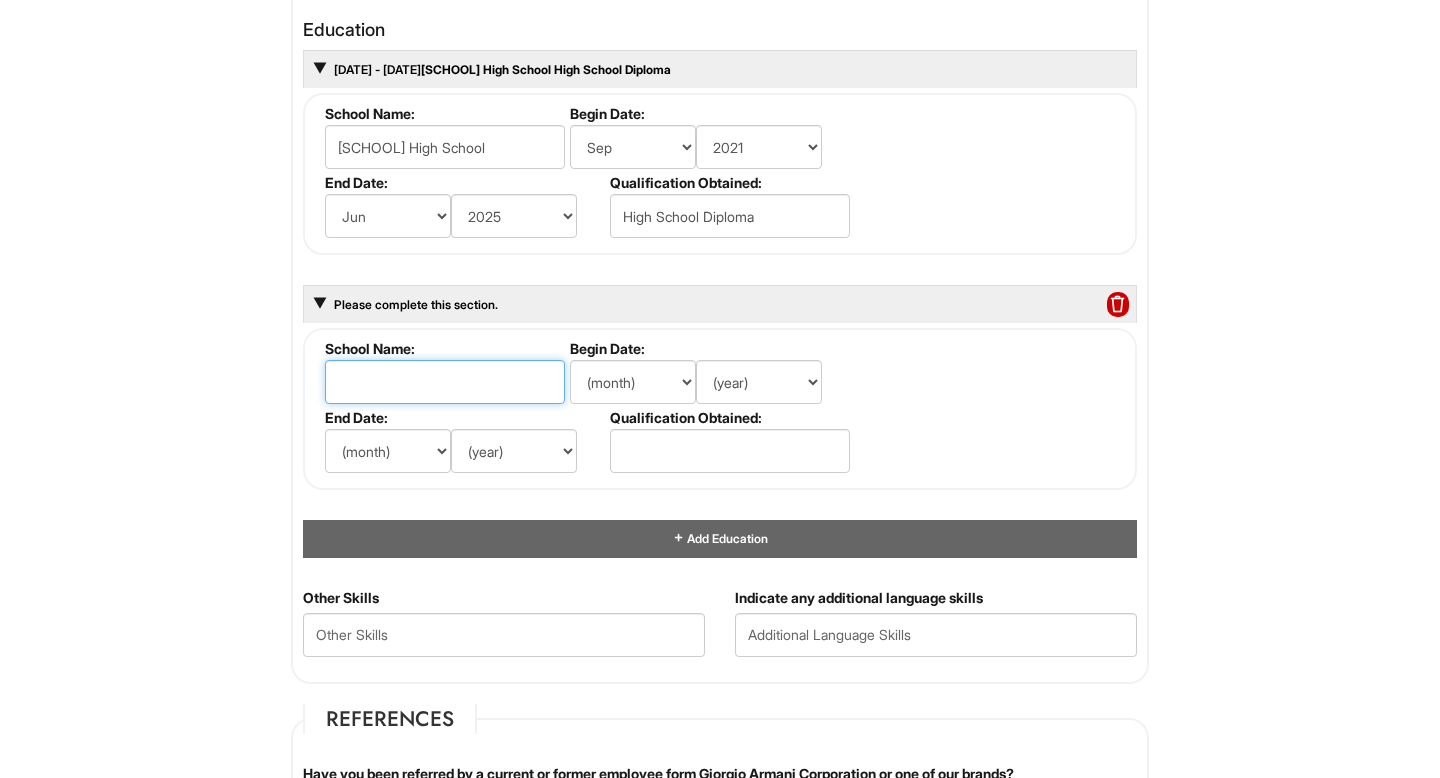 click at bounding box center [445, 382] 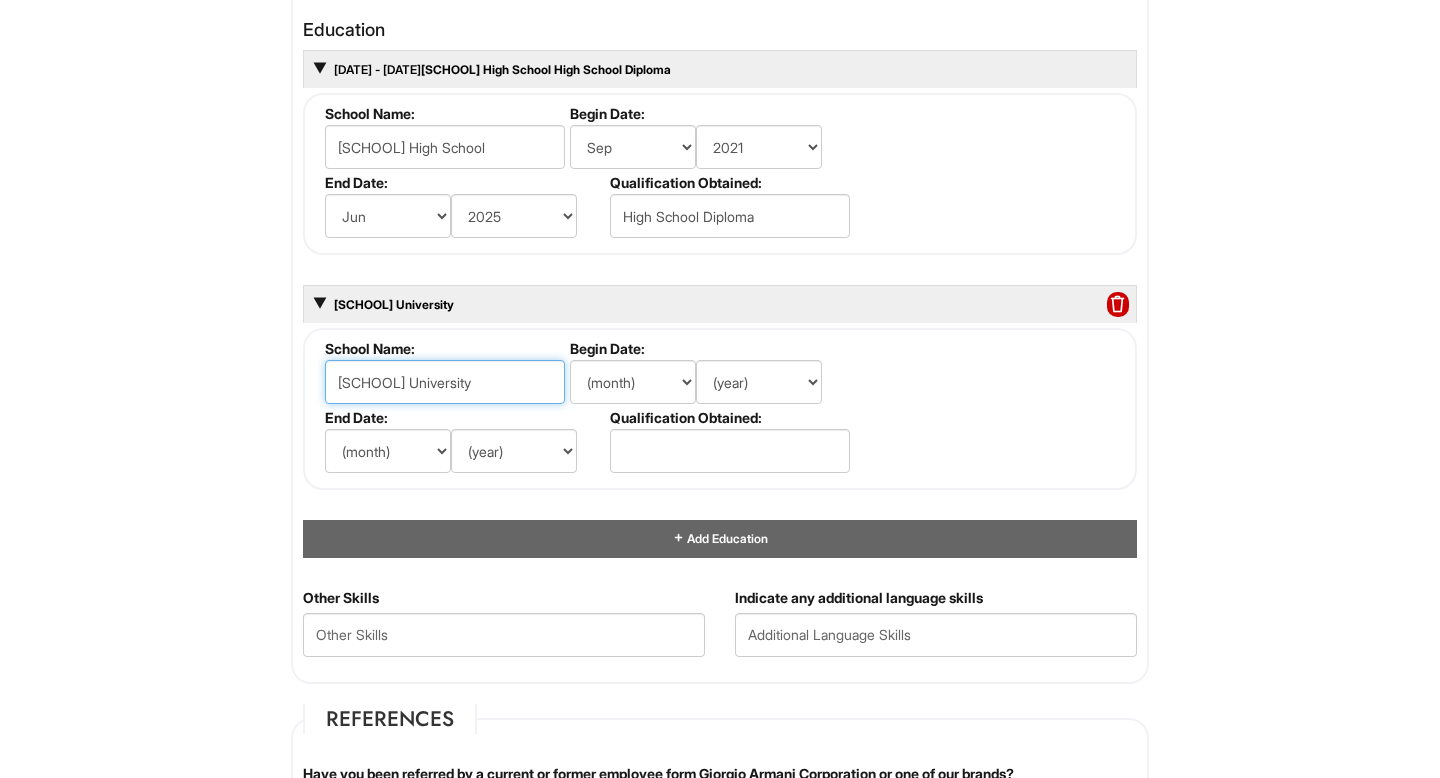 type on "[SCHOOL] University" 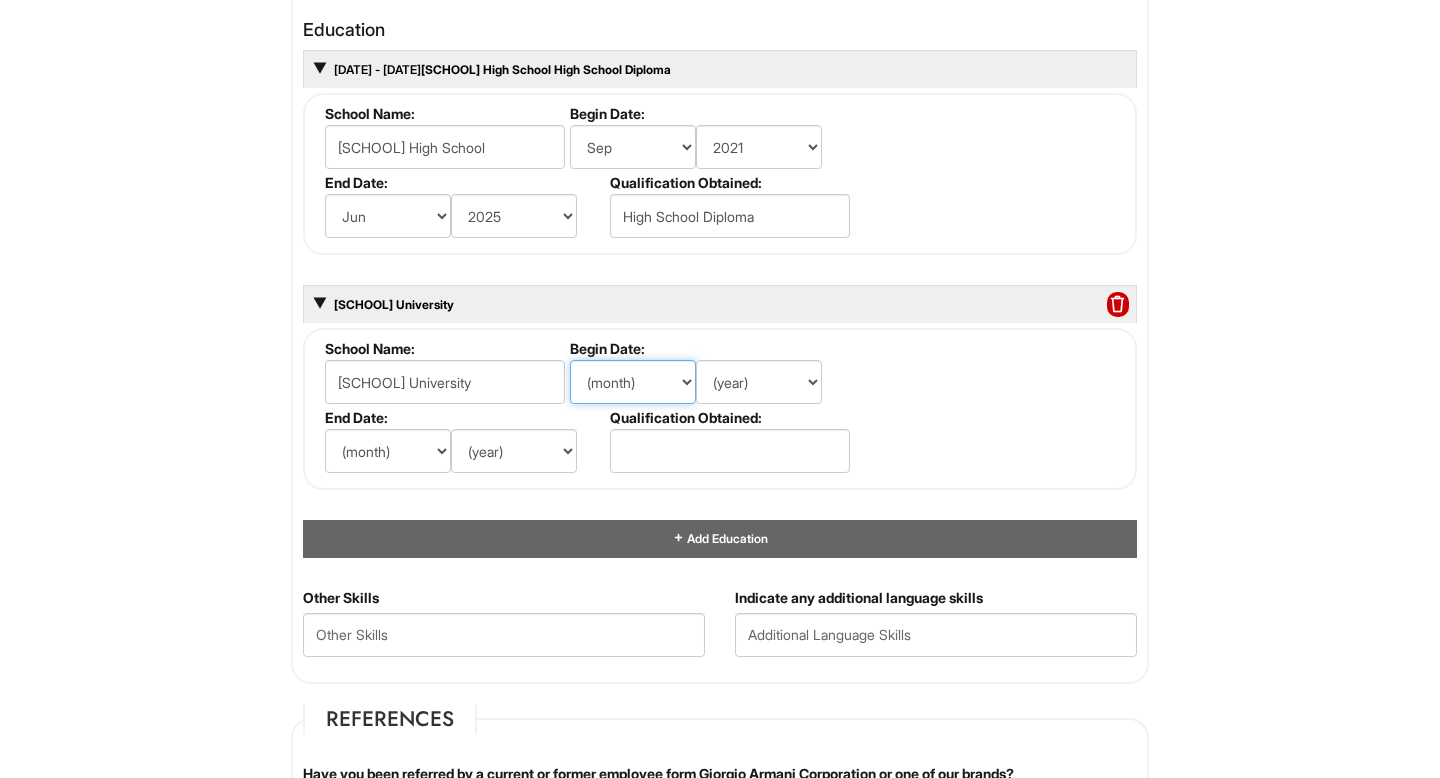 click on "(month) Jan Feb Mar Apr May Jun Jul Aug Sep Oct Nov Dec" at bounding box center (633, 382) 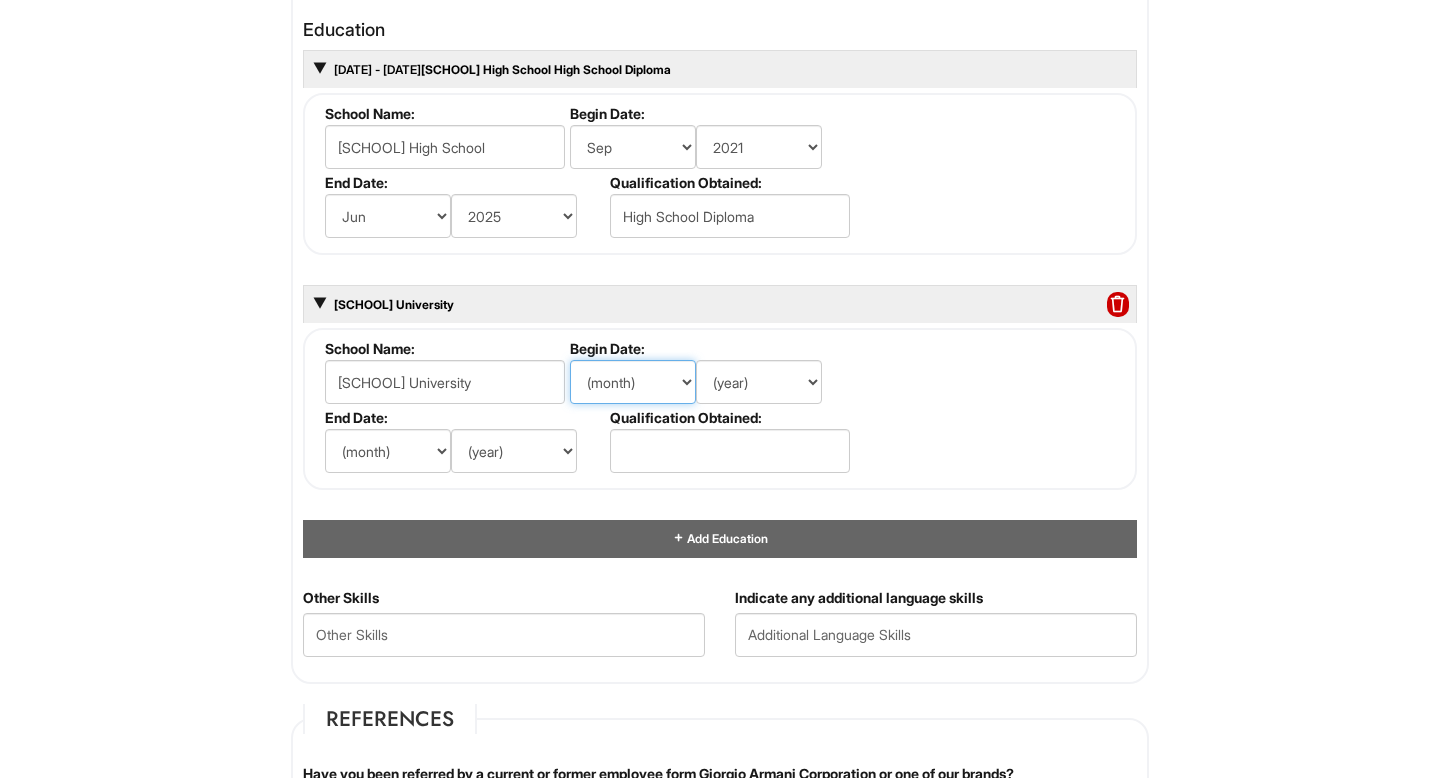 select on "9" 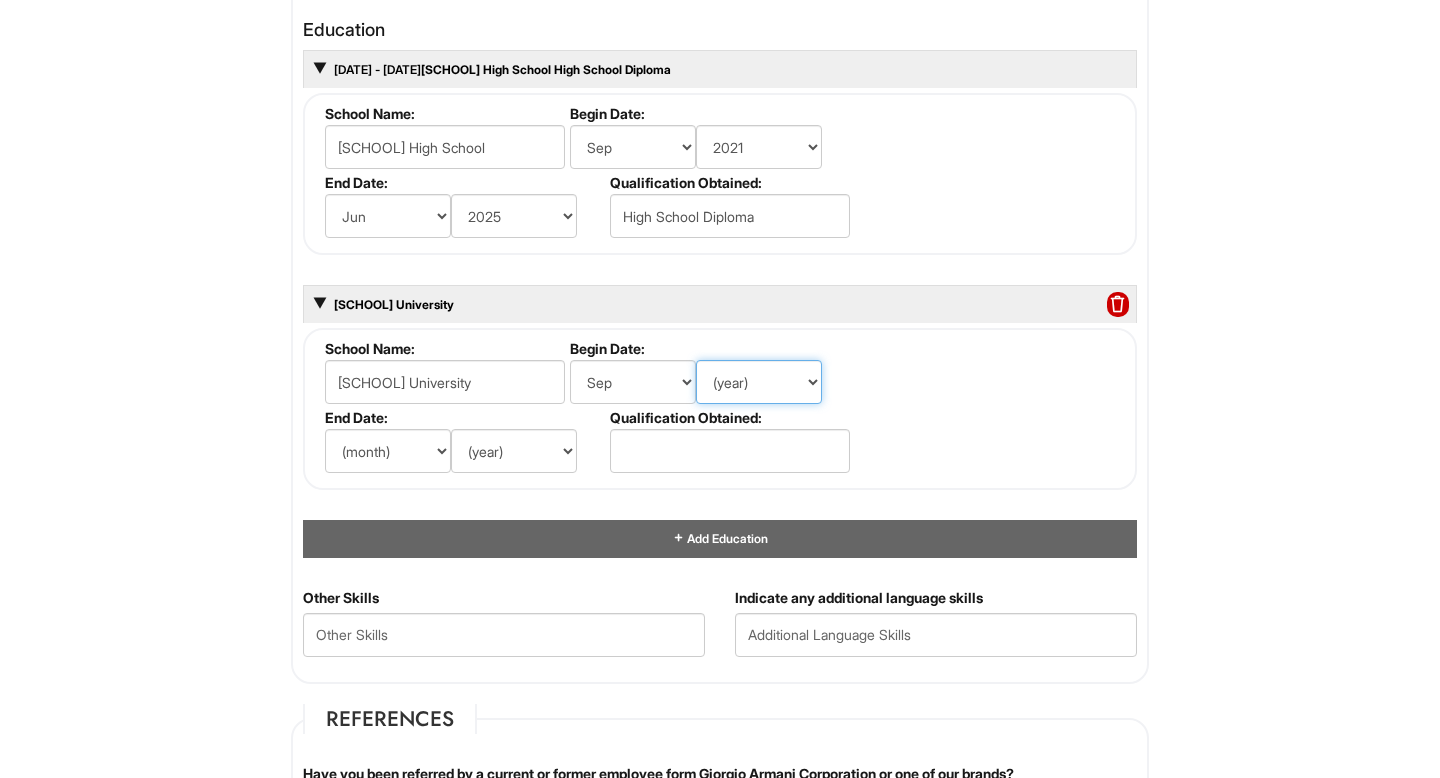 click on "(year) 2029 2028 2027 2026 2025 2024 2023 2022 2021 2020 2019 2018 2017 2016 2015 2014 2013 2012 2011 2010 2009 2008 2007 2006 2005 2004 2003 2002 2001 2000 1999 1998 1997 1996 1995 1994 1993 1992 1991 1990 1989 1988 1987 1986 1985 1984 1983 1982 1981 1980 1979 1978 1977 1976 1975 1974 1973 1972 1971 1970 1969 1968 1967 1966 1965 1964 1963 1962 1961 1960 1959 1958 1957 1956 1955 1954 1953 1952 1951 1950 1949 1948 1947 1946  --  2030 2031 2032 2033 2034 2035 2036 2037 2038 2039 2040 2041 2042 2043 2044 2045 2046 2047 2048 2049 2050 2051 2052 2053 2054 2055 2056 2057 2058 2059 2060 2061 2062 2063 2064" at bounding box center (759, 382) 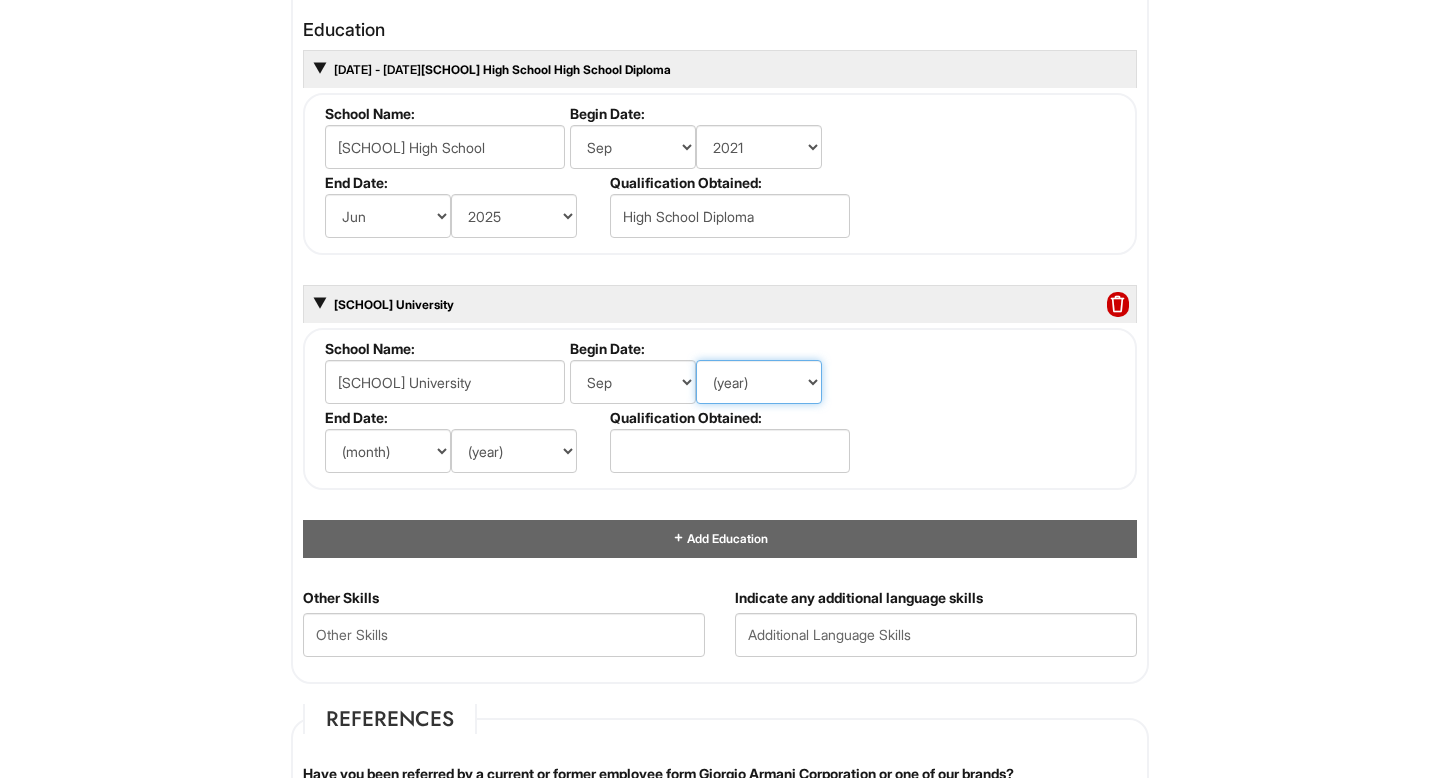 select on "2025" 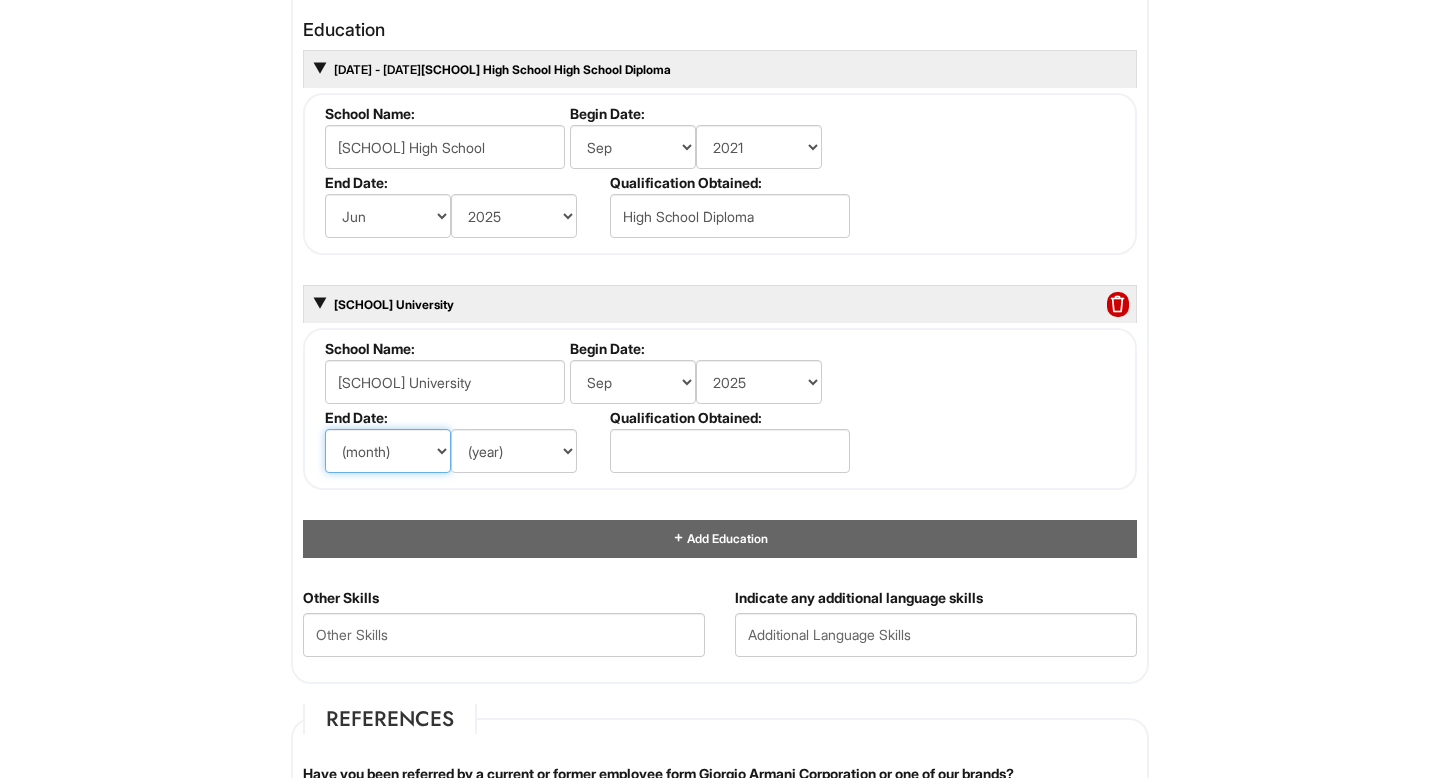 click on "(month) Jan Feb Mar Apr May Jun Jul Aug Sep Oct Nov Dec" at bounding box center [388, 451] 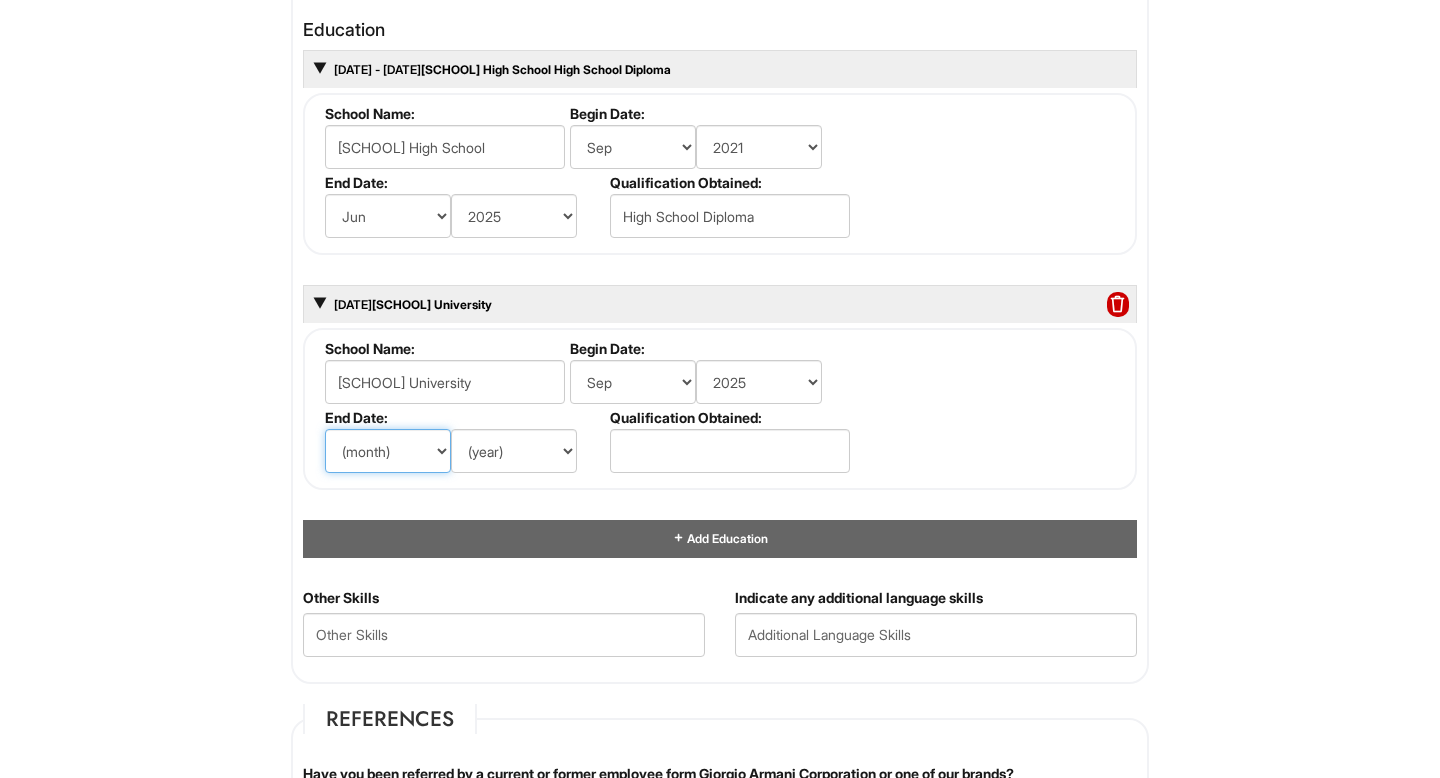 select on "5" 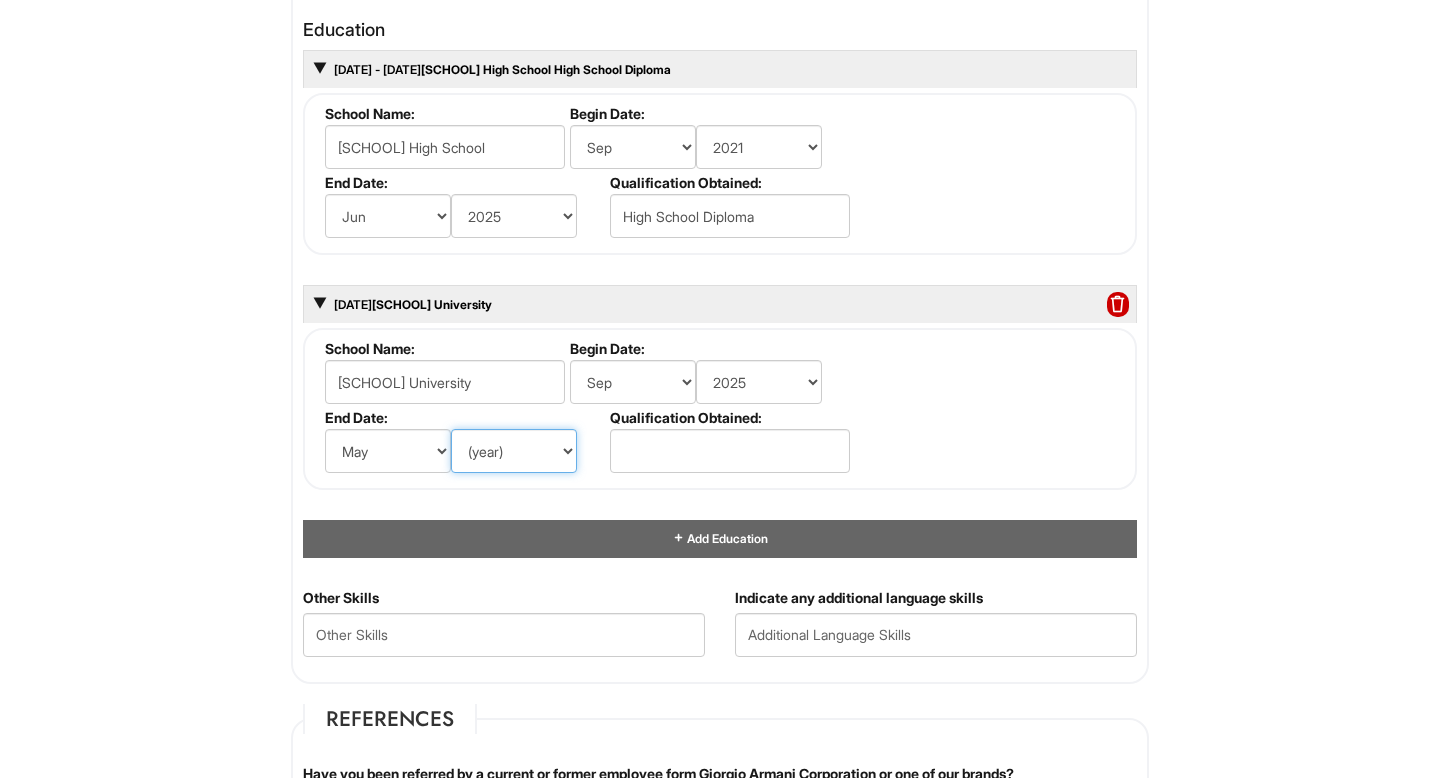 click on "(year) 2029 2028 2027 2026 2025 2024 2023 2022 2021 2020 2019 2018 2017 2016 2015 2014 2013 2012 2011 2010 2009 2008 2007 2006 2005 2004 2003 2002 2001 2000 1999 1998 1997 1996 1995 1994 1993 1992 1991 1990 1989 1988 1987 1986 1985 1984 1983 1982 1981 1980 1979 1978 1977 1976 1975 1974 1973 1972 1971 1970 1969 1968 1967 1966 1965 1964 1963 1962 1961 1960 1959 1958 1957 1956 1955 1954 1953 1952 1951 1950 1949 1948 1947 1946  --  2030 2031 2032 2033 2034 2035 2036 2037 2038 2039 2040 2041 2042 2043 2044 2045 2046 2047 2048 2049 2050 2051 2052 2053 2054 2055 2056 2057 2058 2059 2060 2061 2062 2063 2064" at bounding box center (514, 451) 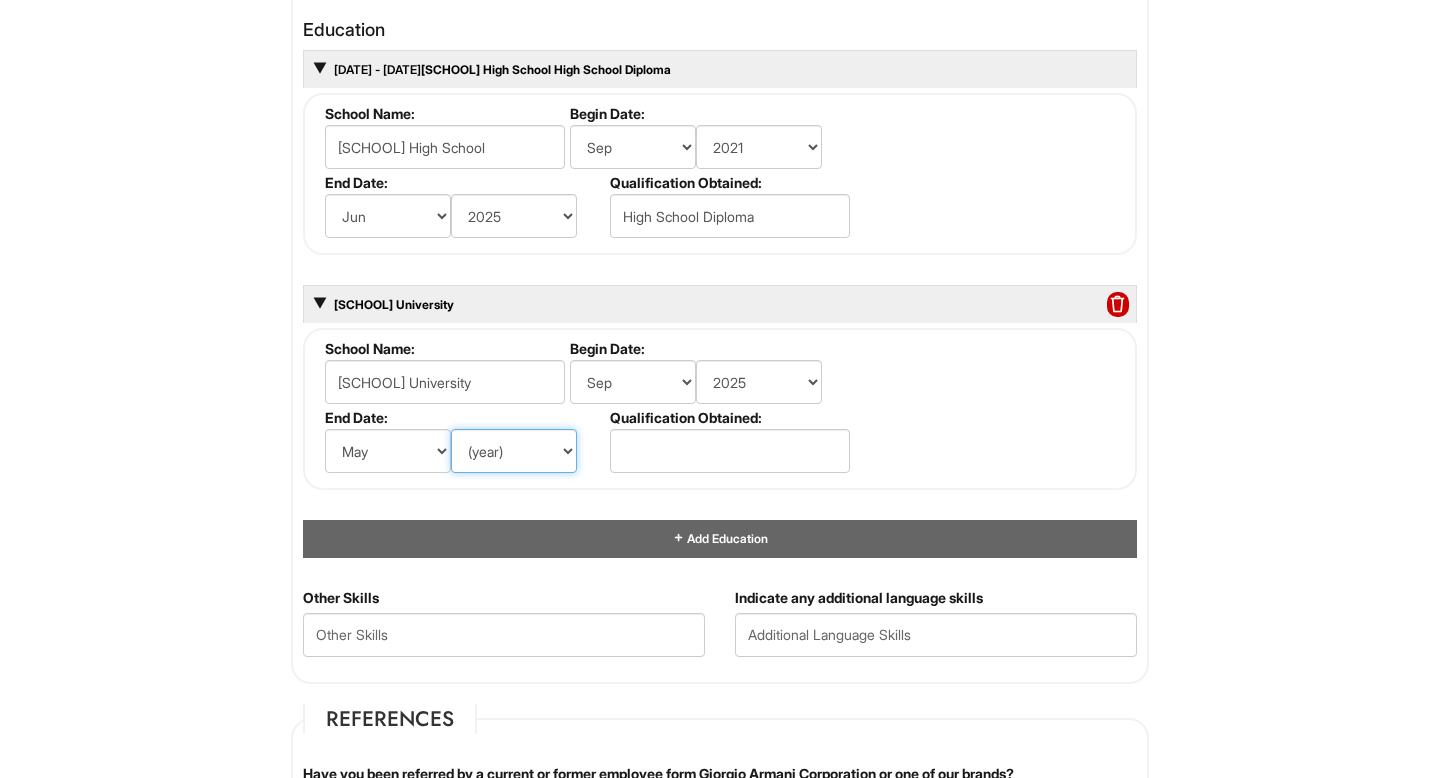 select on "2029" 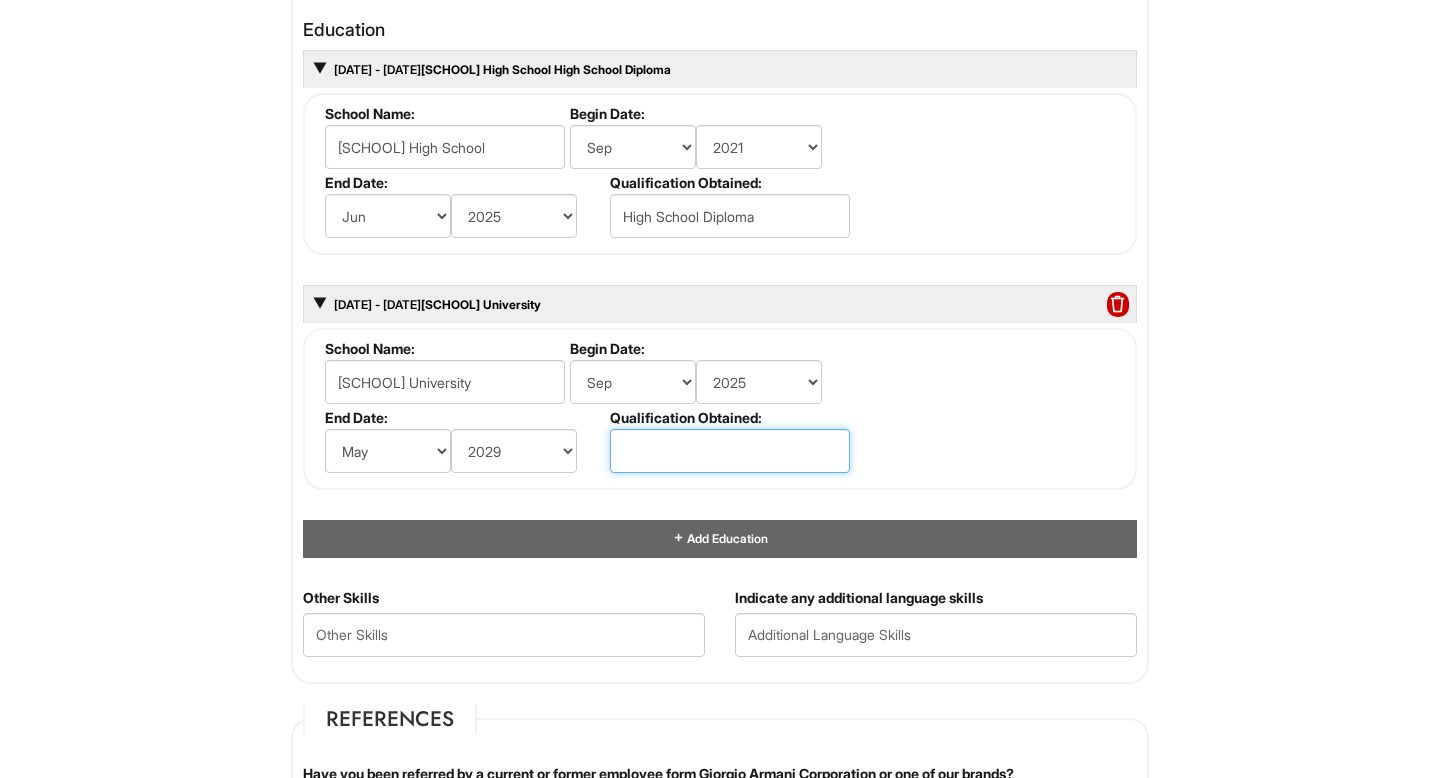 click at bounding box center (730, 451) 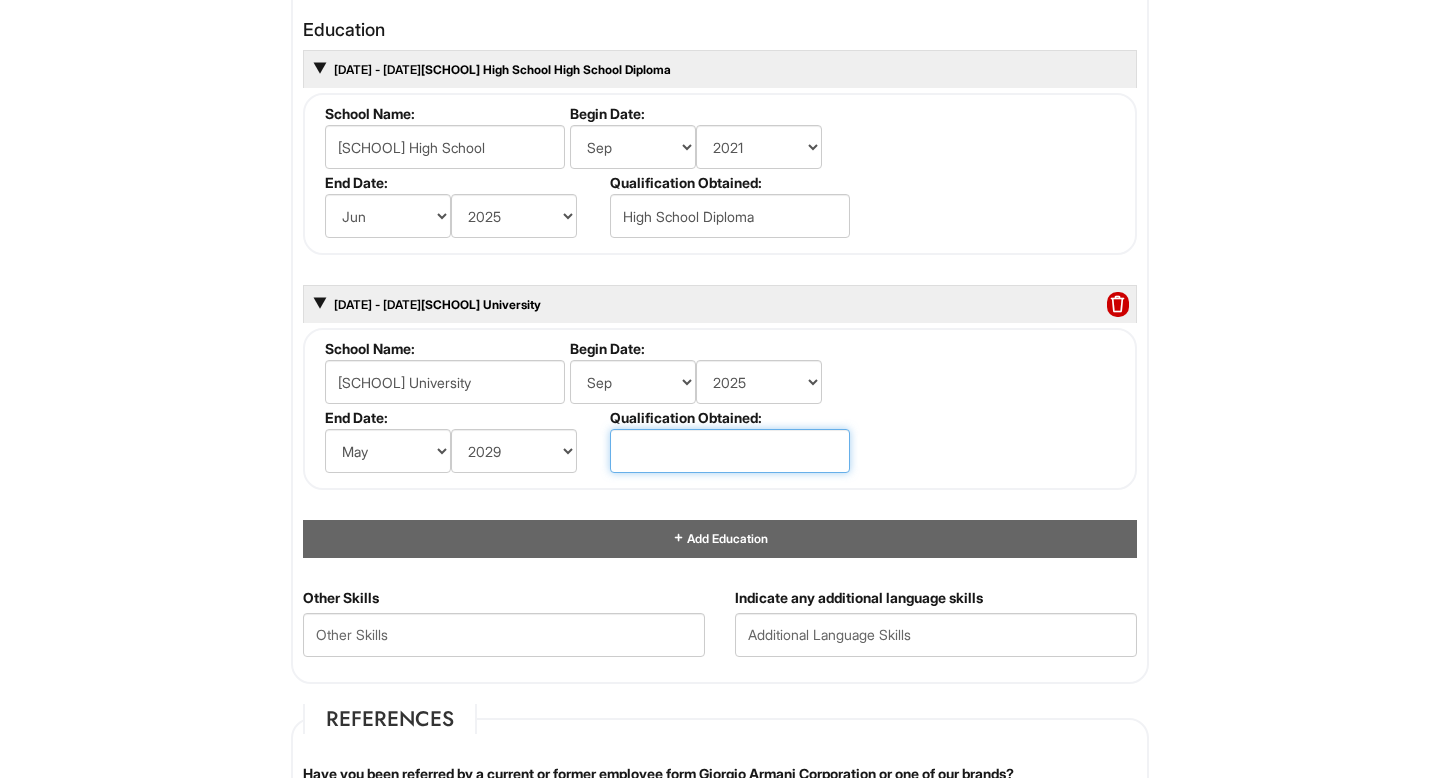 paste on "In Progress" 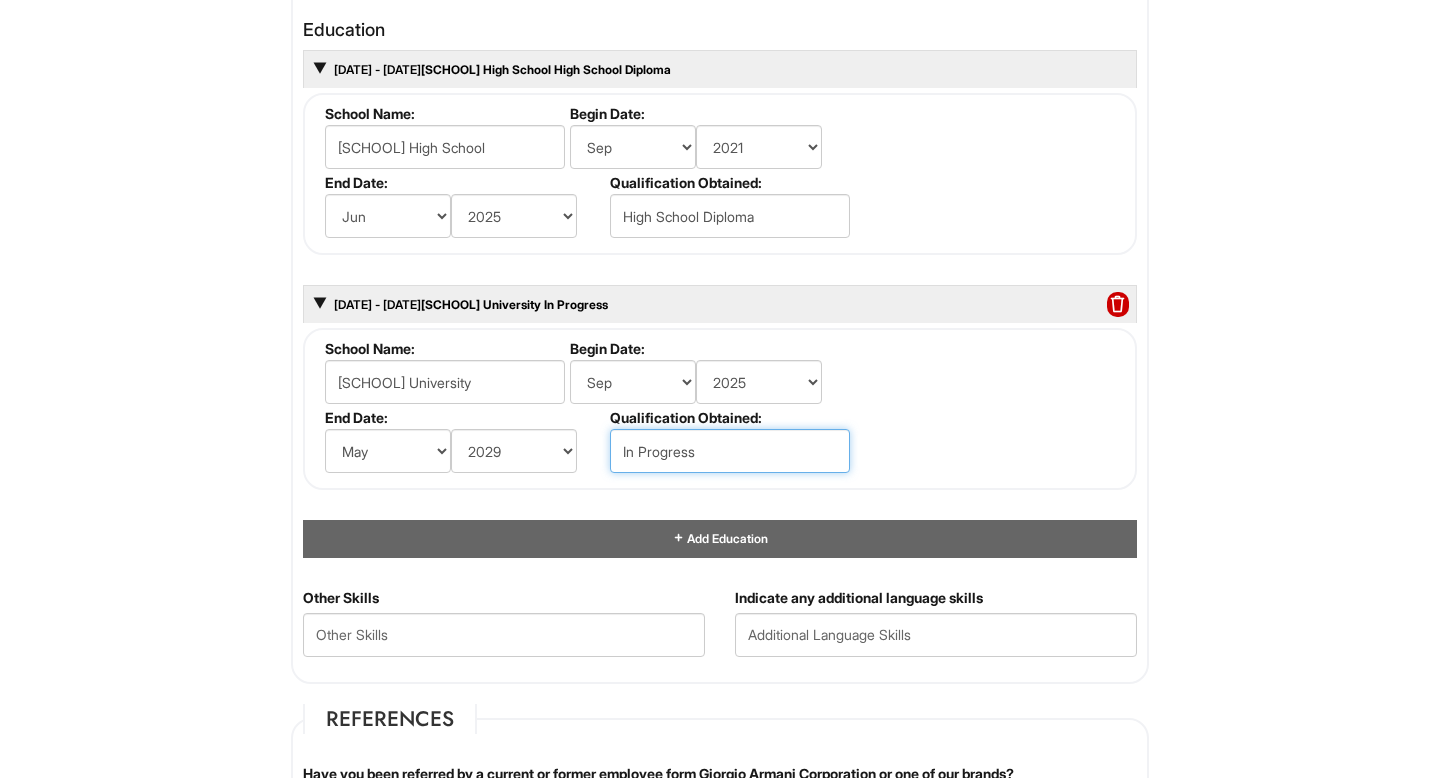 type on "In Progress" 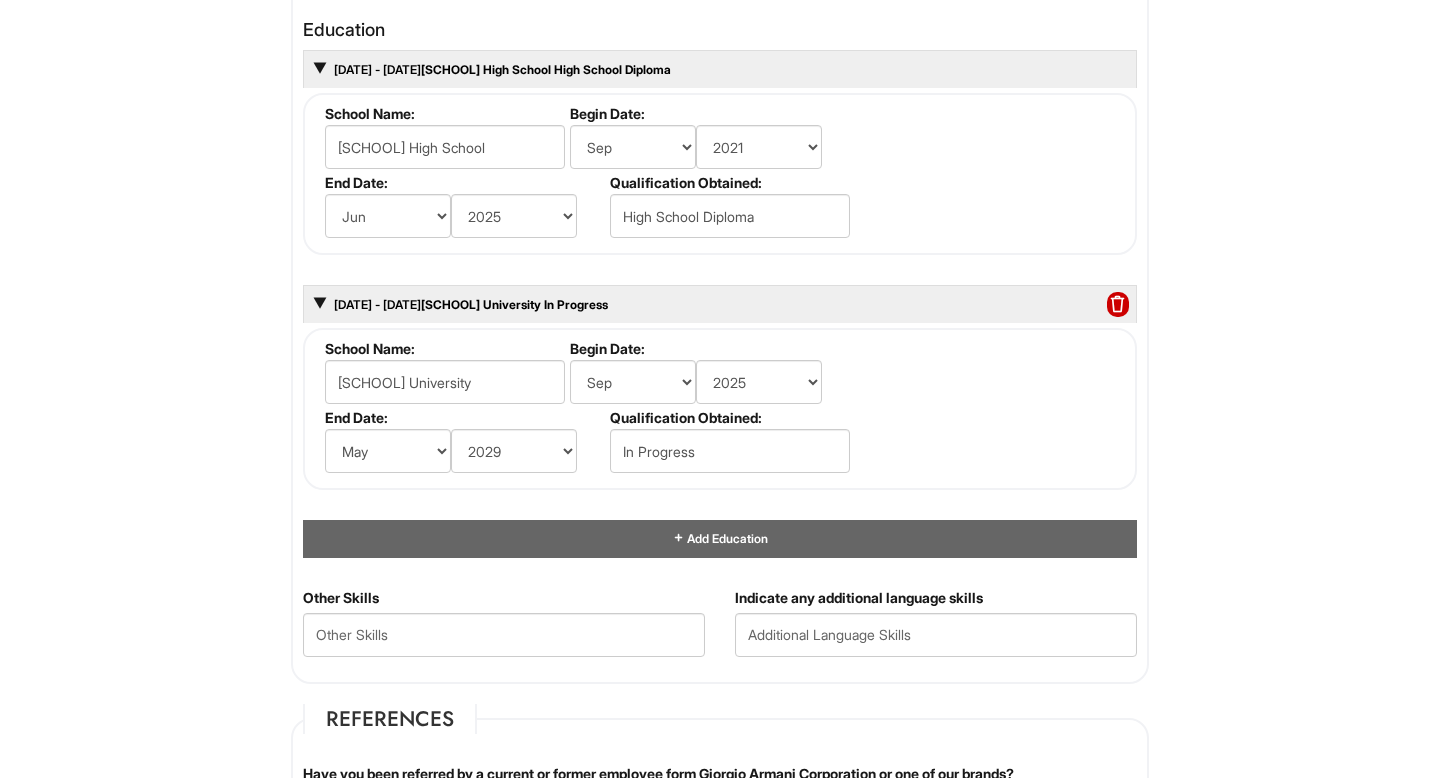 click on "School Name:
[SCHOOL]
Begin Date:
(month) Jan Feb Mar Apr May Jun Jul Aug Sep Oct Nov Dec (year) 2029 2028 2027 2026 2025 2024 2023 2022 2021 2020 2019 2018 2017 2016 2015 2014 2013 2012 2011 2010 2009 2008 2007 2006 2005 2004 2003 2002 2001 2000 1999 1998 1997 1996 1995 1994 1993 1992 1991 1990 1989 1988 1987 1986 1985 1984 1983 1982 1981 1980 1979 1978 1977 1976 1975 1974 1973 1972 1971 1970 1969 1968 1967 1966 1965 1964 1963 1962 1961 1960 1959 1958 1957 1956 1955 1954 1953 1952 1951 1950 1949 1948 1947 1946  --  2030 2031 2032 2033 2034 2035 2036 2037 2038 2039 2040 2041 2042 2043 2044 2045 2046 2047 2048 2049 2050 2051 2052 2053 2054 2055 2056 2057 2058 2059 2060 2061 2062 2063 2064
End Date:
(month) Jan Feb Mar Apr May Jun Jul Aug Sep Oct Nov Dec (year) 2029 2028 2027 2026 2025 2024 2023 2022 2021 2020 2019 2018 2017 2016 2015 2014 2013 2012 2011 2010 2009 2008 2007 2006 2005 2004 2003 2002 2001 2000 1999 1998 1997 1996 1995 1994 1993 1992 1991 1990 1989 1988 1987" at bounding box center [720, 409] 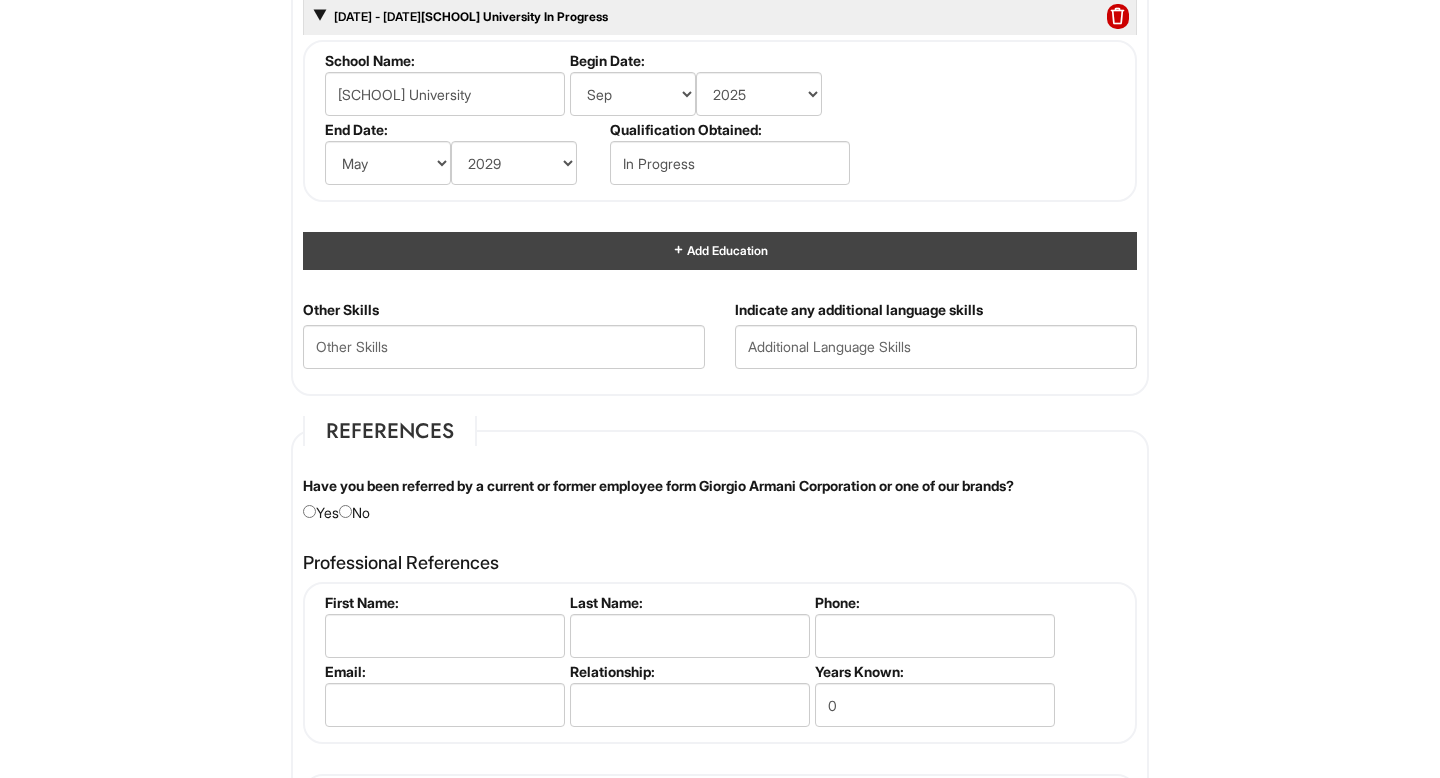 scroll, scrollTop: 2204, scrollLeft: 0, axis: vertical 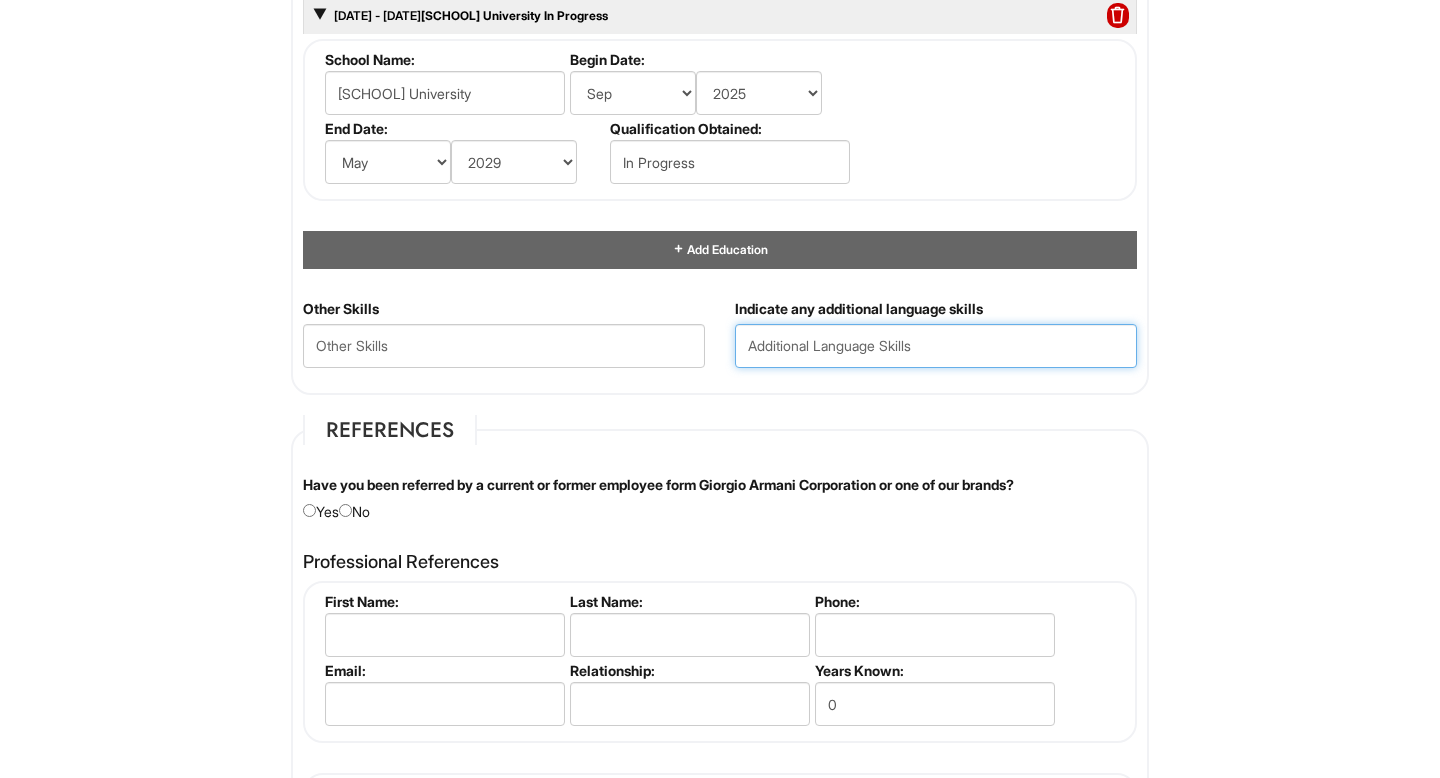 click at bounding box center [936, 346] 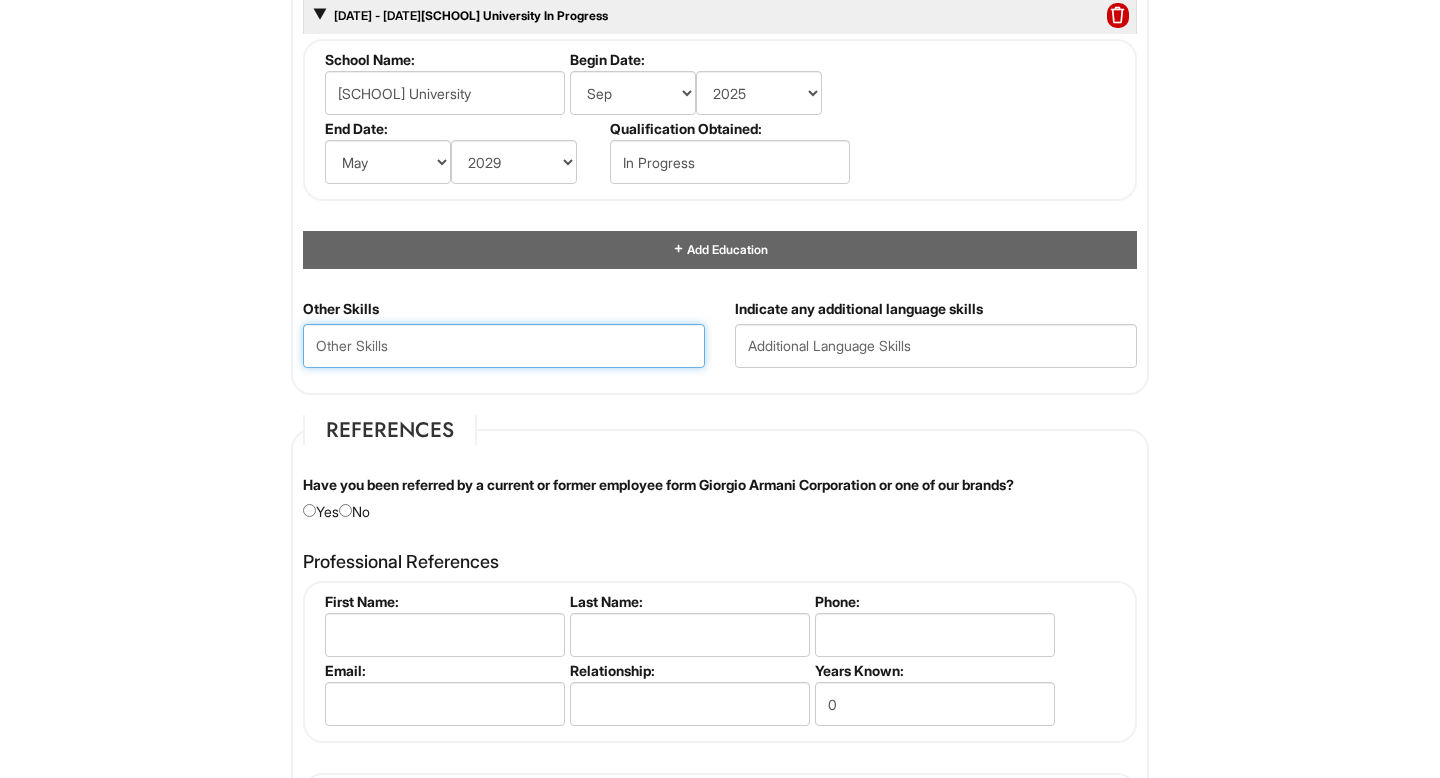 click at bounding box center (504, 346) 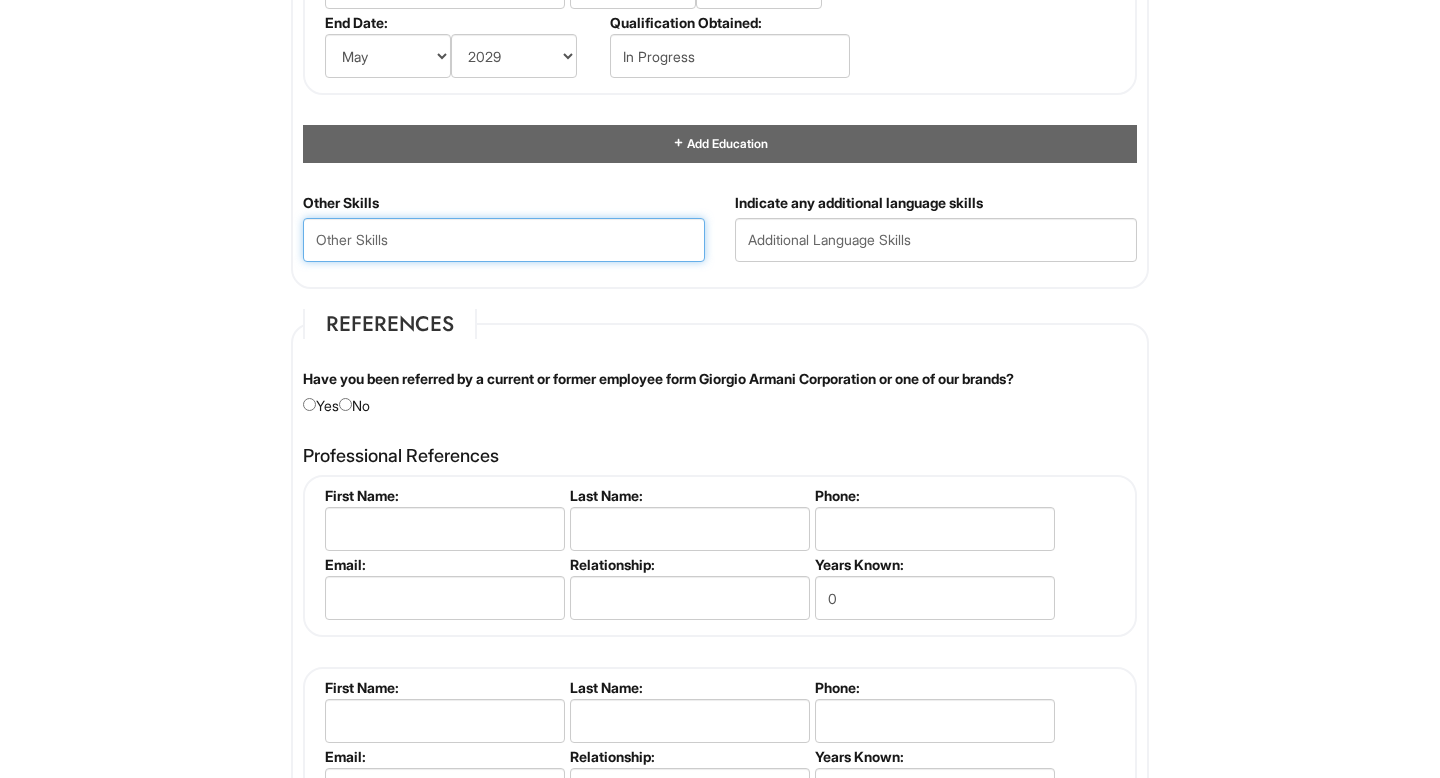 scroll, scrollTop: 2333, scrollLeft: 0, axis: vertical 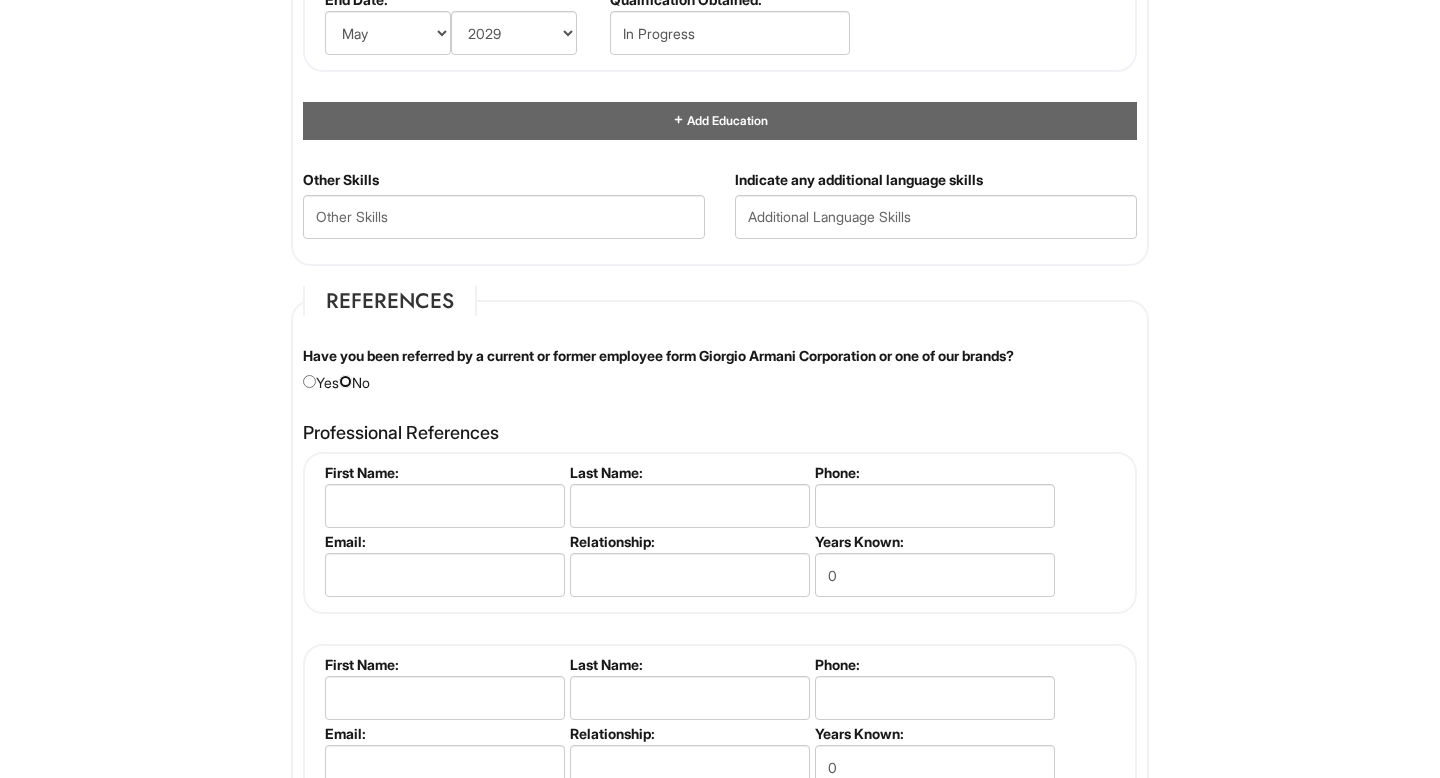 click at bounding box center [345, 381] 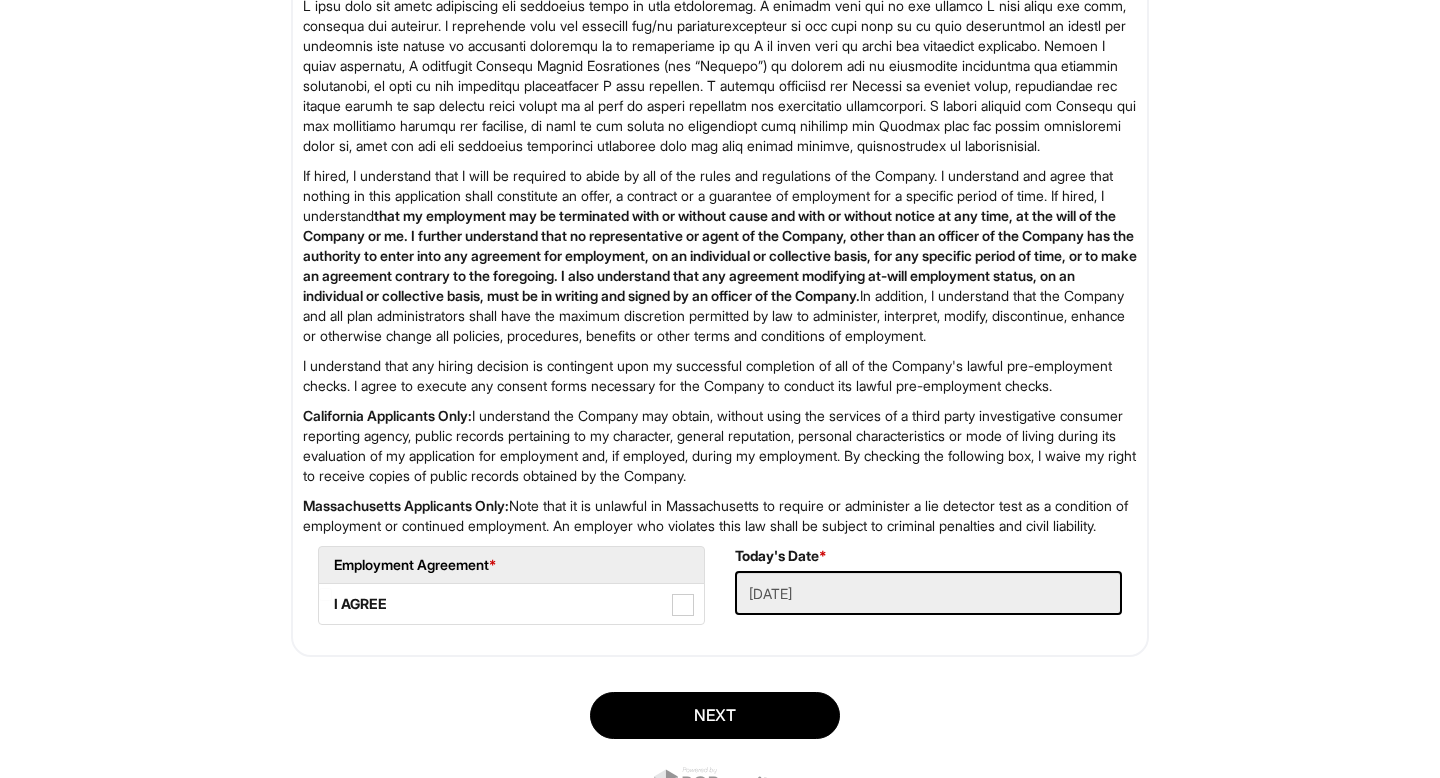 scroll, scrollTop: 3444, scrollLeft: 0, axis: vertical 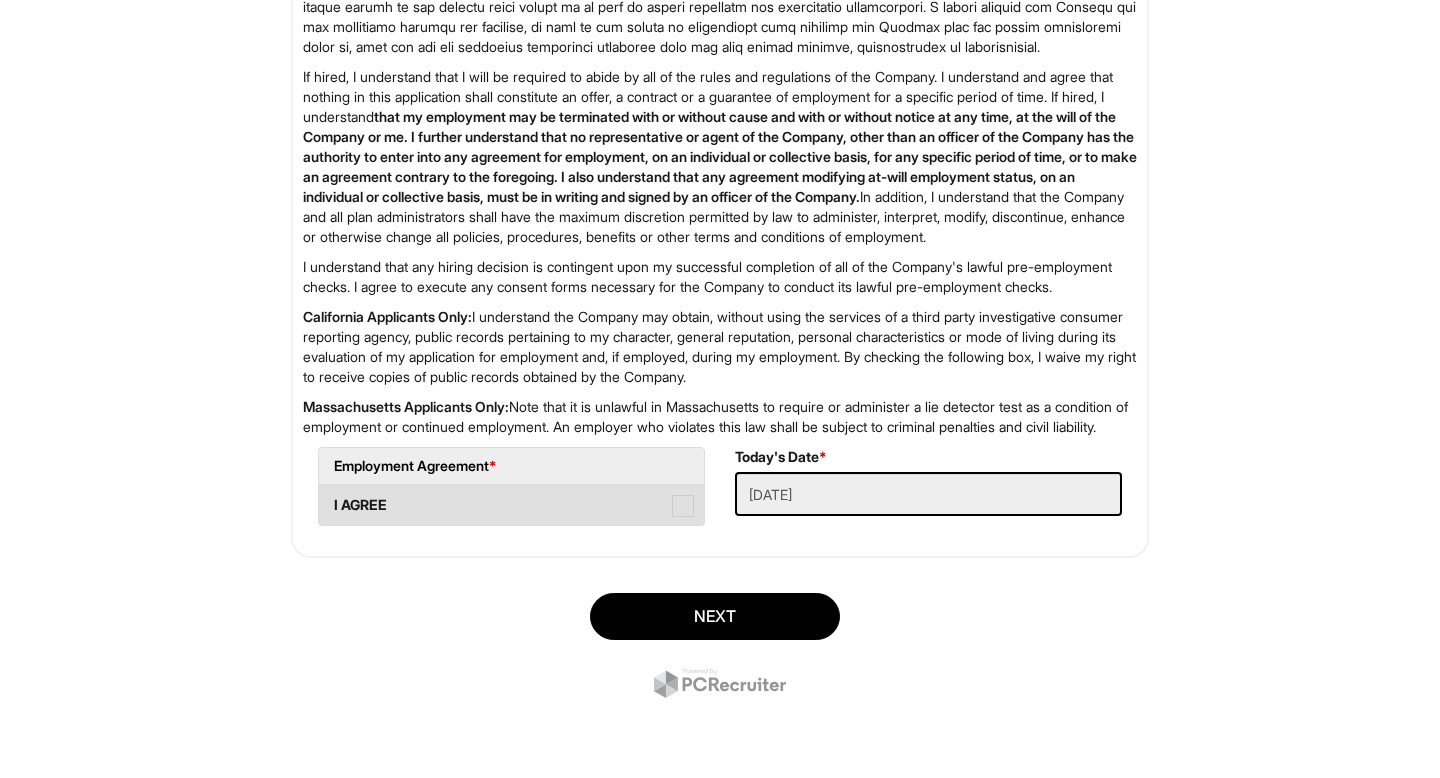 click on "I AGREE" at bounding box center (511, 505) 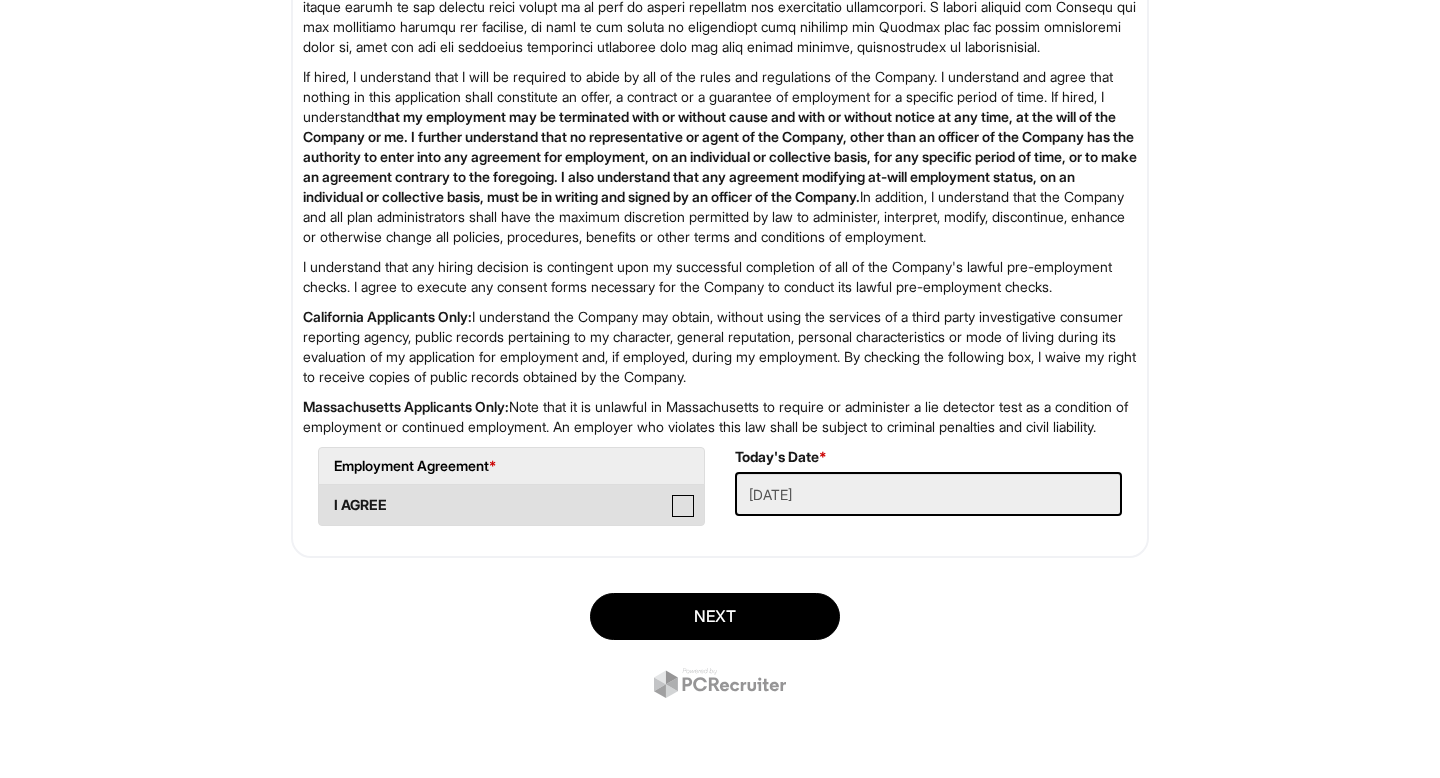 click on "I AGREE" at bounding box center (325, 495) 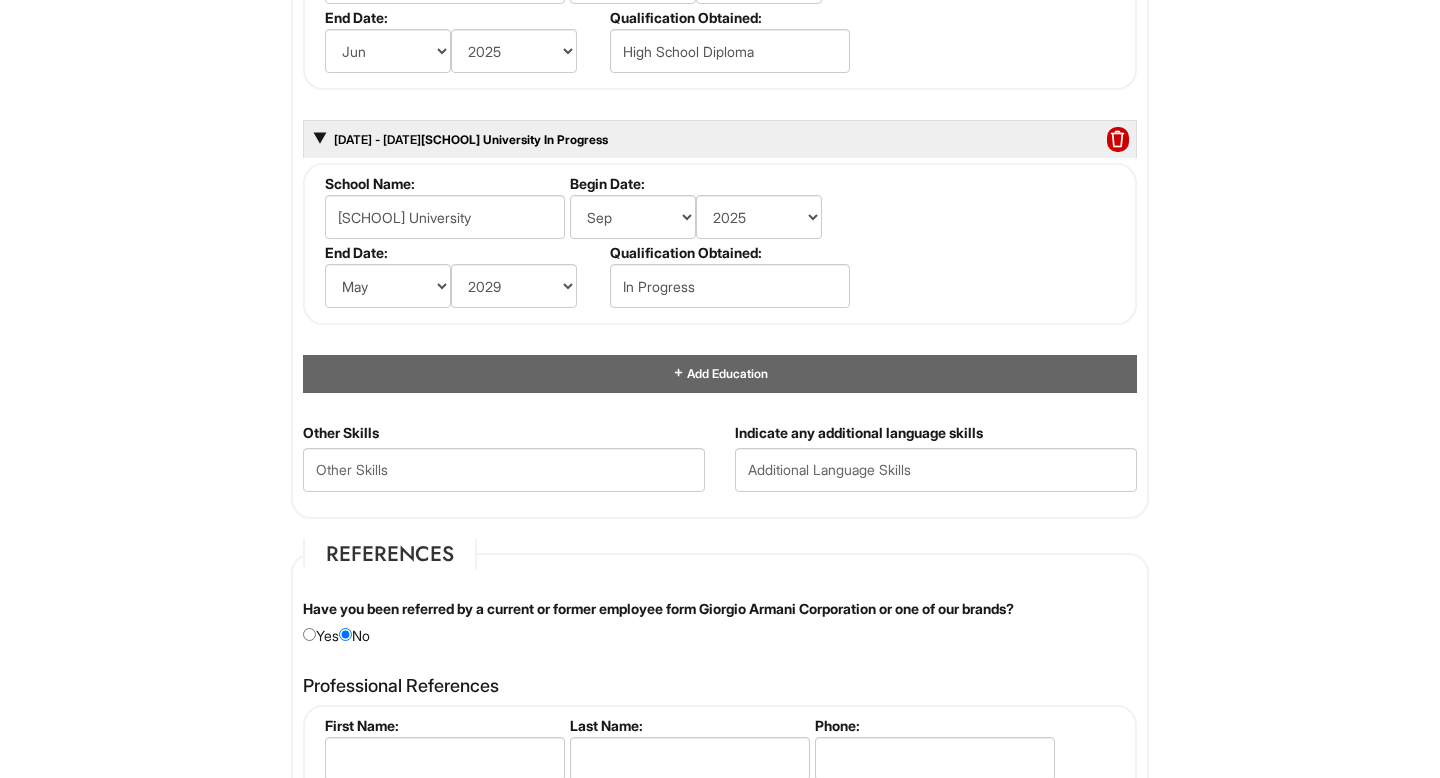 scroll, scrollTop: 2067, scrollLeft: 0, axis: vertical 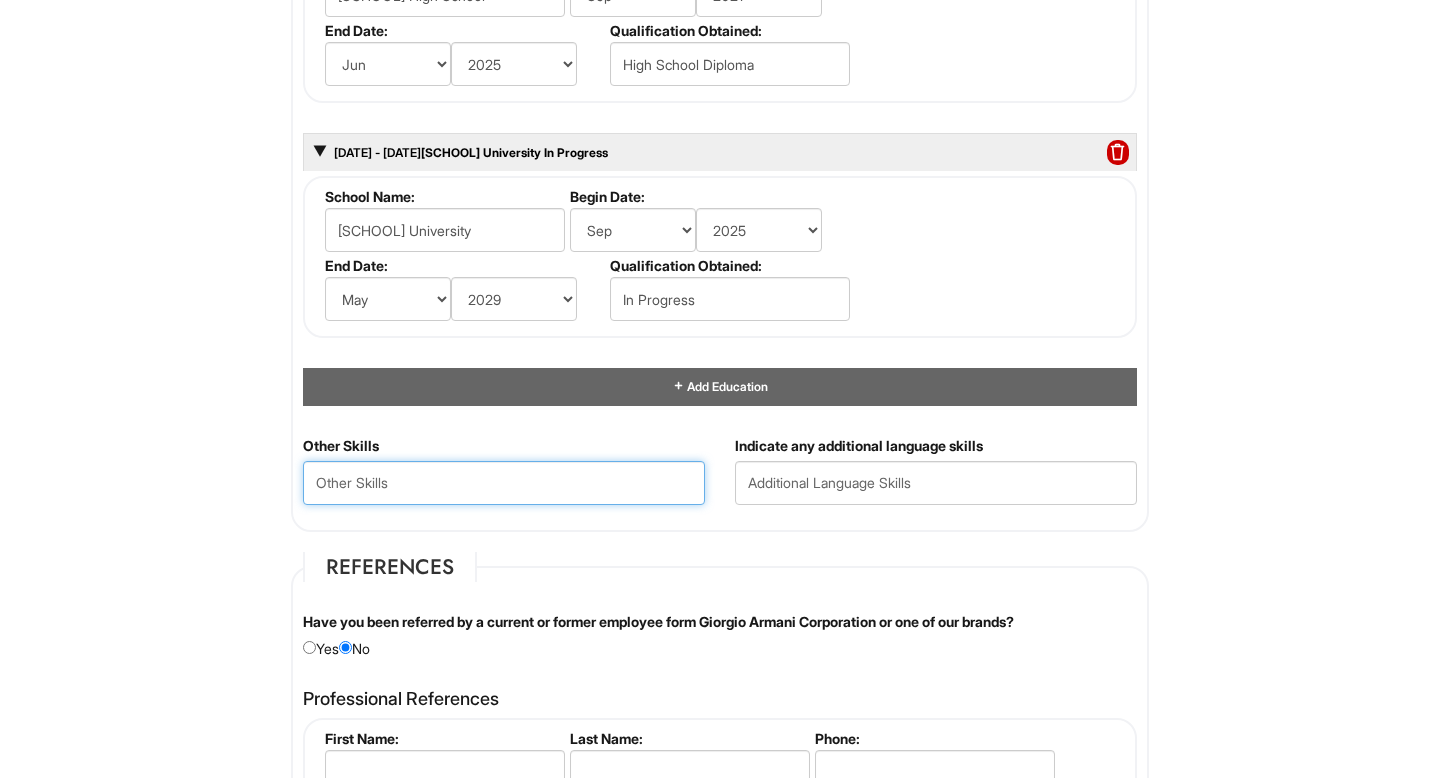 click at bounding box center [504, 483] 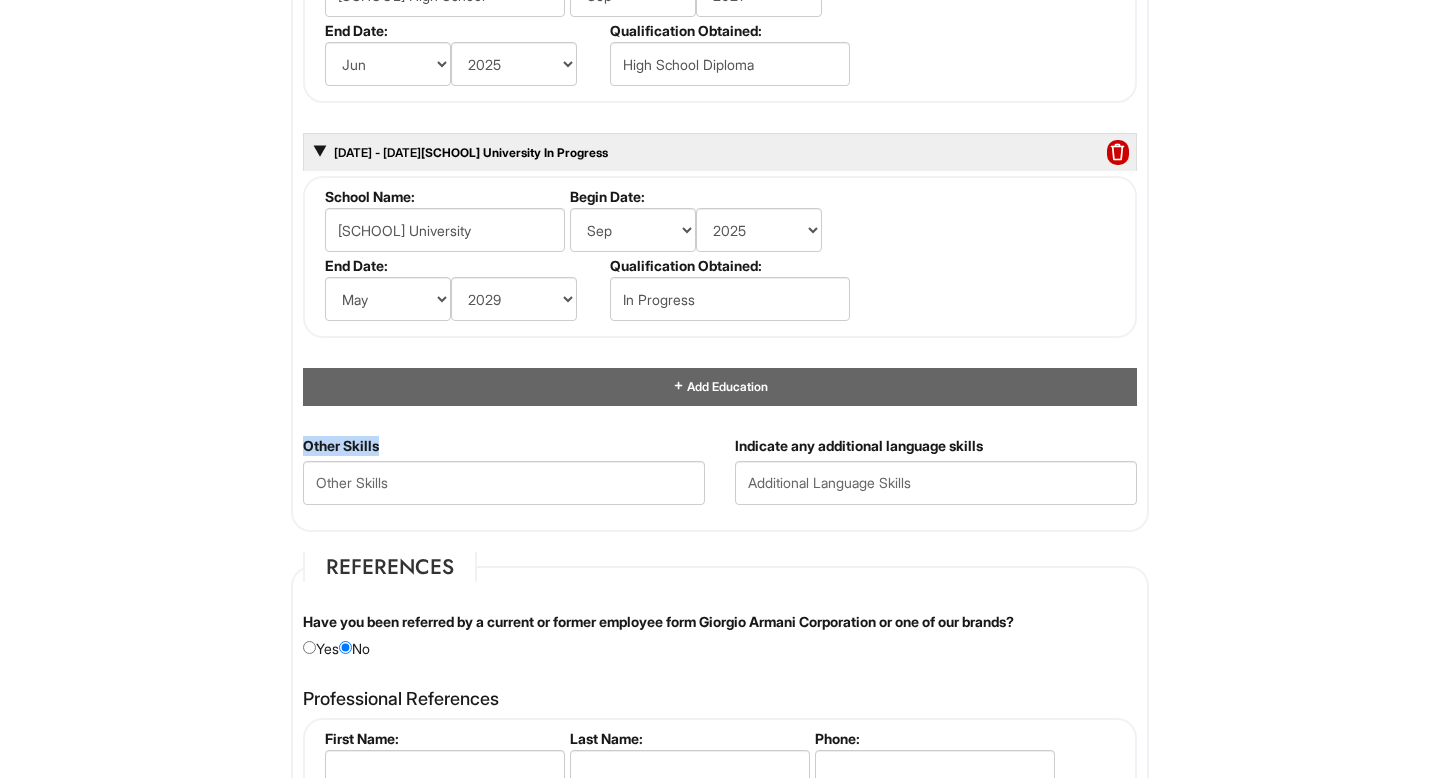 drag, startPoint x: 301, startPoint y: 446, endPoint x: 406, endPoint y: 442, distance: 105.076164 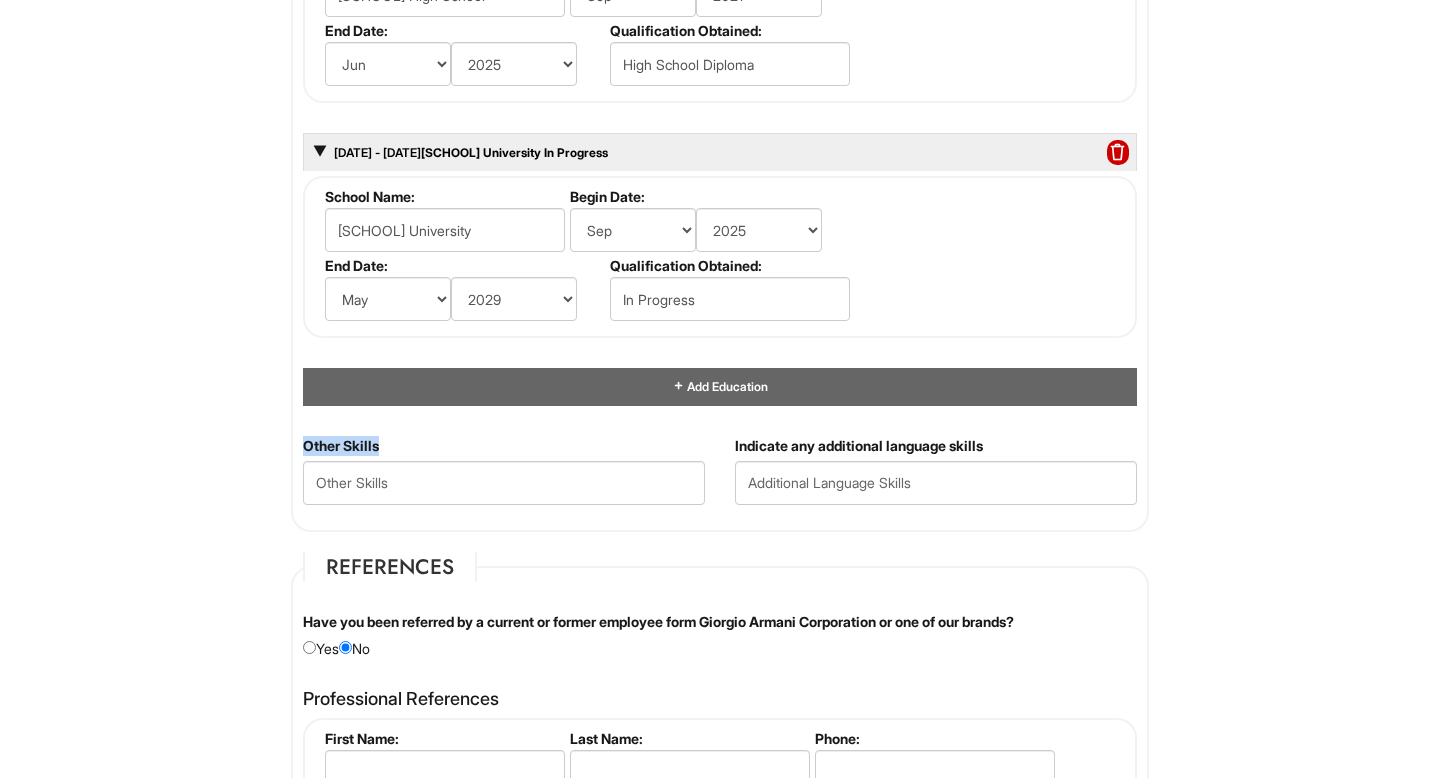click on "Other Skills" at bounding box center [504, 478] 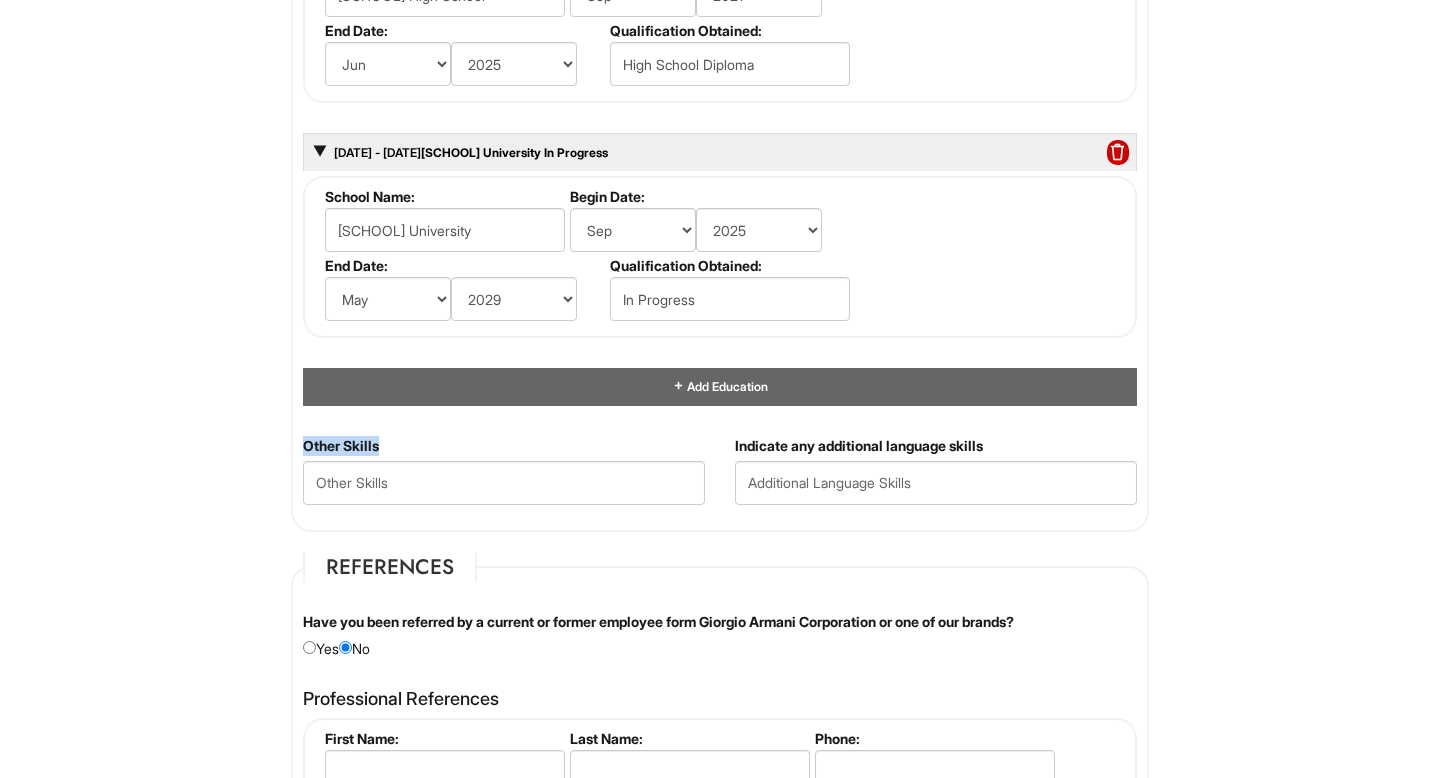 copy on "Other Skills" 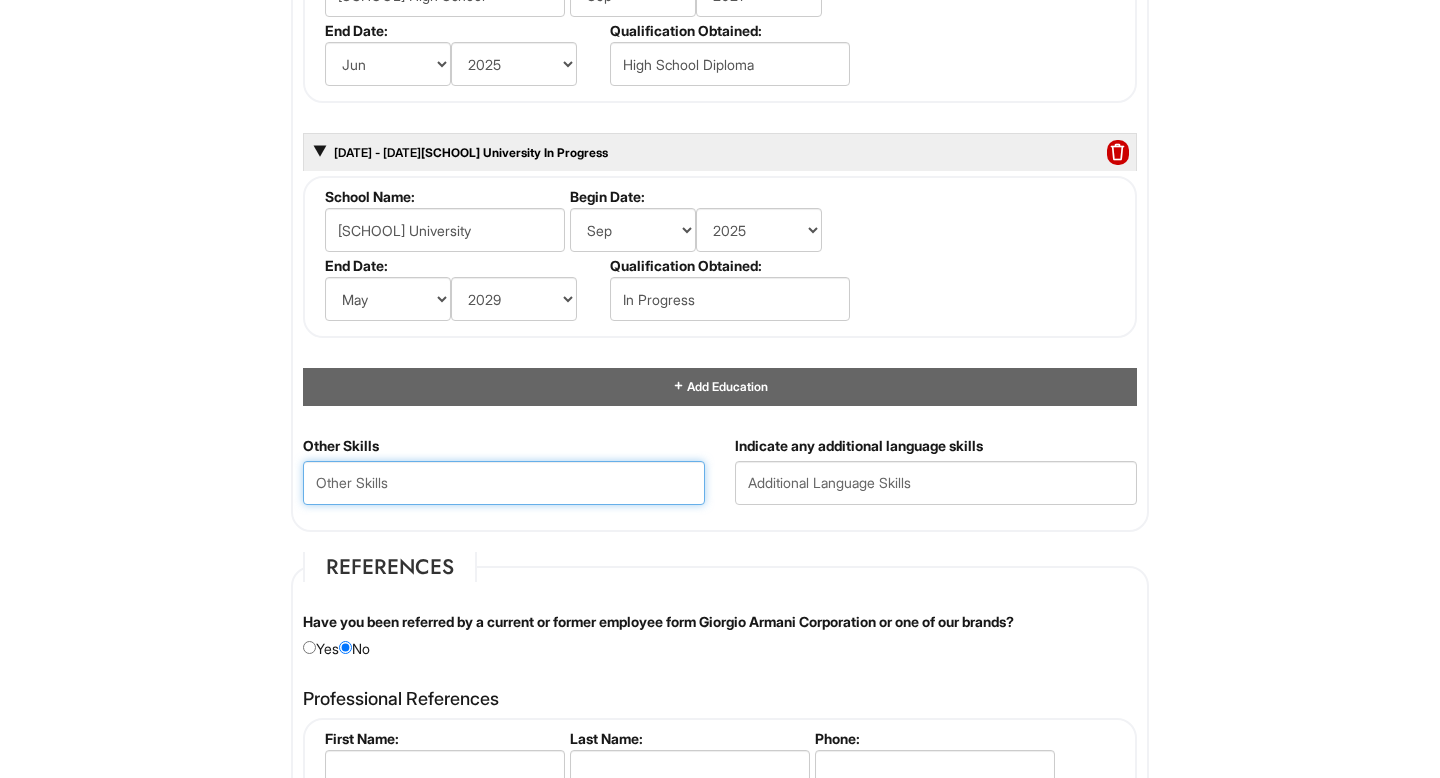 click at bounding box center (504, 483) 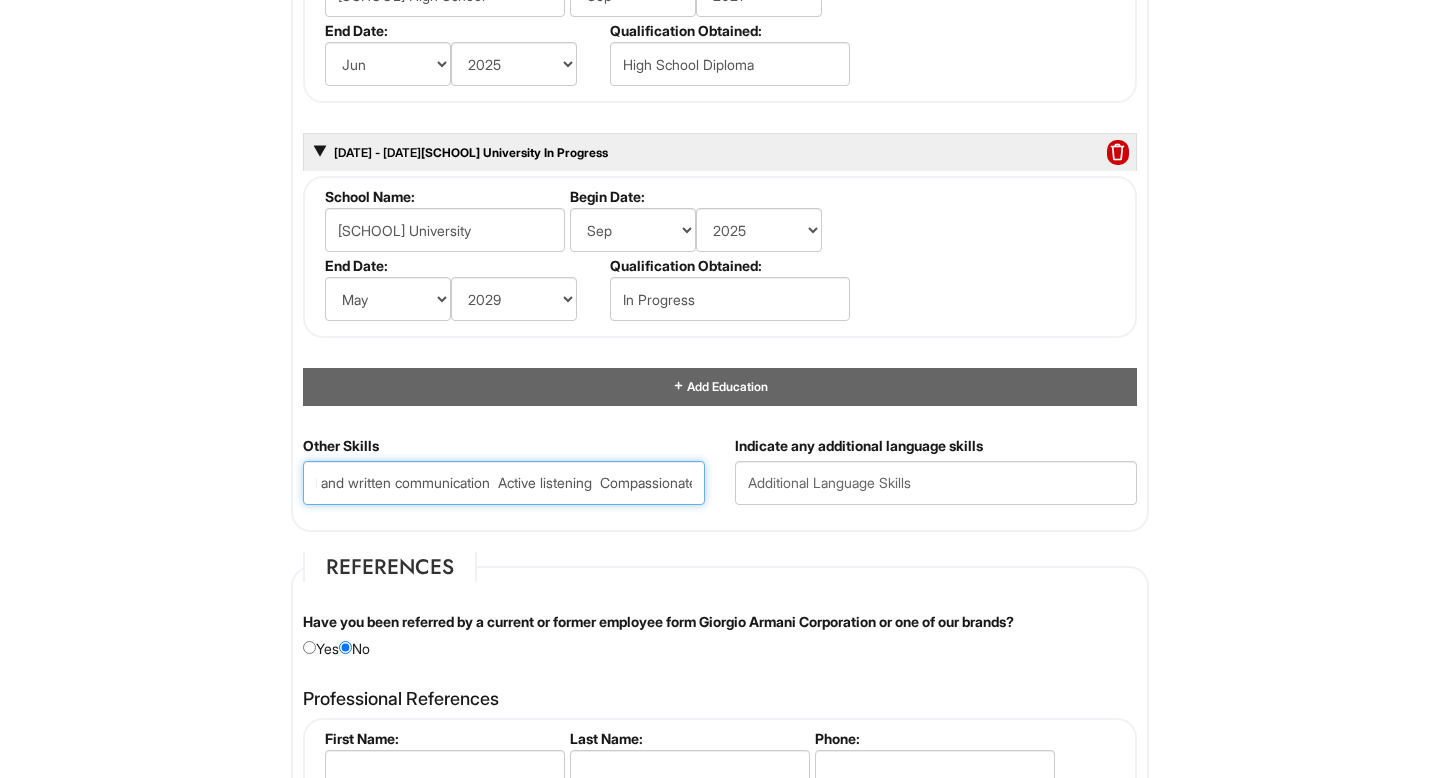 scroll, scrollTop: 0, scrollLeft: 0, axis: both 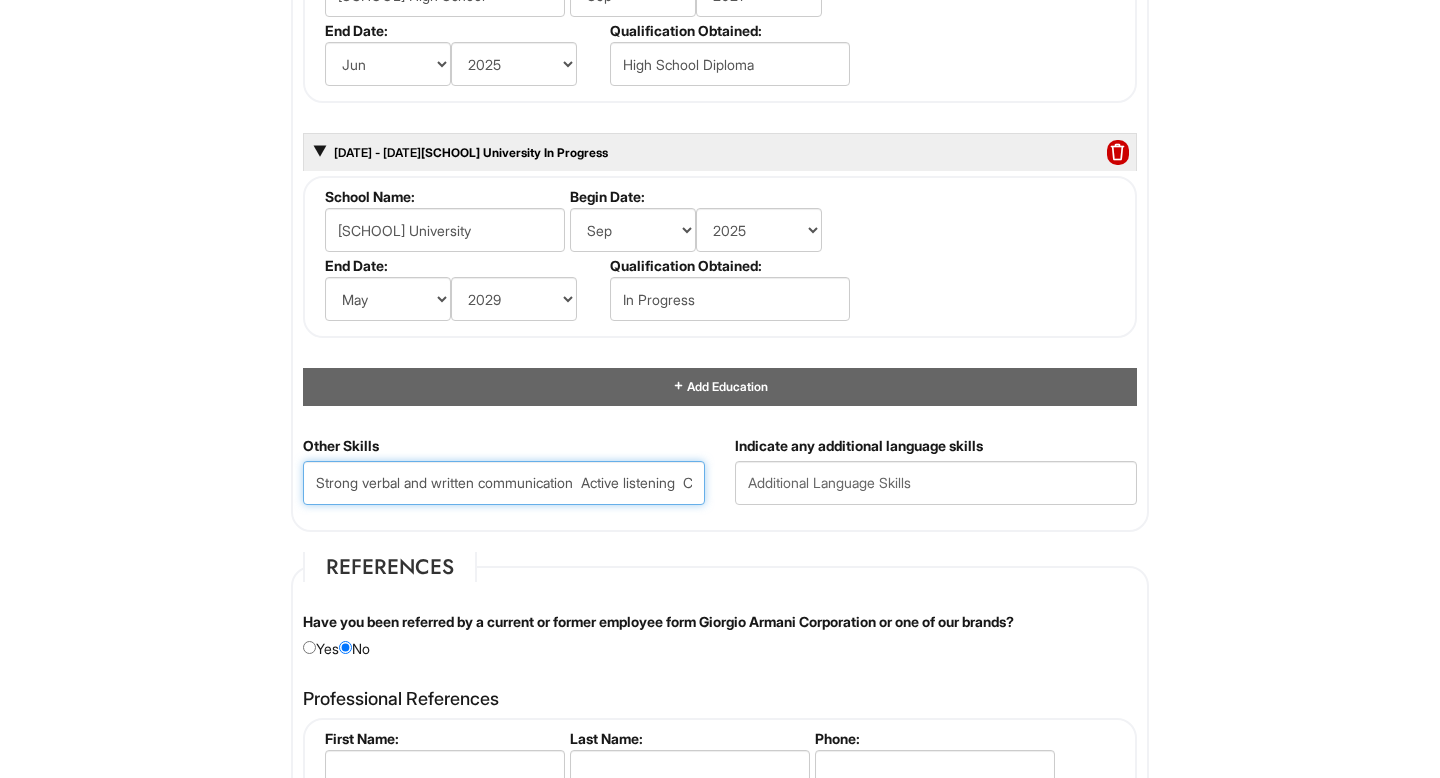 click on "Strong verbal and written communication  Active listening  Compassionate and patient-focused  Teamwork and collaboration" at bounding box center [504, 483] 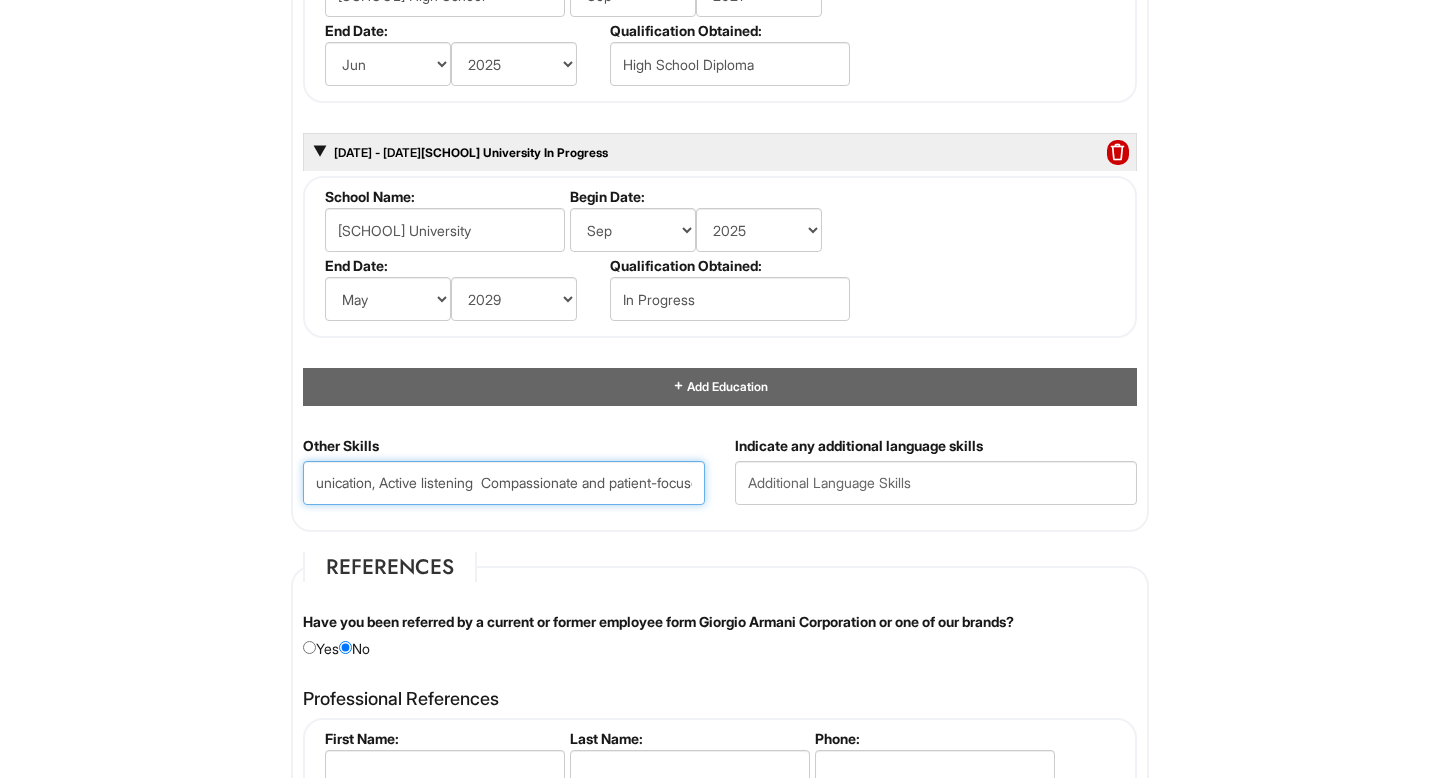 scroll, scrollTop: 0, scrollLeft: 243, axis: horizontal 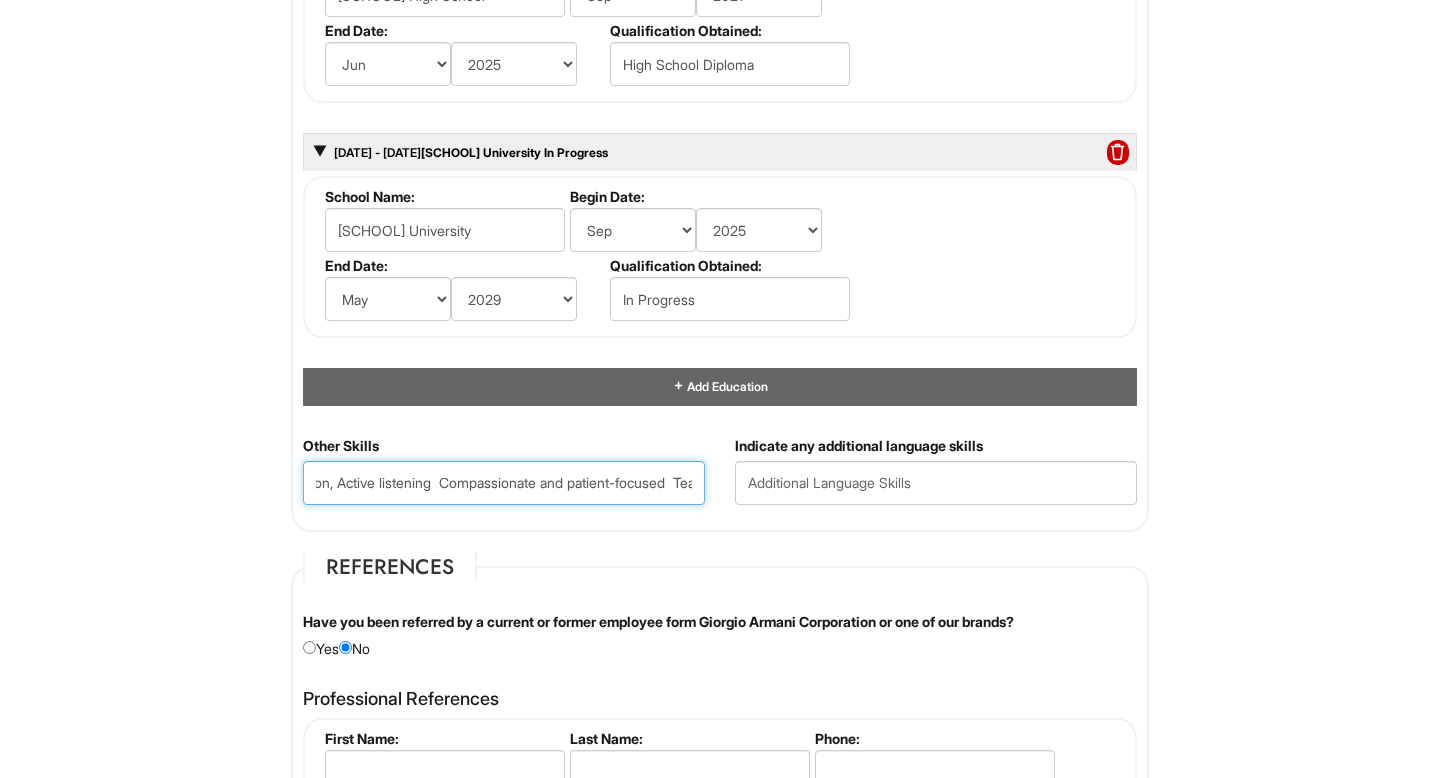 click on "Strong verbal and written communication, Active listening  Compassionate and patient-focused  Teamwork and collaboration" at bounding box center [504, 483] 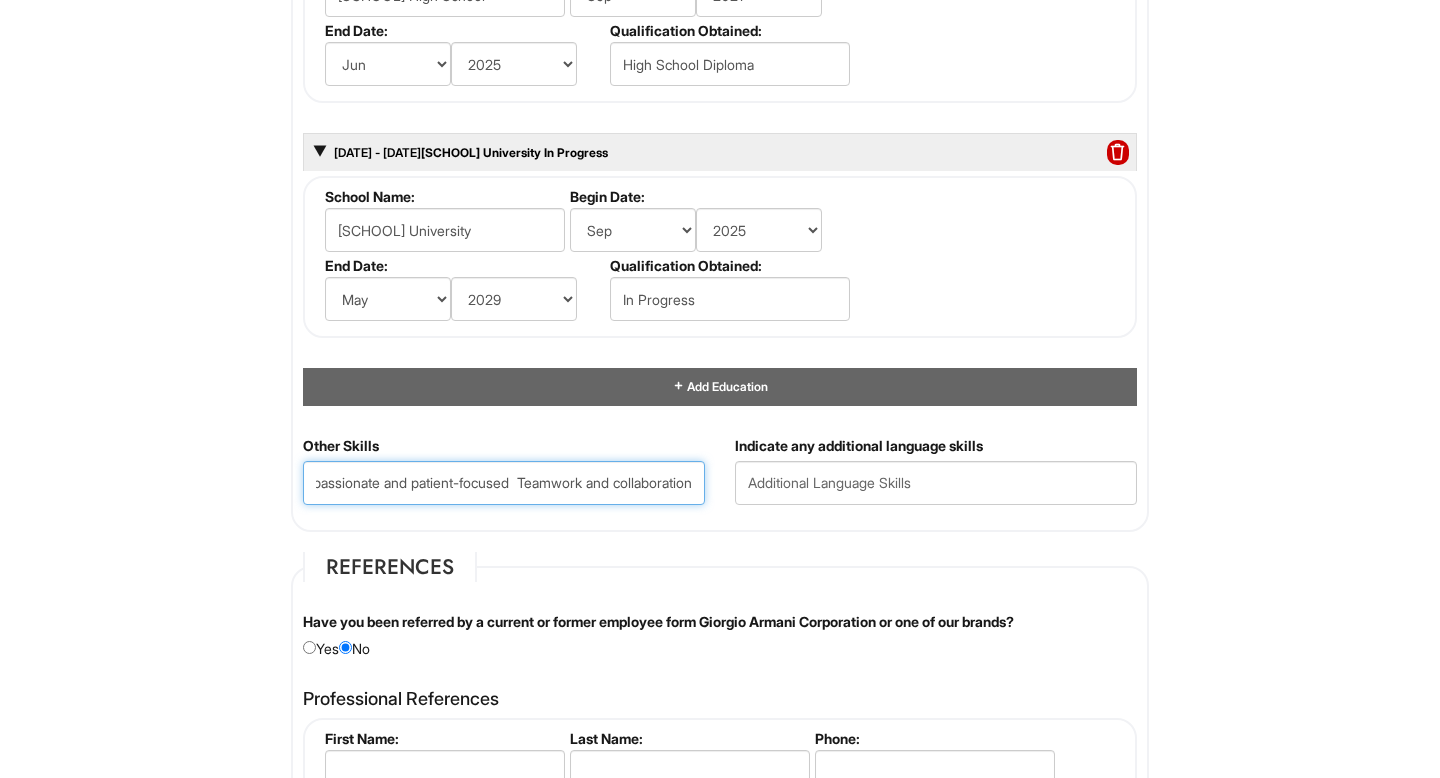 scroll, scrollTop: 0, scrollLeft: 453, axis: horizontal 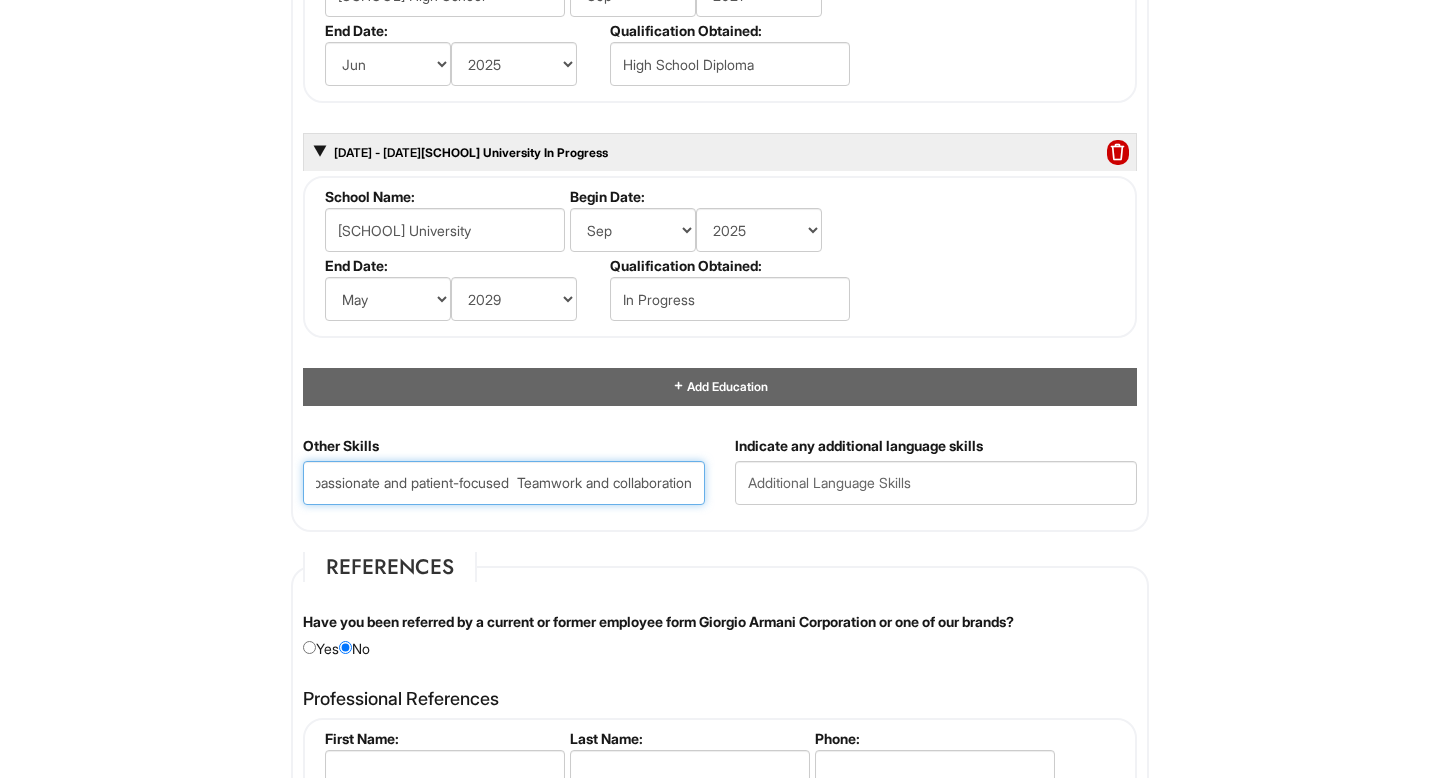 click on "Strong verbal and written communication, Active listening,  Compassionate and patient-focused  Teamwork and collaboration" at bounding box center [504, 483] 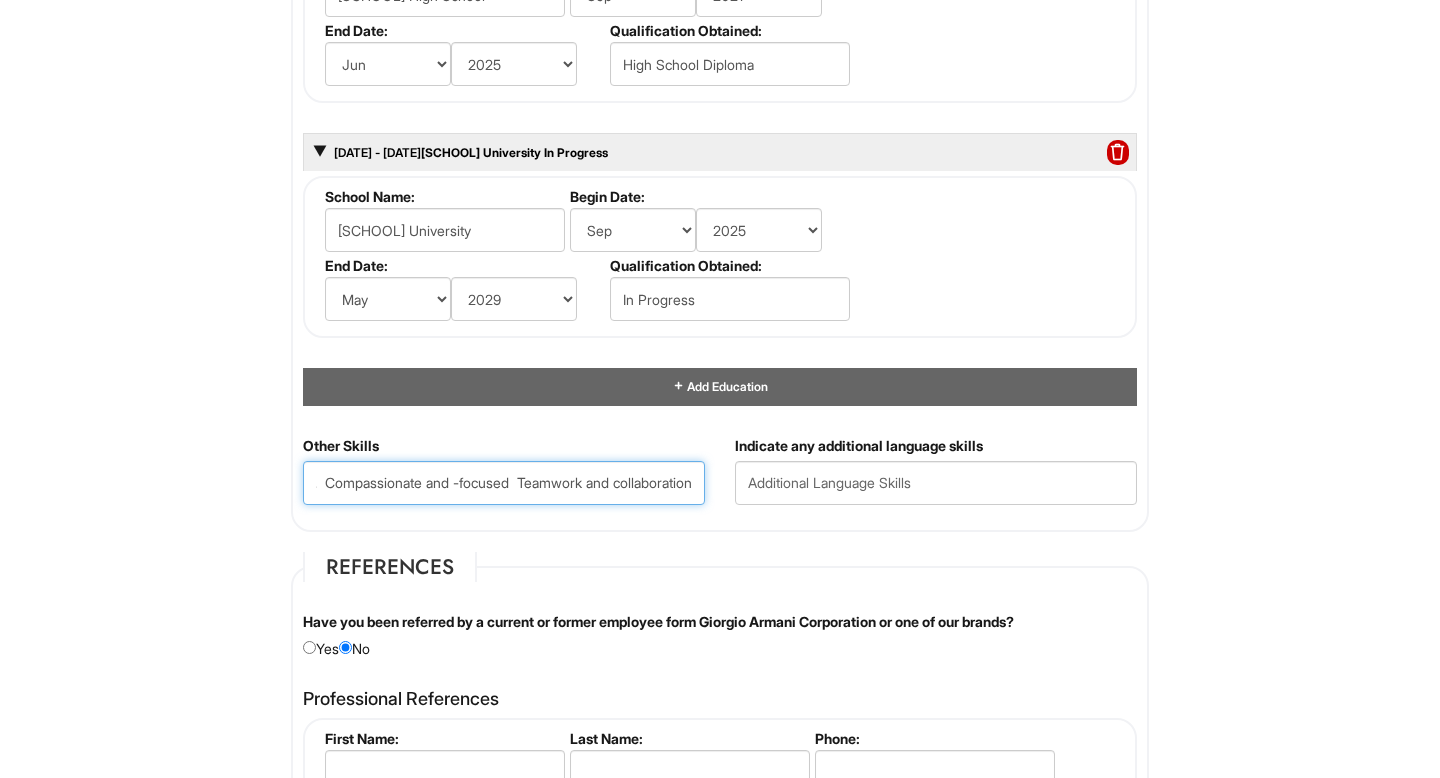 scroll, scrollTop: 0, scrollLeft: 408, axis: horizontal 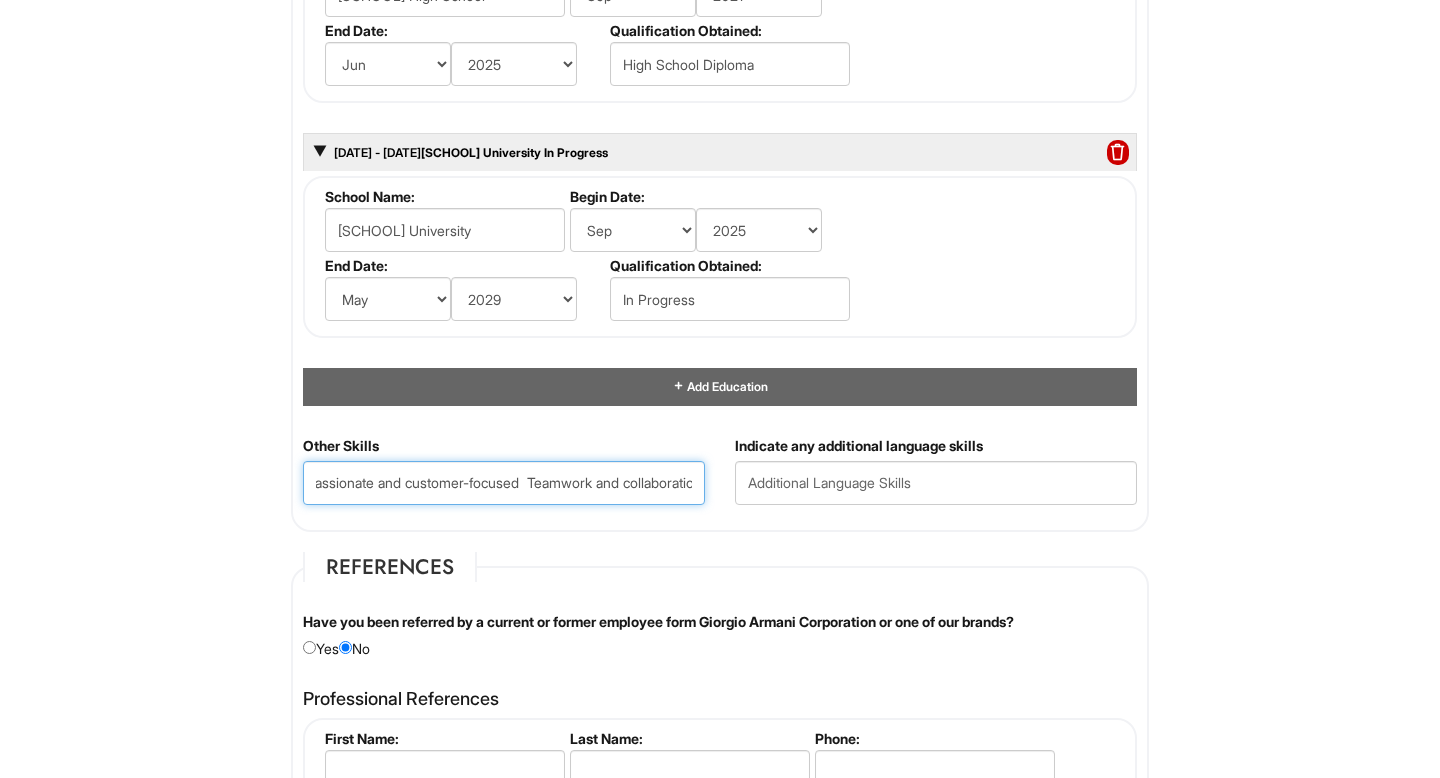 click on "Strong verbal and written communication, Active listening,  Compassionate and customer-focused  Teamwork and collaboration" at bounding box center (504, 483) 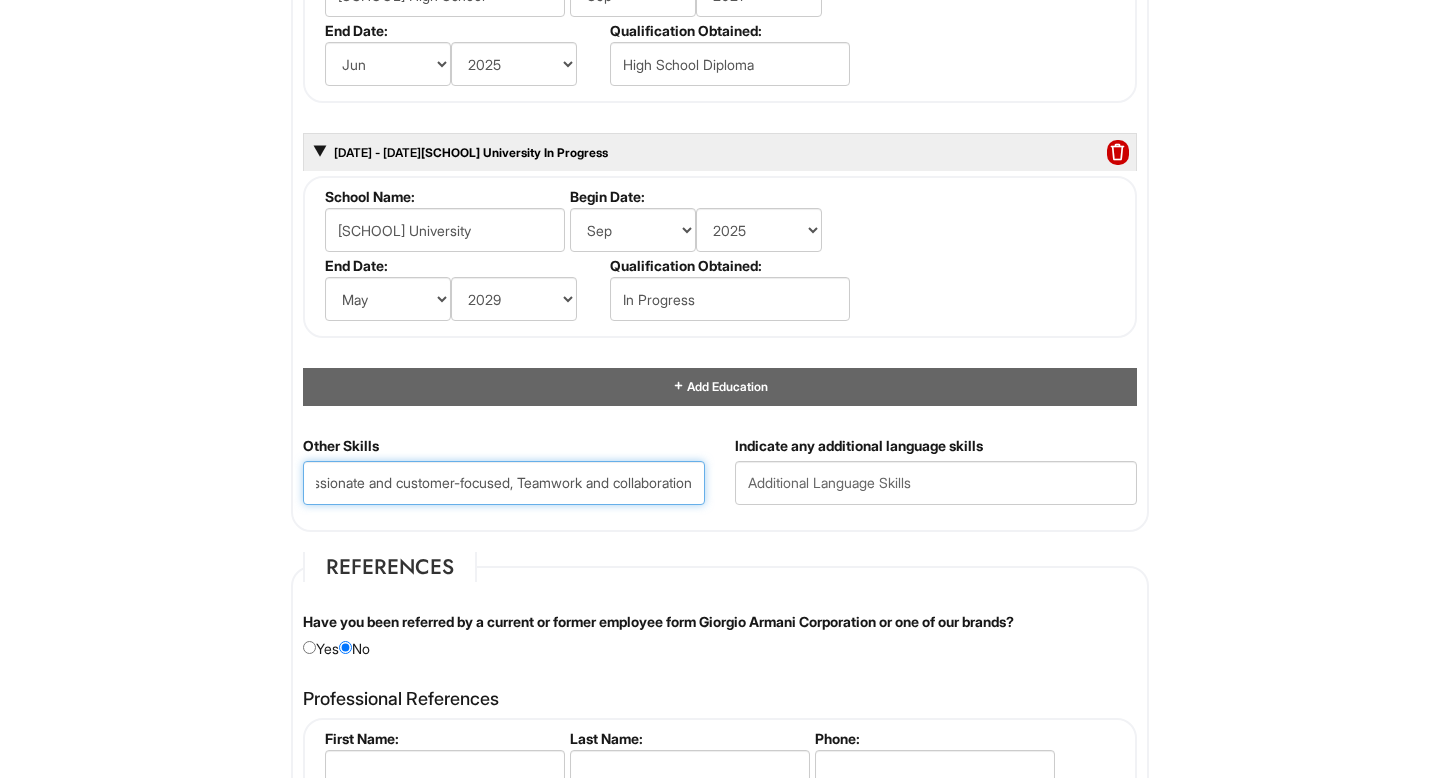 scroll, scrollTop: 0, scrollLeft: 469, axis: horizontal 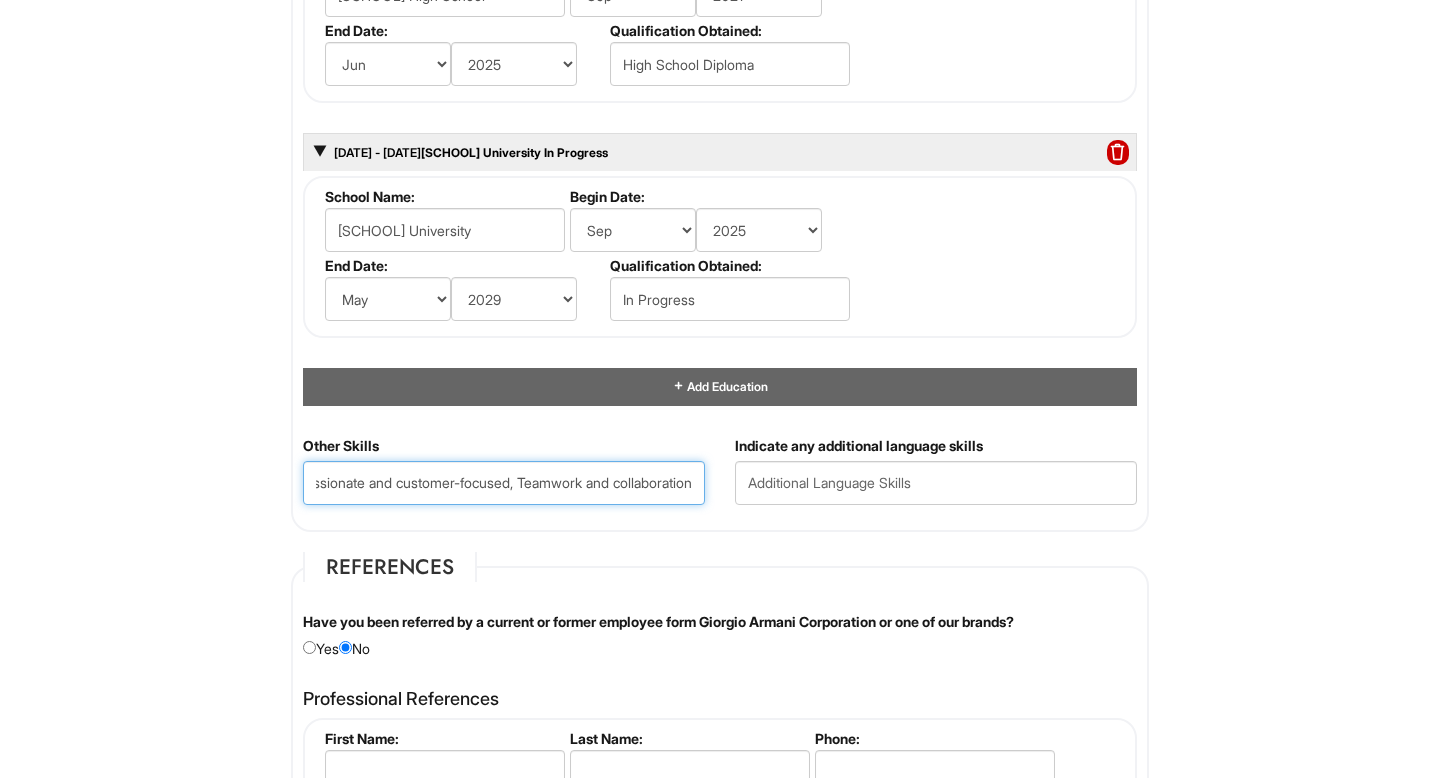 click on "Strong verbal and written communication, Active listening,  Compassionate and customer-focused, Teamwork and collaboration" at bounding box center [504, 483] 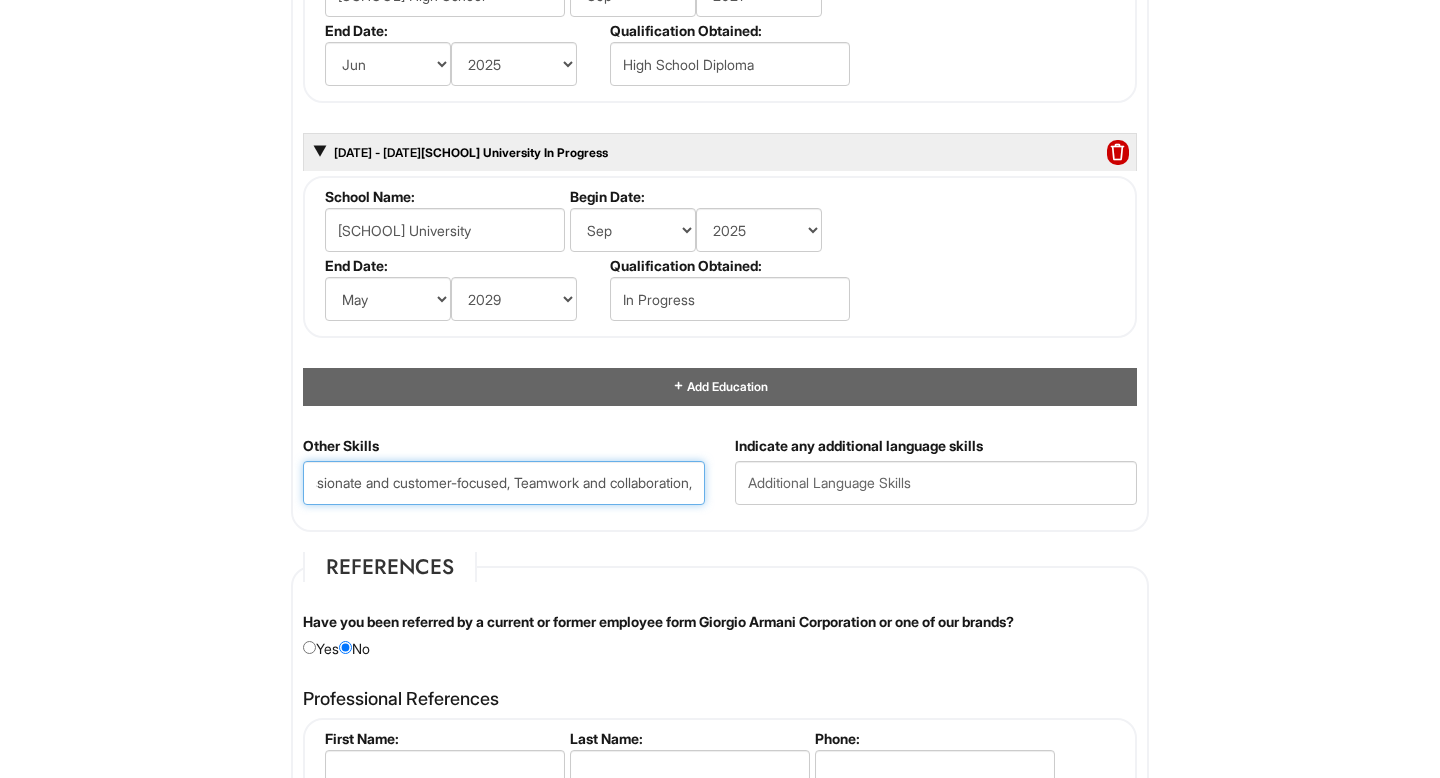 scroll, scrollTop: 0, scrollLeft: 477, axis: horizontal 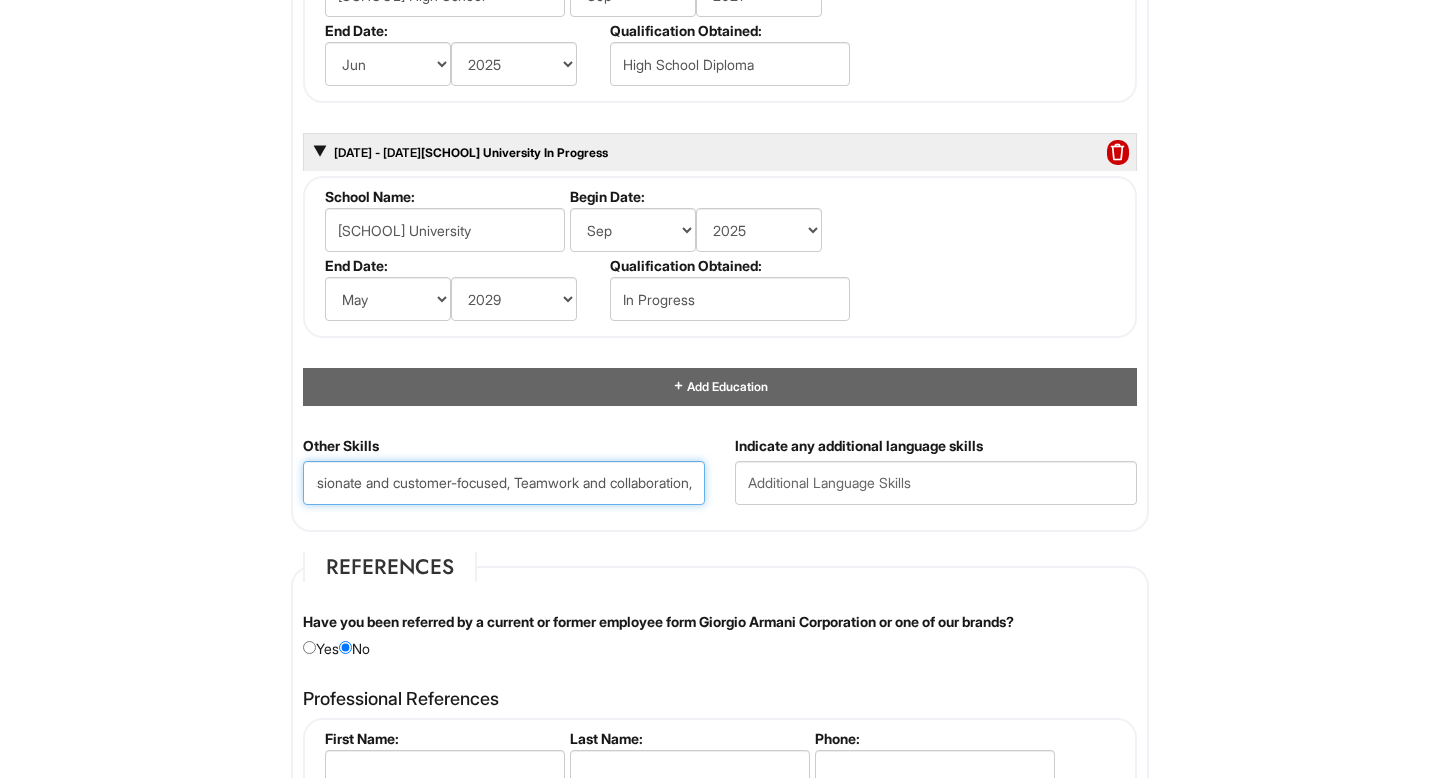 paste on "Adaptable and quick learner  Attention to detail" 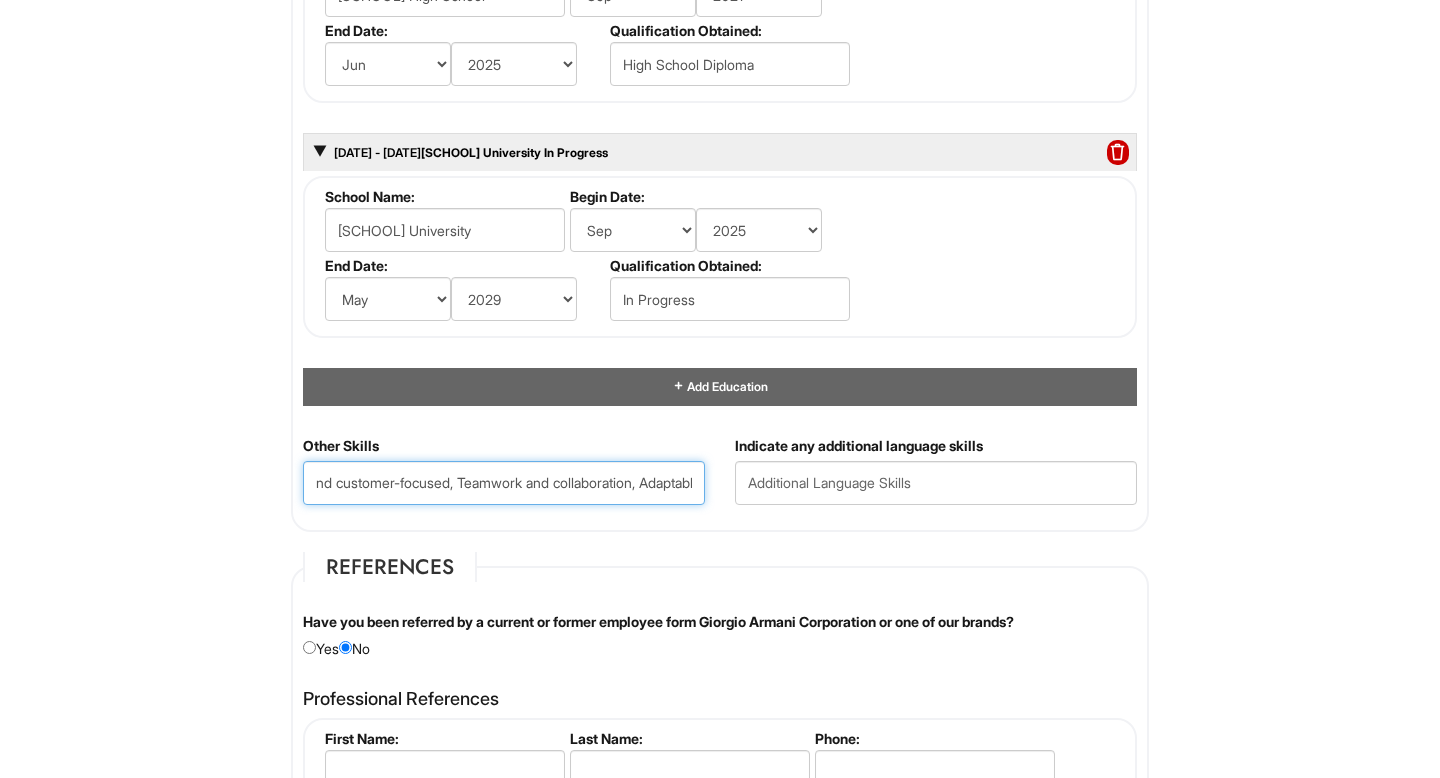 scroll, scrollTop: 0, scrollLeft: 788, axis: horizontal 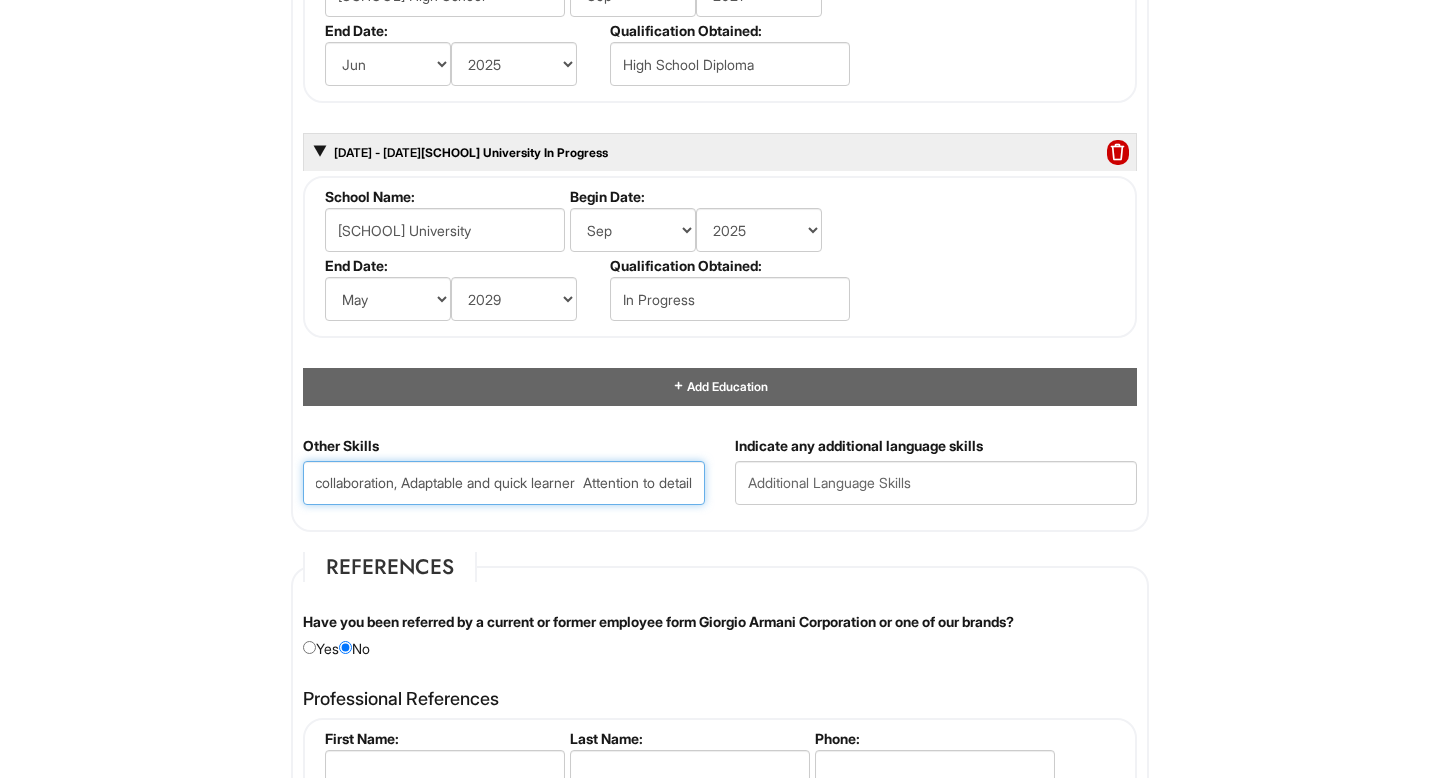 click on "Strong verbal and written communication, Active listening,  Compassionate and customer-focused, Teamwork and collaboration, Adaptable and quick learner  Attention to detail" at bounding box center (504, 483) 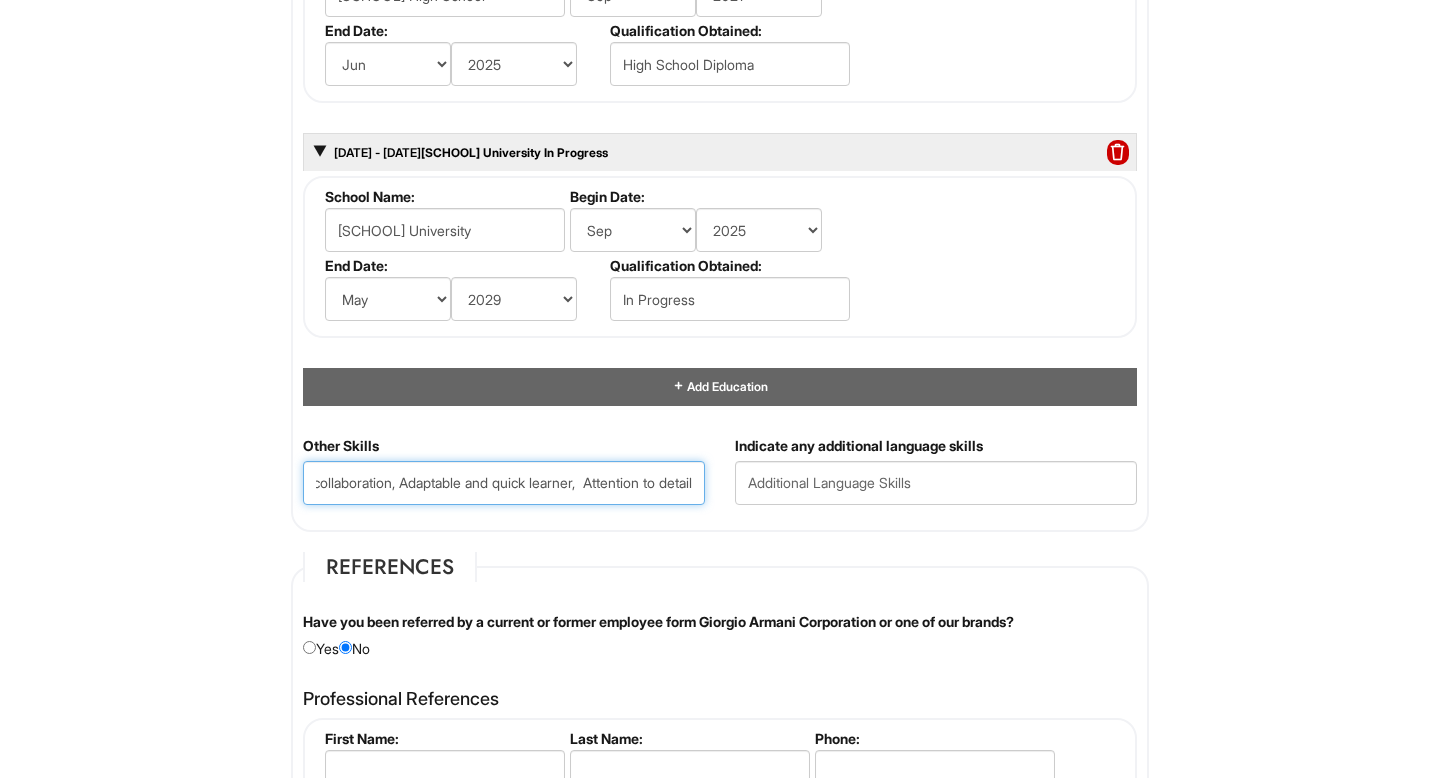 click on "Strong verbal and written communication, Active listening,  Compassionate and customer-focused, Teamwork and collaboration, Adaptable and quick learner,  Attention to detail" at bounding box center [504, 483] 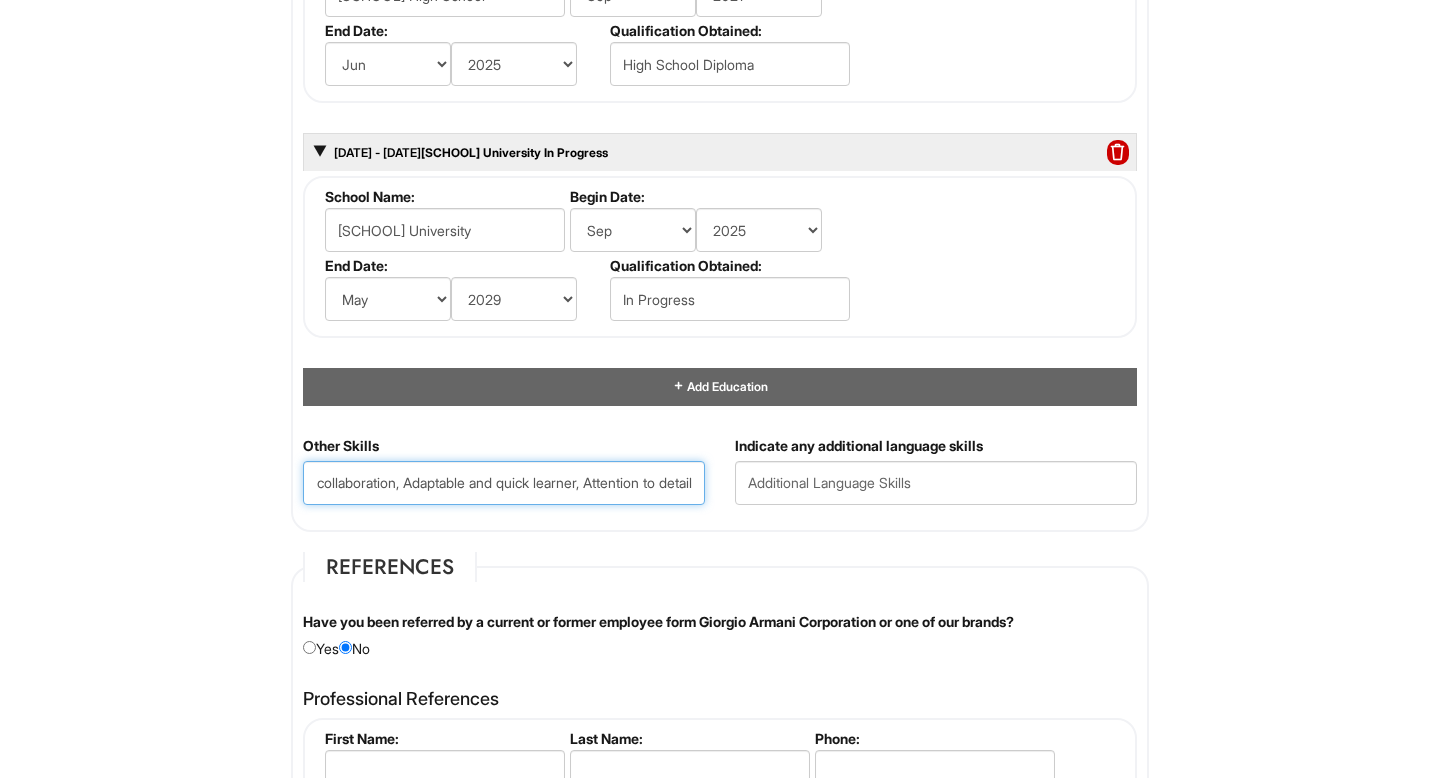 scroll, scrollTop: 0, scrollLeft: 787, axis: horizontal 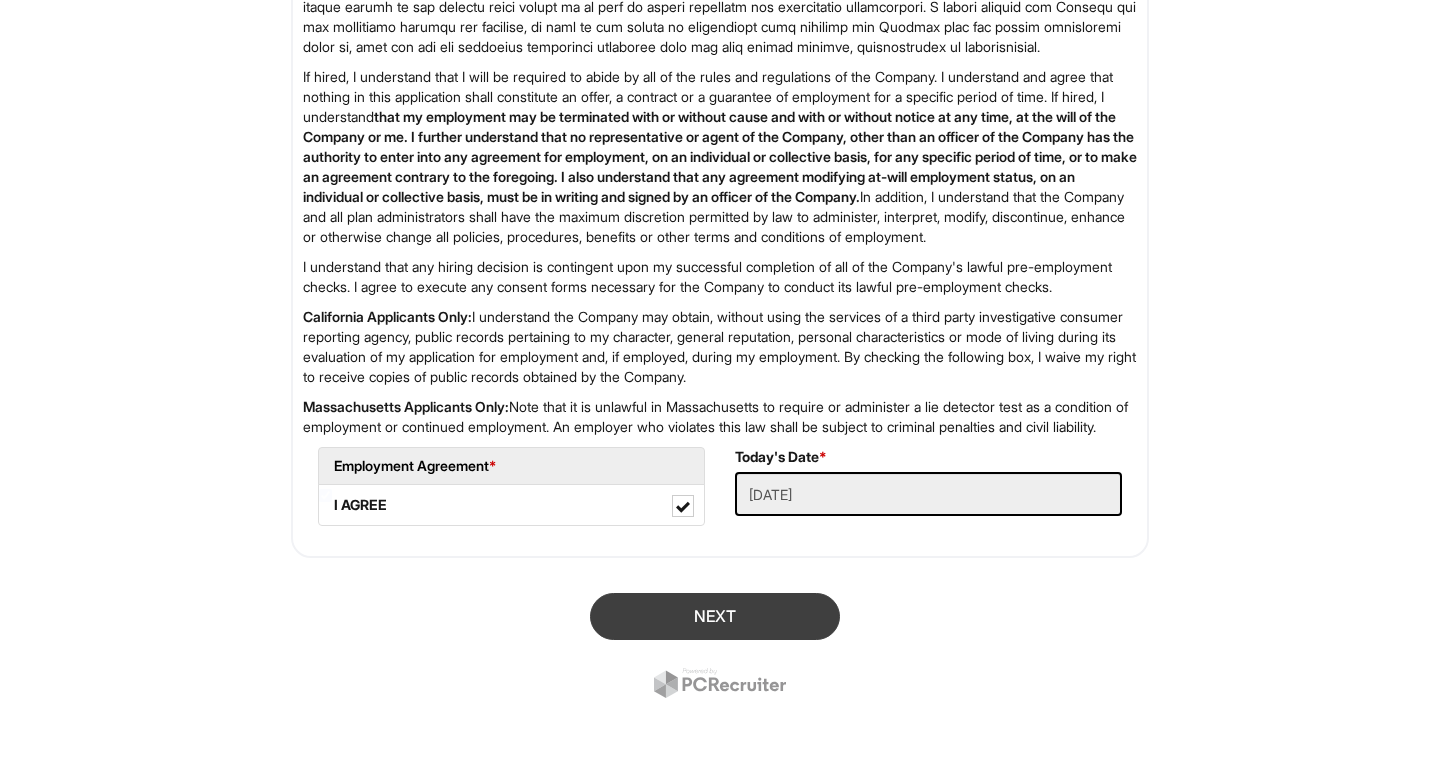 type on "Strong verbal and written communication, Active listening,  Compassionate and customer-focused, Teamwork and collaboration, Adaptable and quick learner, Attention to detail" 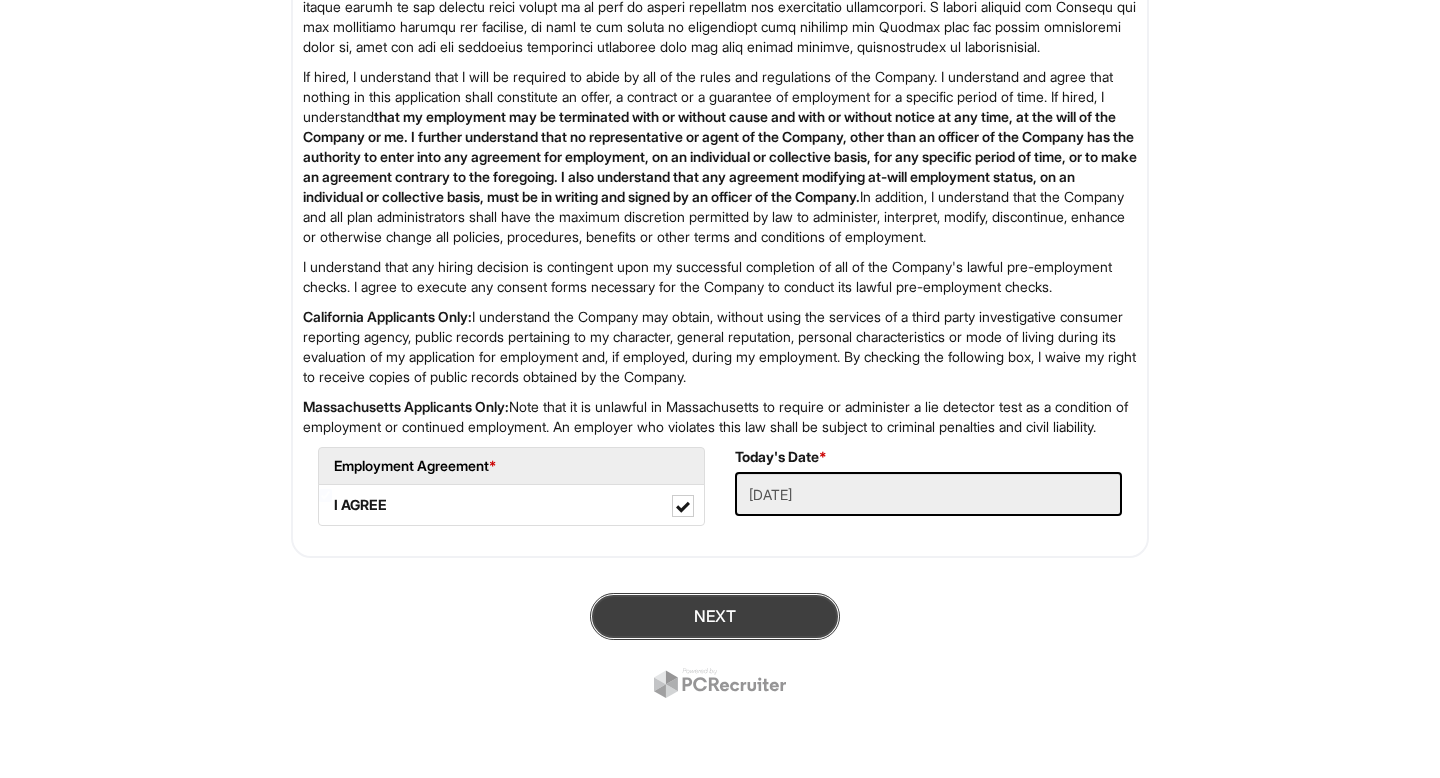 click on "Next" at bounding box center [715, 616] 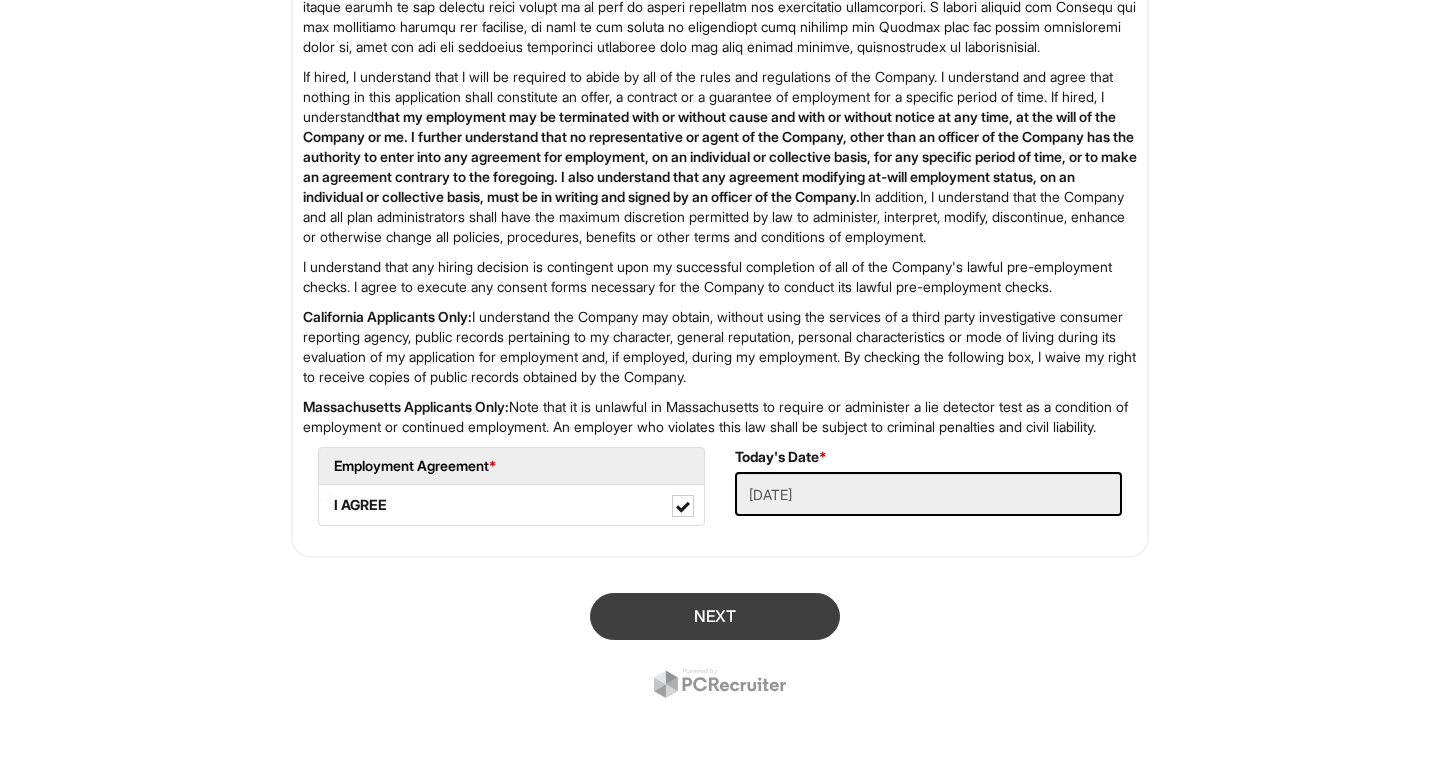 scroll, scrollTop: 0, scrollLeft: 0, axis: both 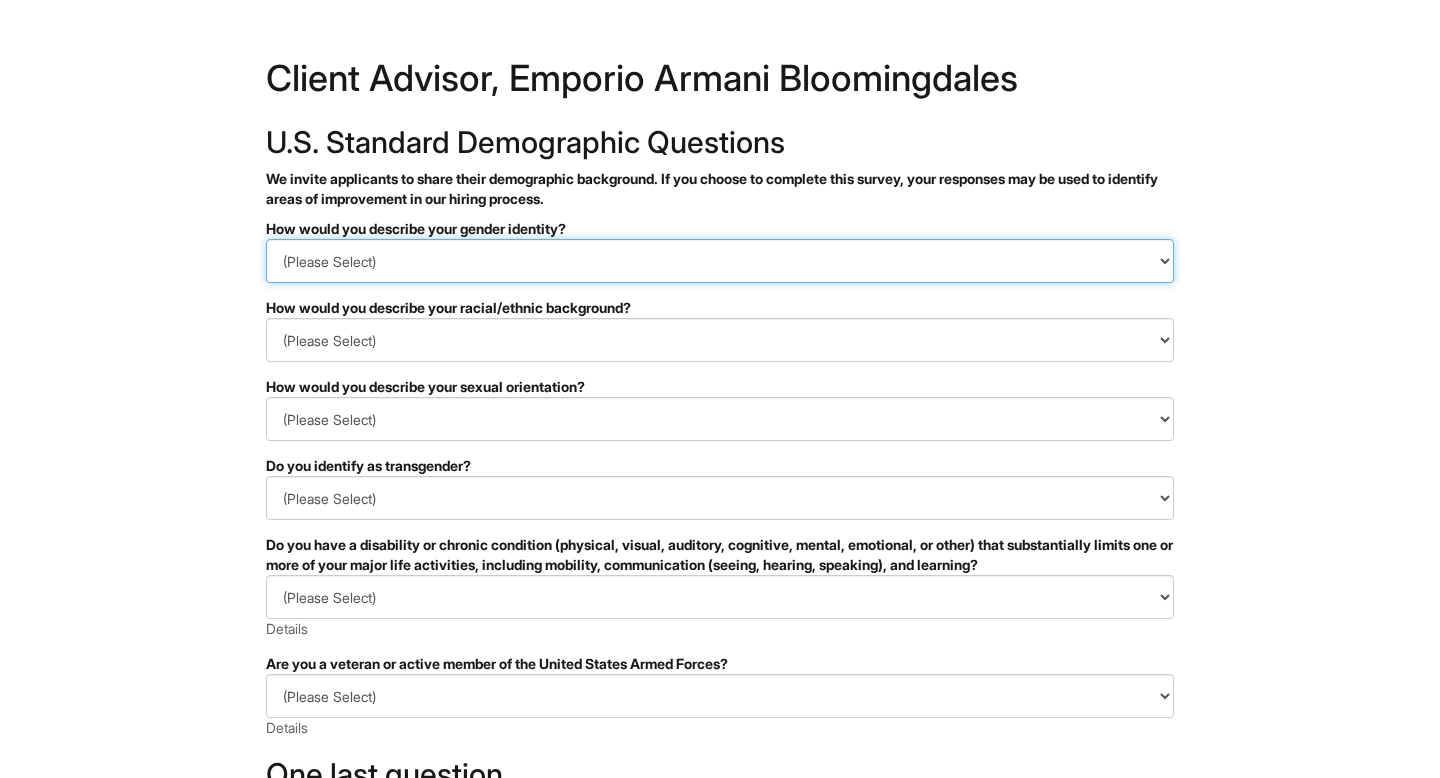 click on "(Please Select) Man Woman Non-binary I prefer to self-describe I don't wish to answer" at bounding box center [720, 261] 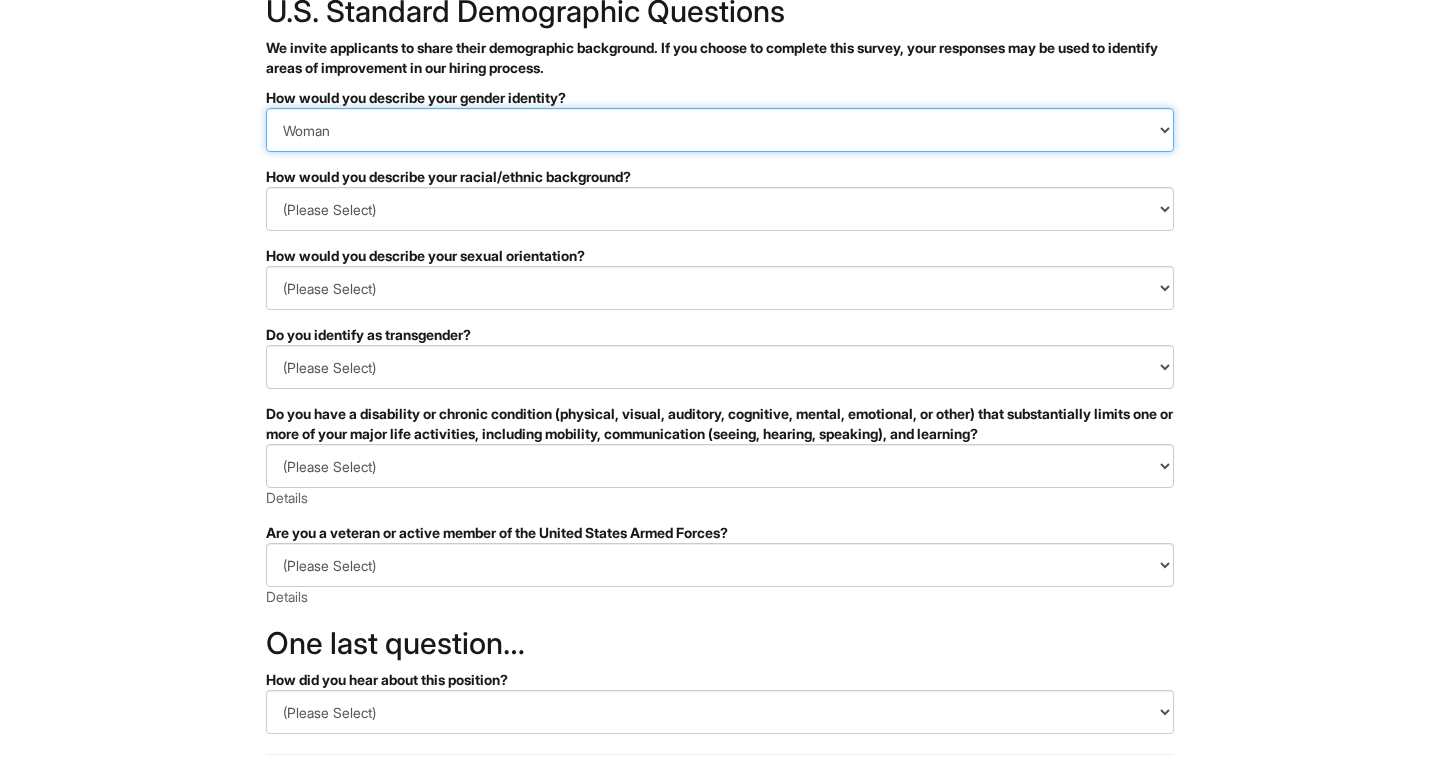 scroll, scrollTop: 136, scrollLeft: 0, axis: vertical 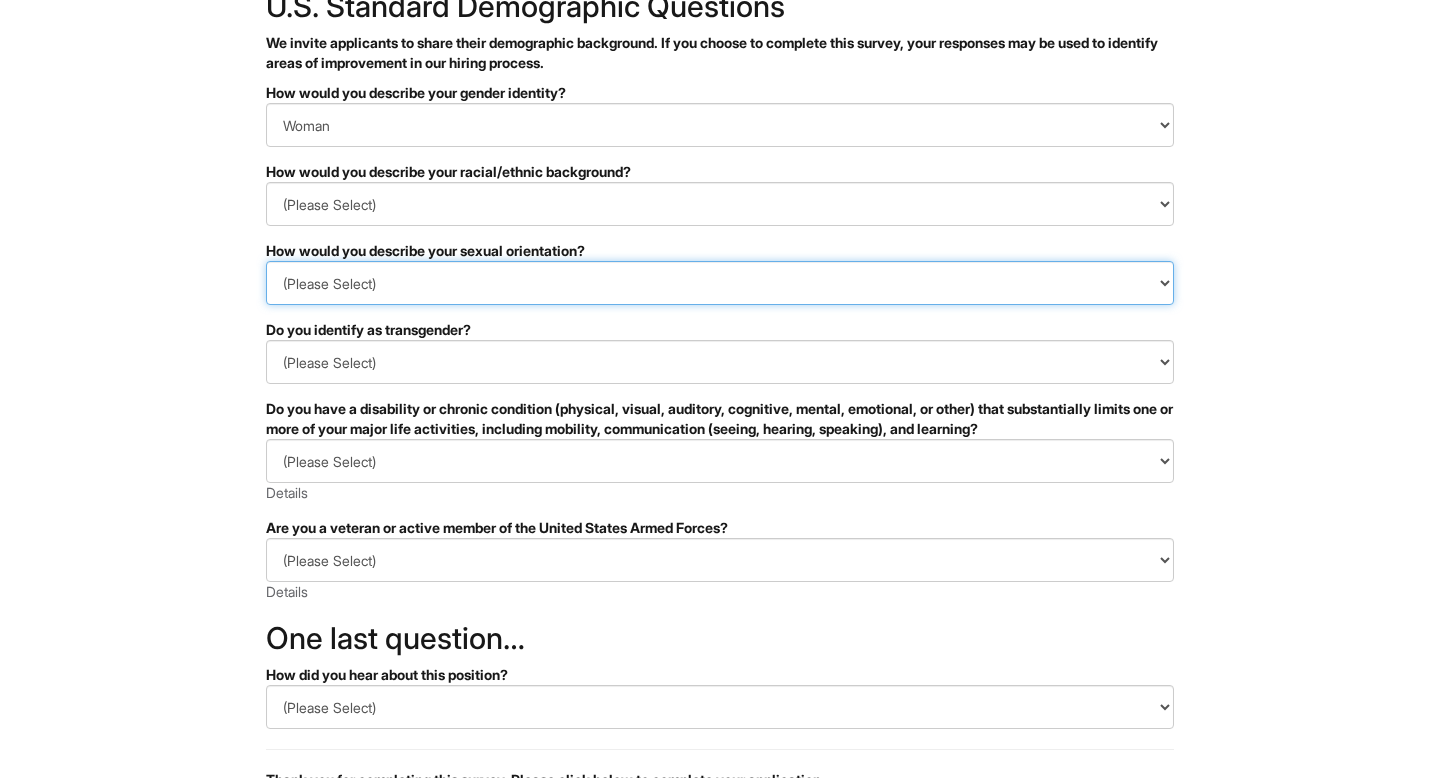 click on "(Please Select) Asexual Bisexual and/or pansexual Gay Heterosexual Lesbian Queer I prefer to self-describe I don't wish to answer" at bounding box center [720, 283] 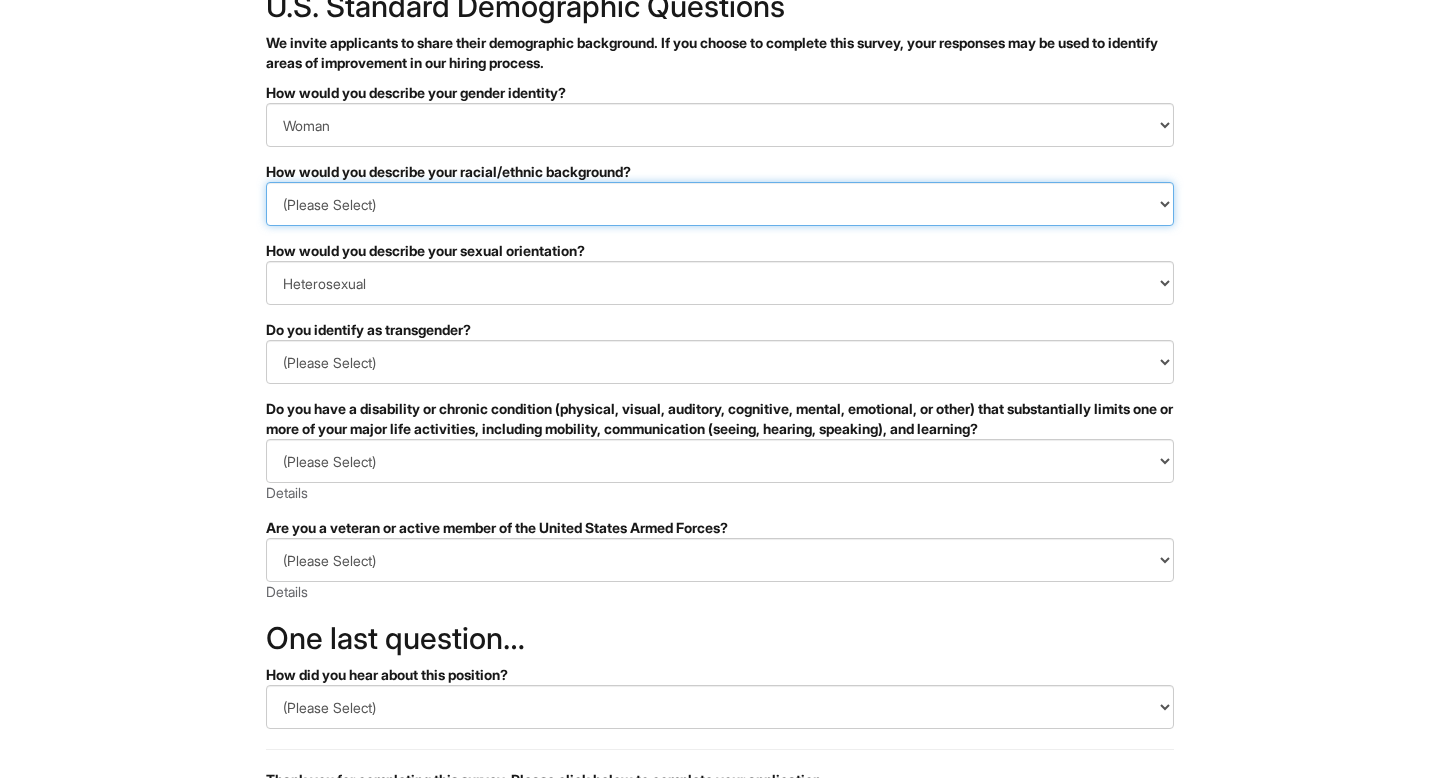 click on "(Please Select) Black or of African descent    East Asian    Hispanic, Latinx or of Spanish Origin    Indigenous, American Indian or Alaska Native    Middle Eastern or North African    Native Hawaiian or Pacific Islander    South Asian    Southeast Asian    White or European    I prefer to self-describe    I don't wish to answer" at bounding box center [720, 204] 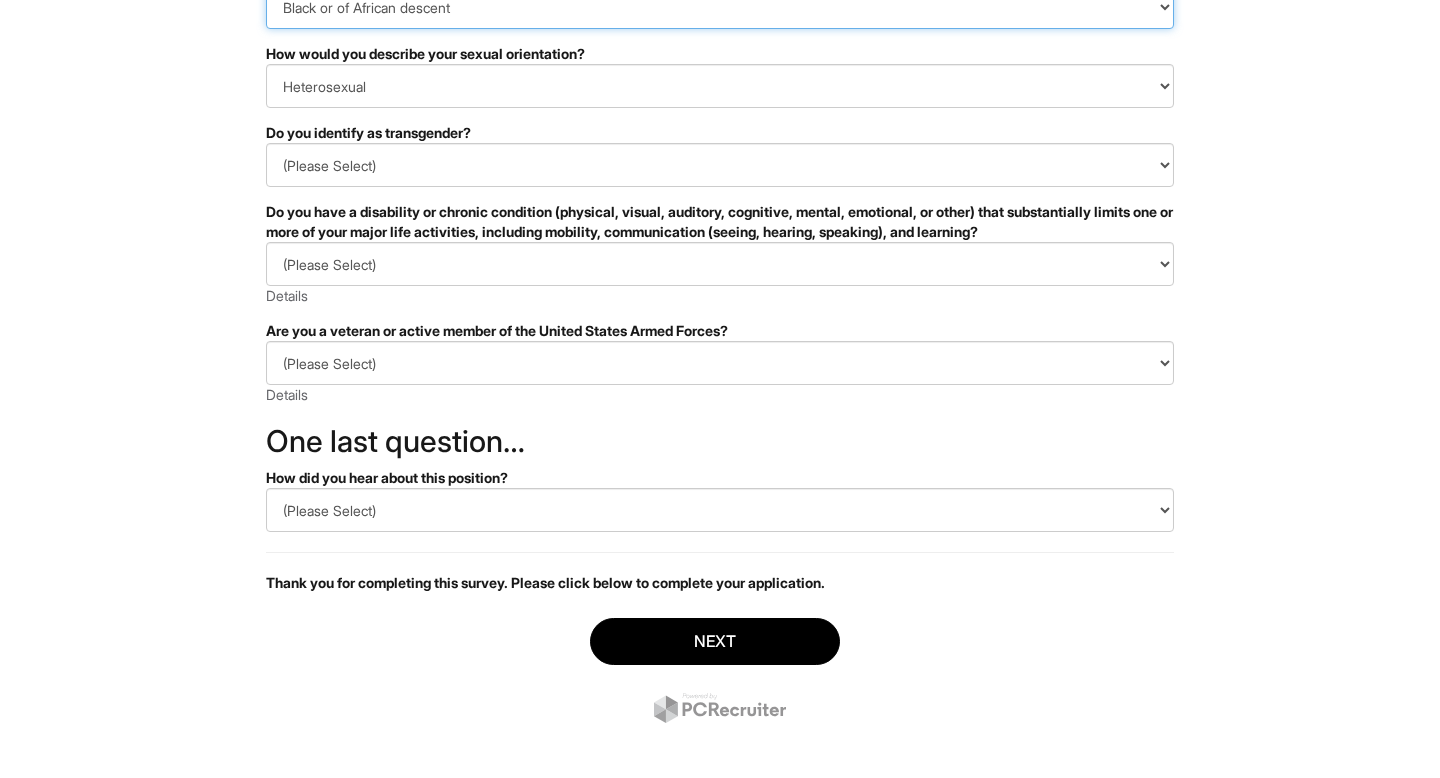 scroll, scrollTop: 338, scrollLeft: 0, axis: vertical 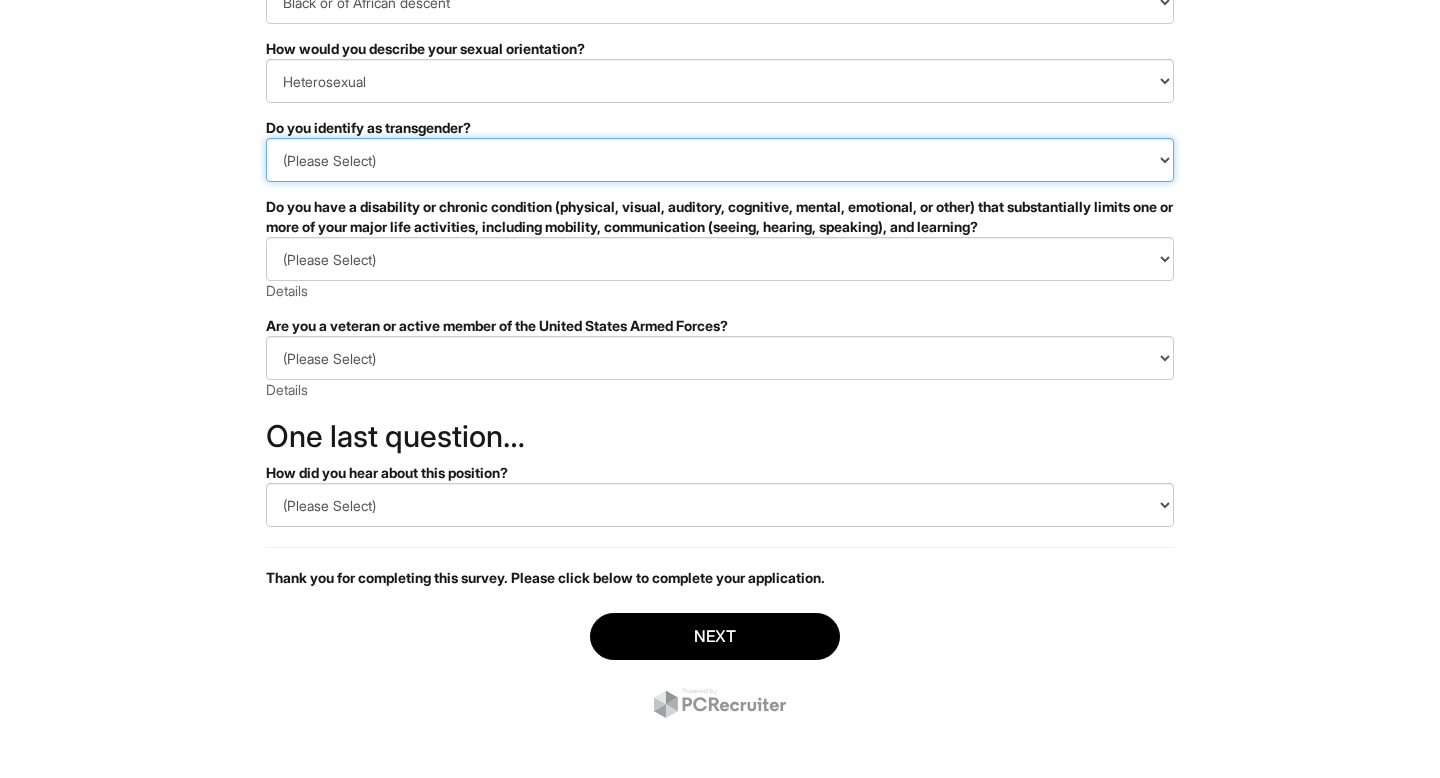 click on "(Please Select) Yes No I prefer to self-describe I don't wish to answer" at bounding box center [720, 160] 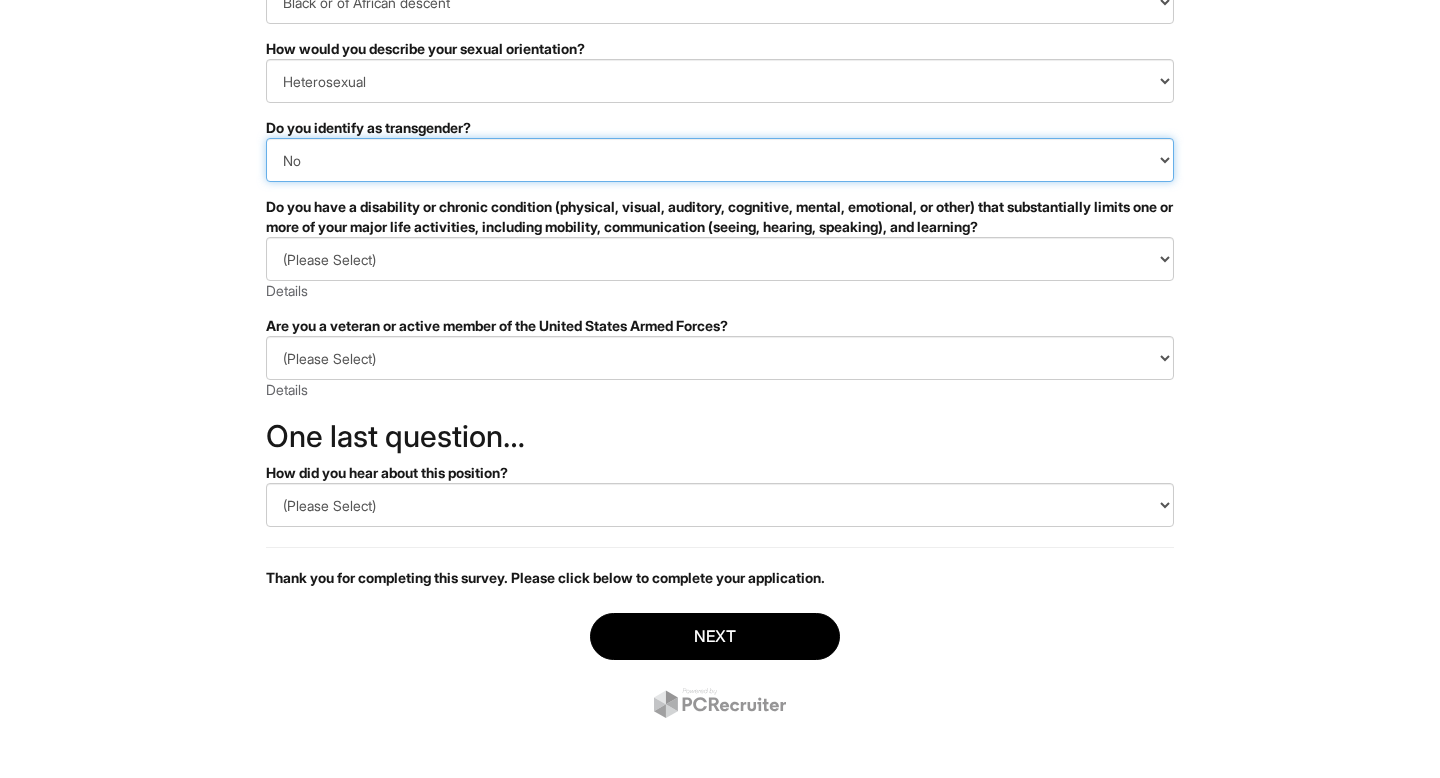 scroll, scrollTop: 348, scrollLeft: 0, axis: vertical 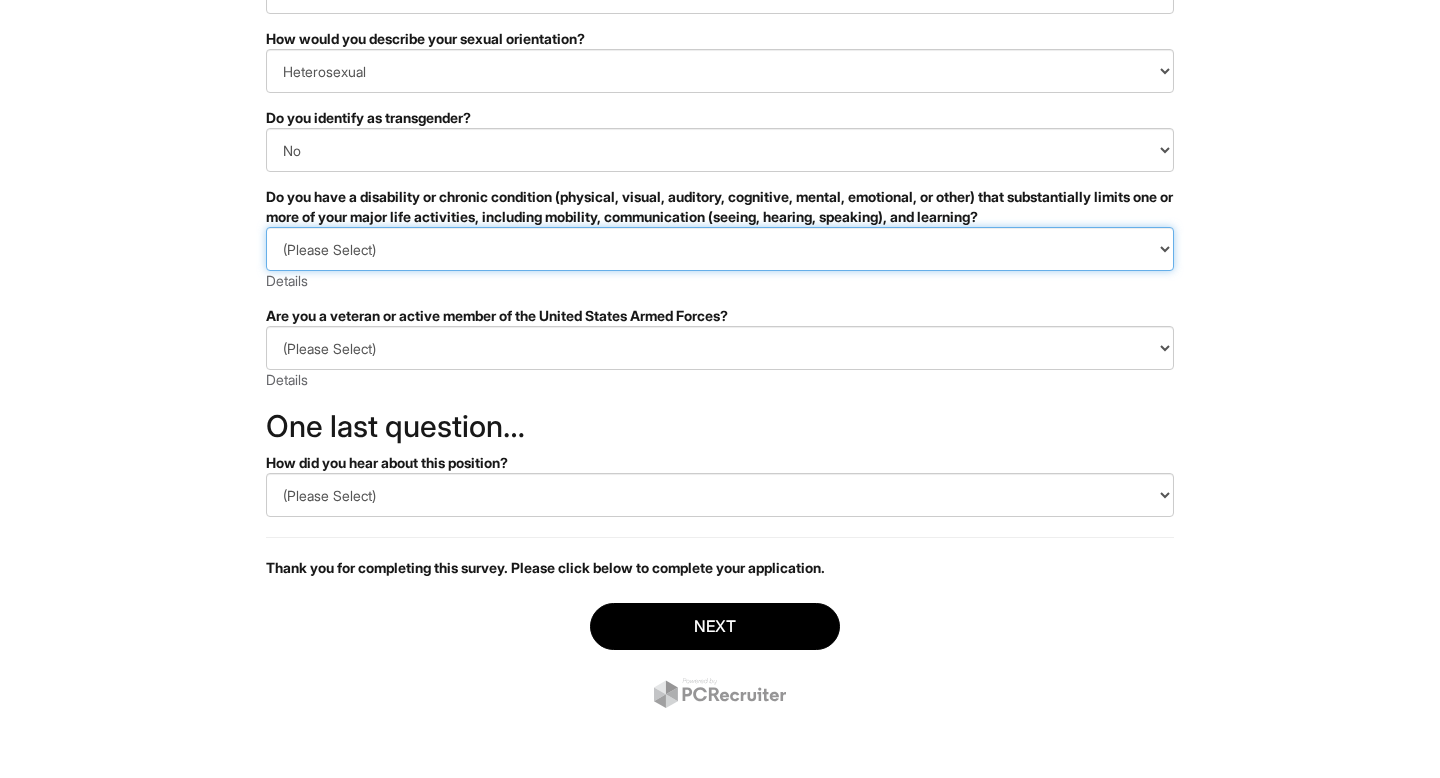 click on "(Please Select) YES, I HAVE A DISABILITY (or previously had a disability) NO, I DON'T HAVE A DISABILITY I DON'T WISH TO ANSWER" at bounding box center [720, 249] 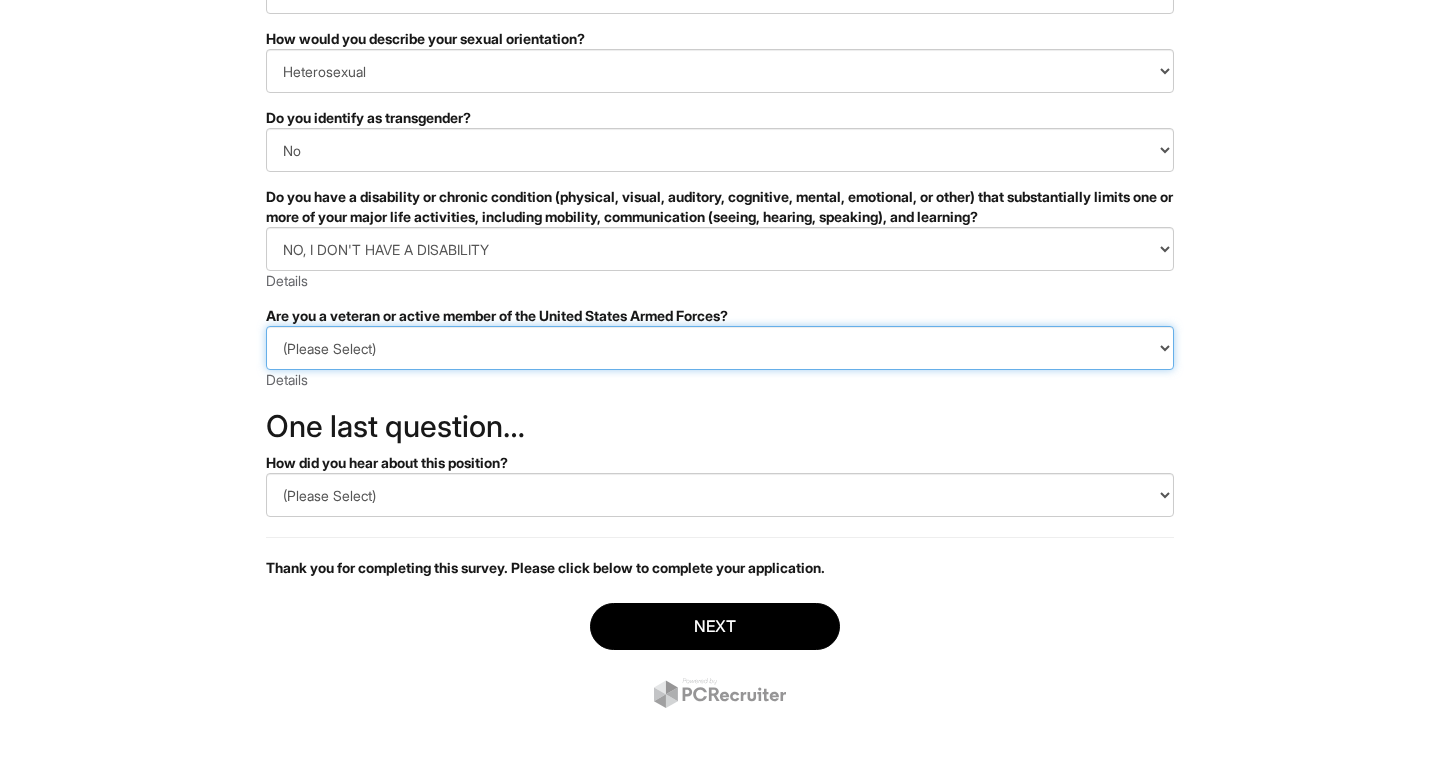 click on "(Please Select) I IDENTIFY AS ONE OR MORE OF THE CLASSIFICATIONS OF PROTECTED VETERANS LISTED I AM NOT A PROTECTED VETERAN I PREFER NOT TO ANSWER" at bounding box center [720, 348] 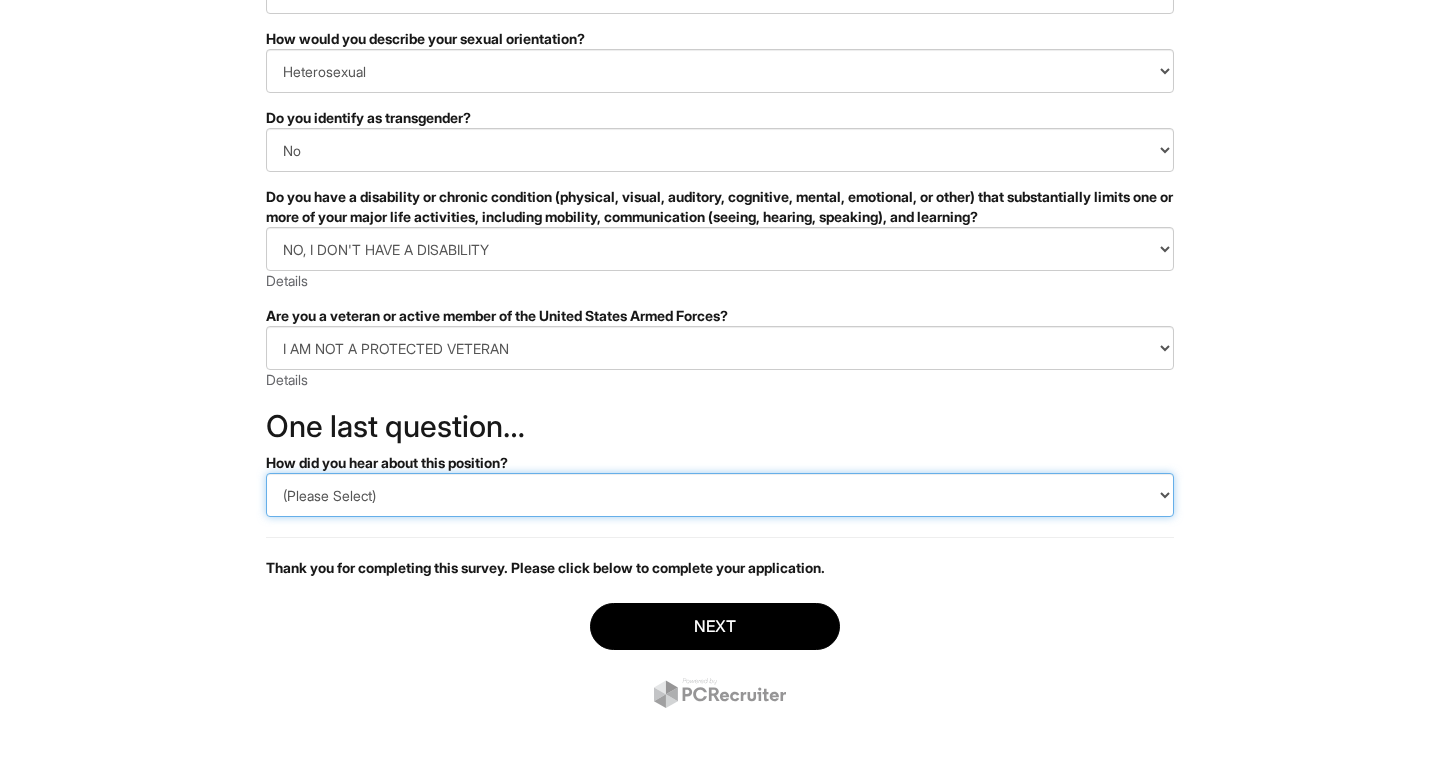 click on "(Please Select) CareerBuilder Indeed LinkedIn Monster Referral Other" at bounding box center [720, 495] 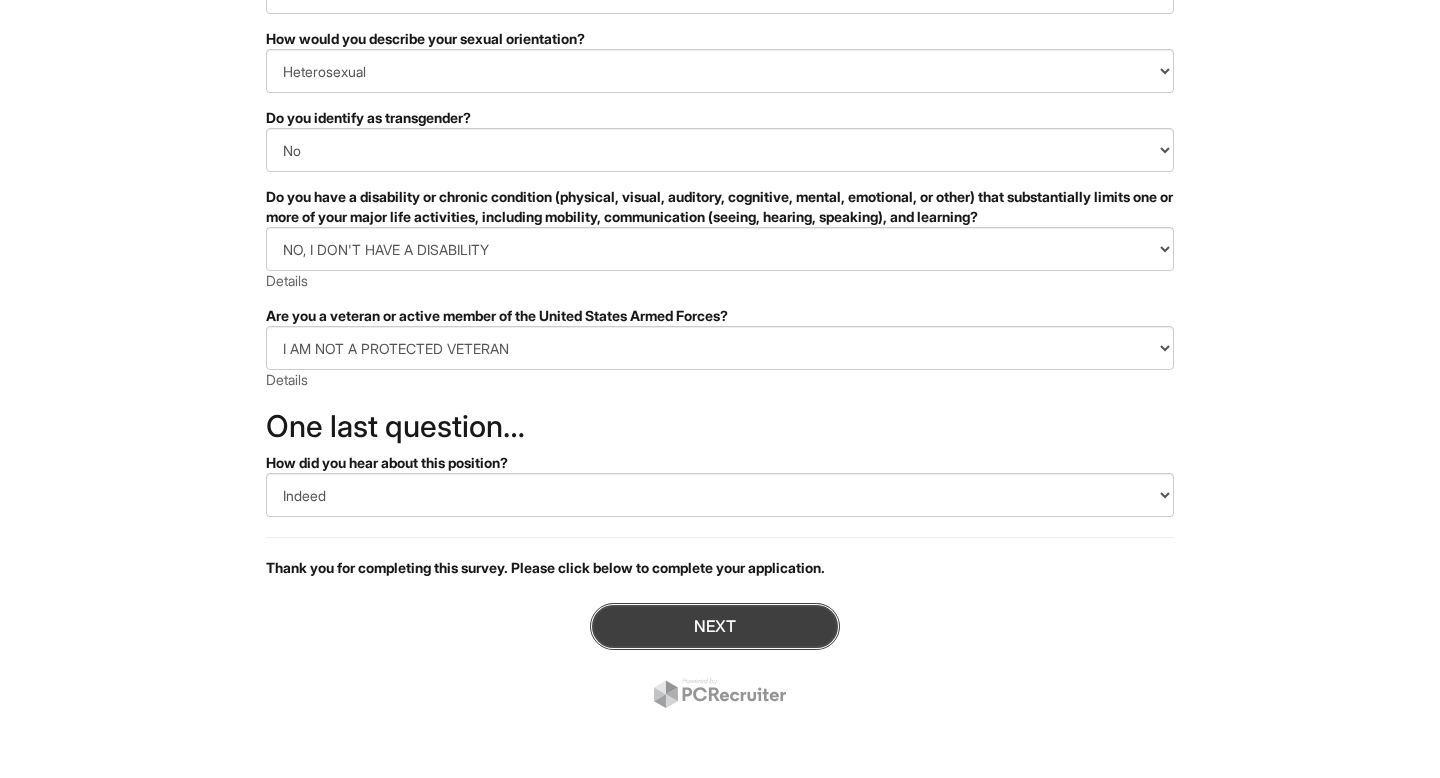 click on "Next" at bounding box center (715, 626) 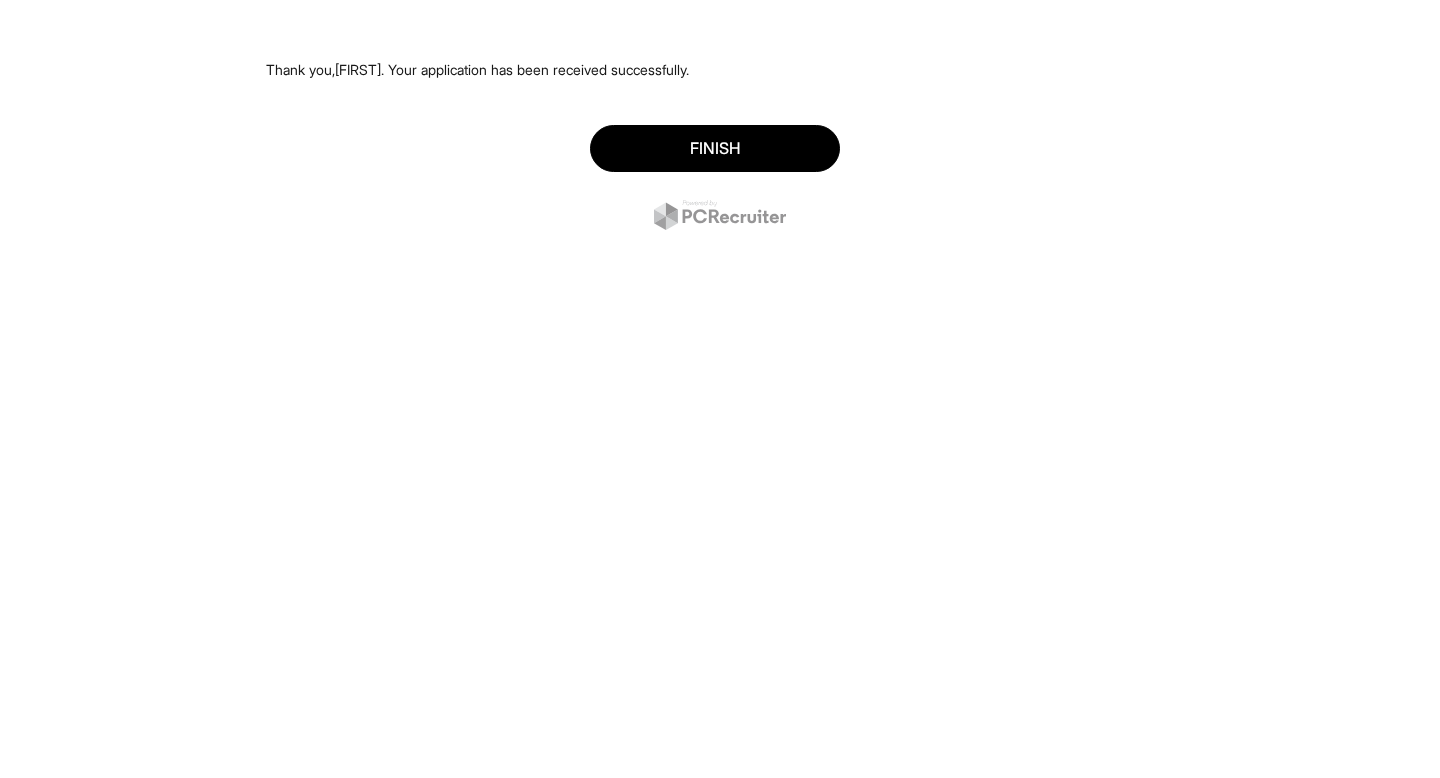 scroll, scrollTop: 0, scrollLeft: 0, axis: both 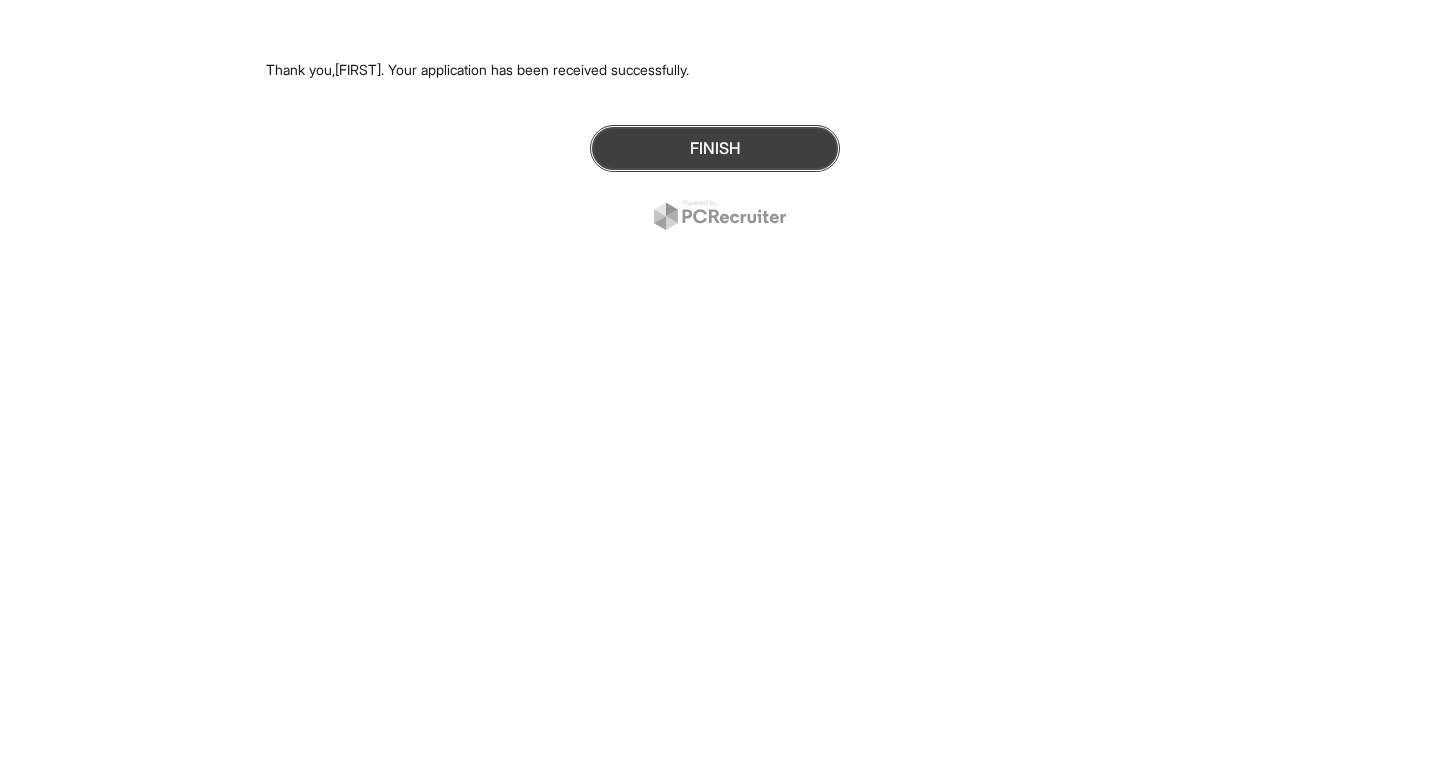click on "Finish" at bounding box center [715, 148] 